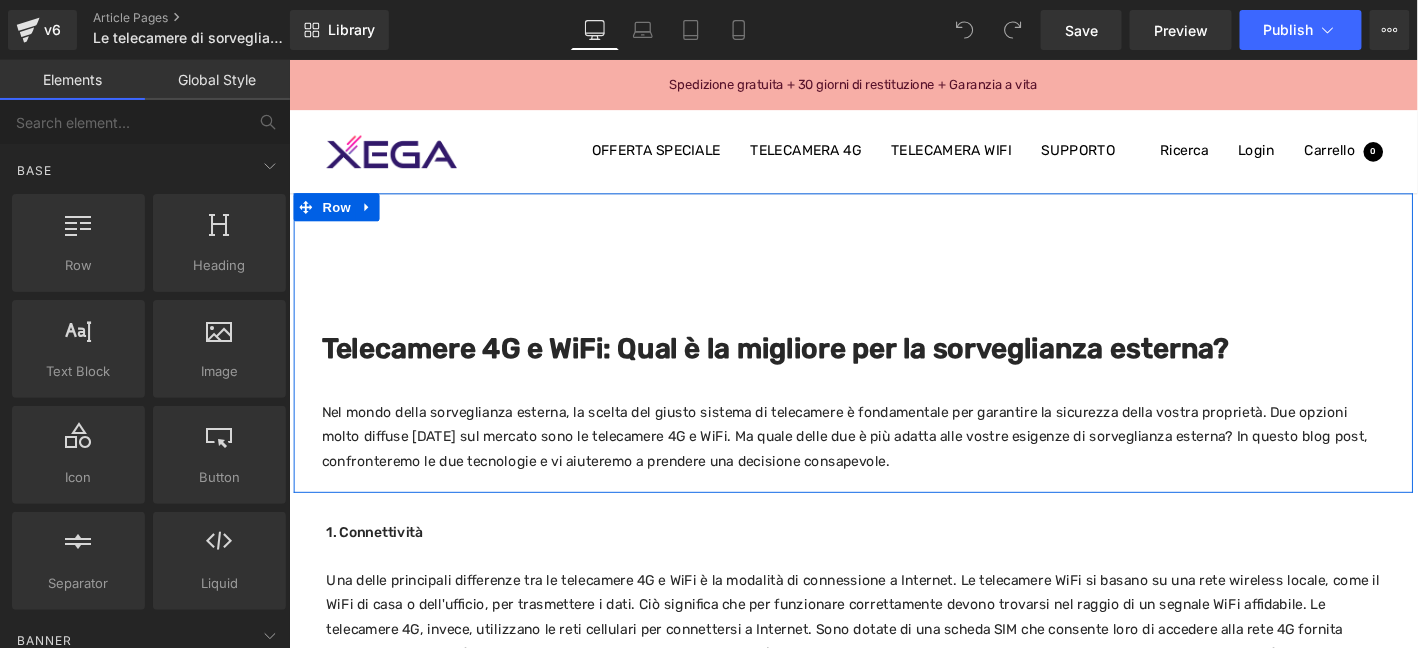 scroll, scrollTop: 0, scrollLeft: 0, axis: both 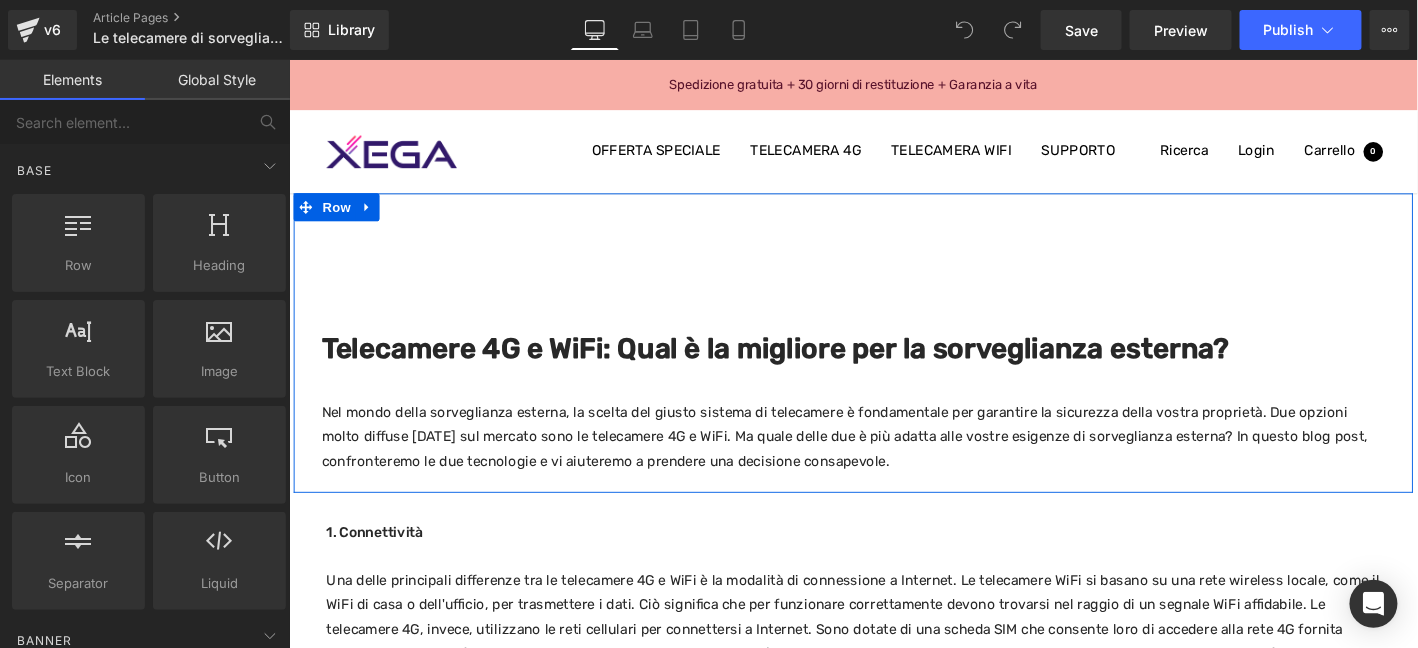 click on "Telecamere 4G e WiFi: Qual è la migliore per la sorveglianza esterna? Heading         Nel mondo della sorveglianza esterna, la scelta del giusto sistema di telecamere è fondamentale per garantire la sicurezza della vostra proprietà. Due opzioni molto diffuse oggi sul mercato sono le telecamere 4G e WiFi. Ma quale delle due è più adatta alle vostre esigenze di sorveglianza esterna? In questo blog post, confronteremo le due tecnologie e vi aiuteremo a prendere una decisione consapevole. Text Block         Row         Row" at bounding box center [893, 363] 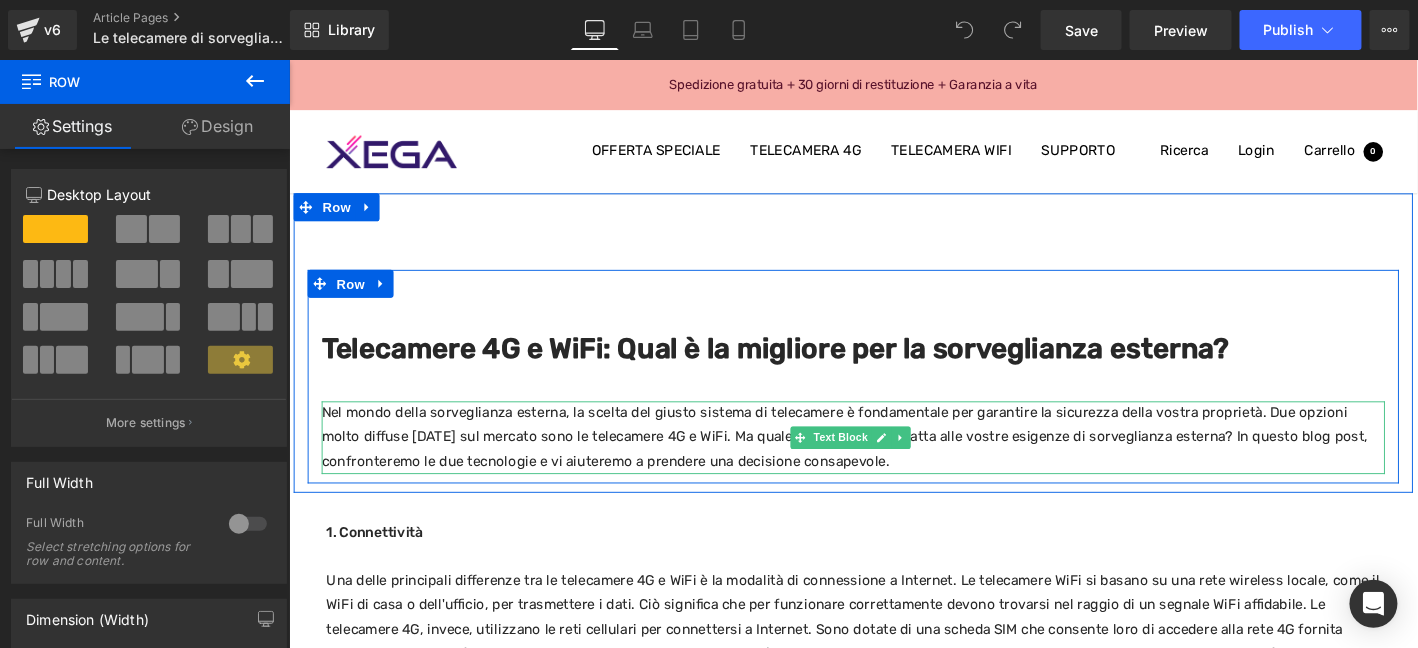 click on "Nel mondo della sorveglianza esterna, la scelta del giusto sistema di telecamere è fondamentale per garantire la sicurezza della vostra proprietà. Due opzioni molto diffuse [DATE] sul mercato sono le telecamere 4G e WiFi. Ma quale delle due è più adatta alle vostre esigenze di sorveglianza esterna? In questo blog post, confronteremo le due tecnologie e vi aiuteremo a prendere una decisione consapevole." at bounding box center (893, 464) 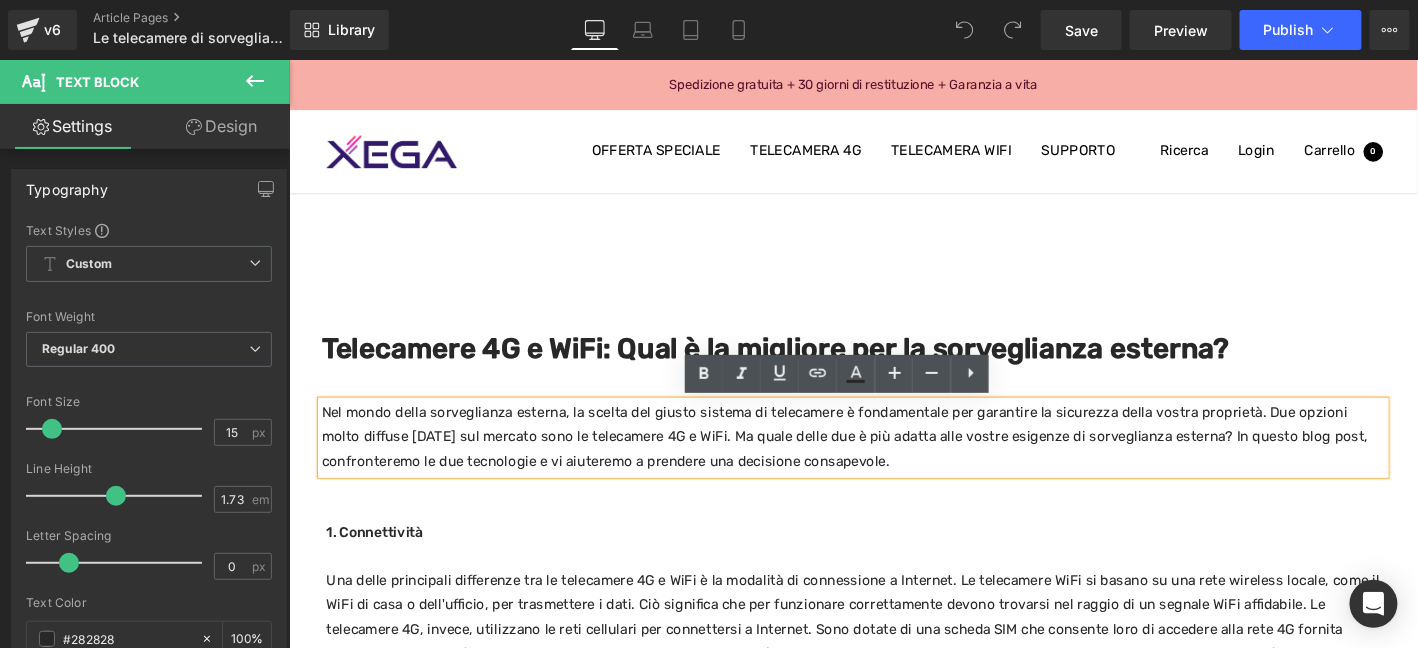 click on "Telecamere 4G e WiFi: Qual è la migliore per la sorveglianza esterna? Heading         Nel mondo della sorveglianza esterna, la scelta del giusto sistema di telecamere è fondamentale per garantire la sicurezza della vostra proprietà. Due opzioni molto diffuse oggi sul mercato sono le telecamere 4G e WiFi. Ma quale delle due è più adatta alle vostre esigenze di sorveglianza esterna? In questo blog post, confronteremo le due tecnologie e vi aiuteremo a prendere una decisione consapevole. Text Block" at bounding box center [893, 409] 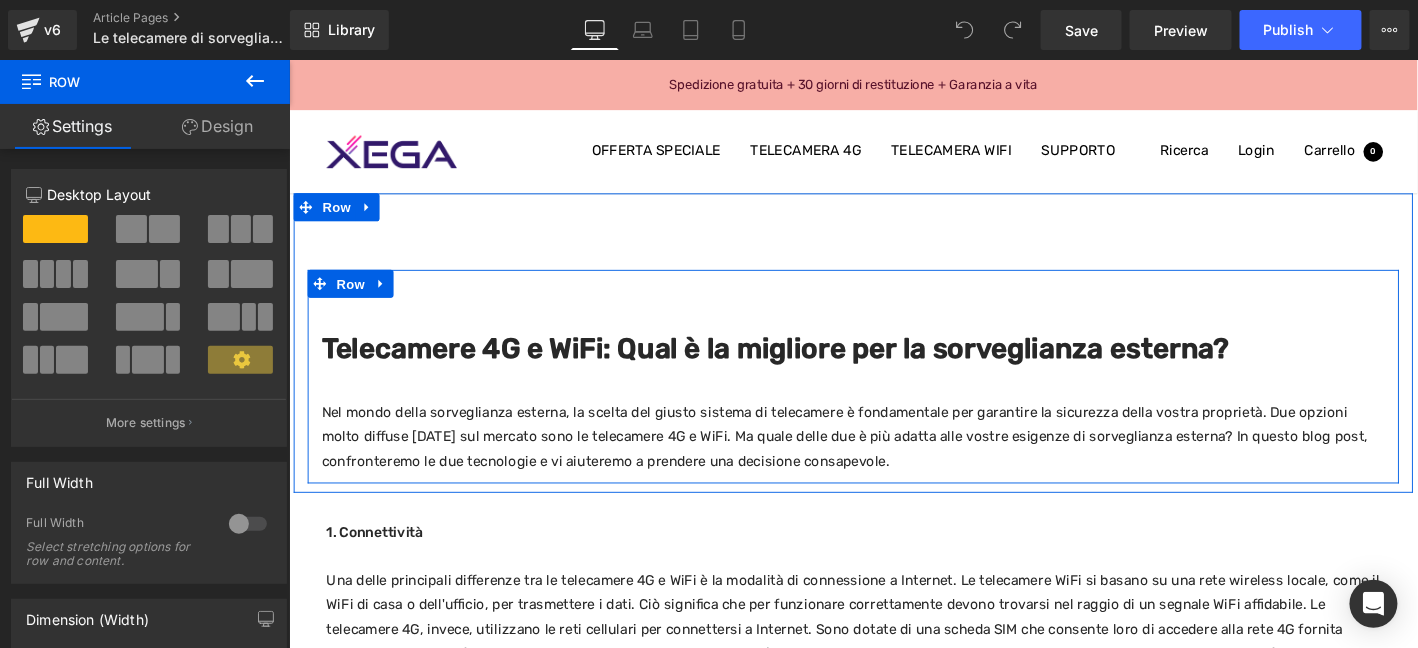 click on "Telecamere 4G e WiFi: Qual è la migliore per la sorveglianza esterna?" at bounding box center (809, 369) 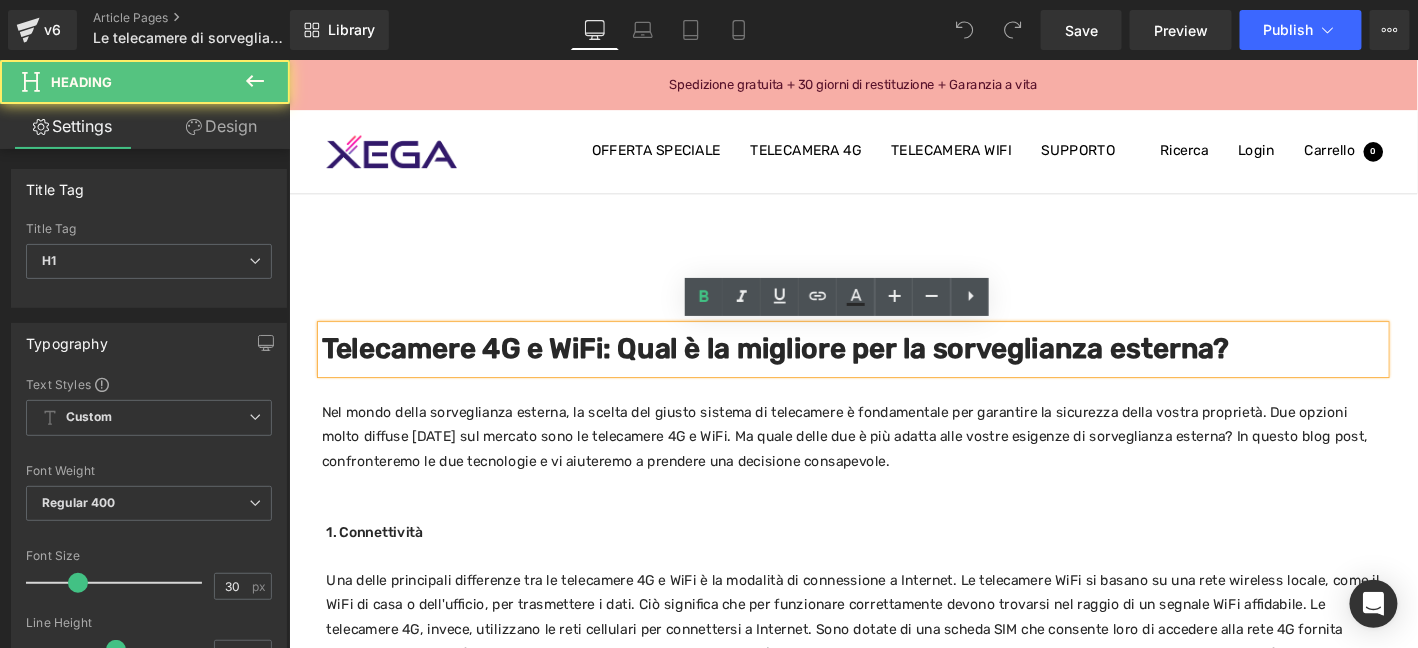 click on "Telecamere 4G e WiFi: Qual è la migliore per la sorveglianza esterna?" at bounding box center (809, 369) 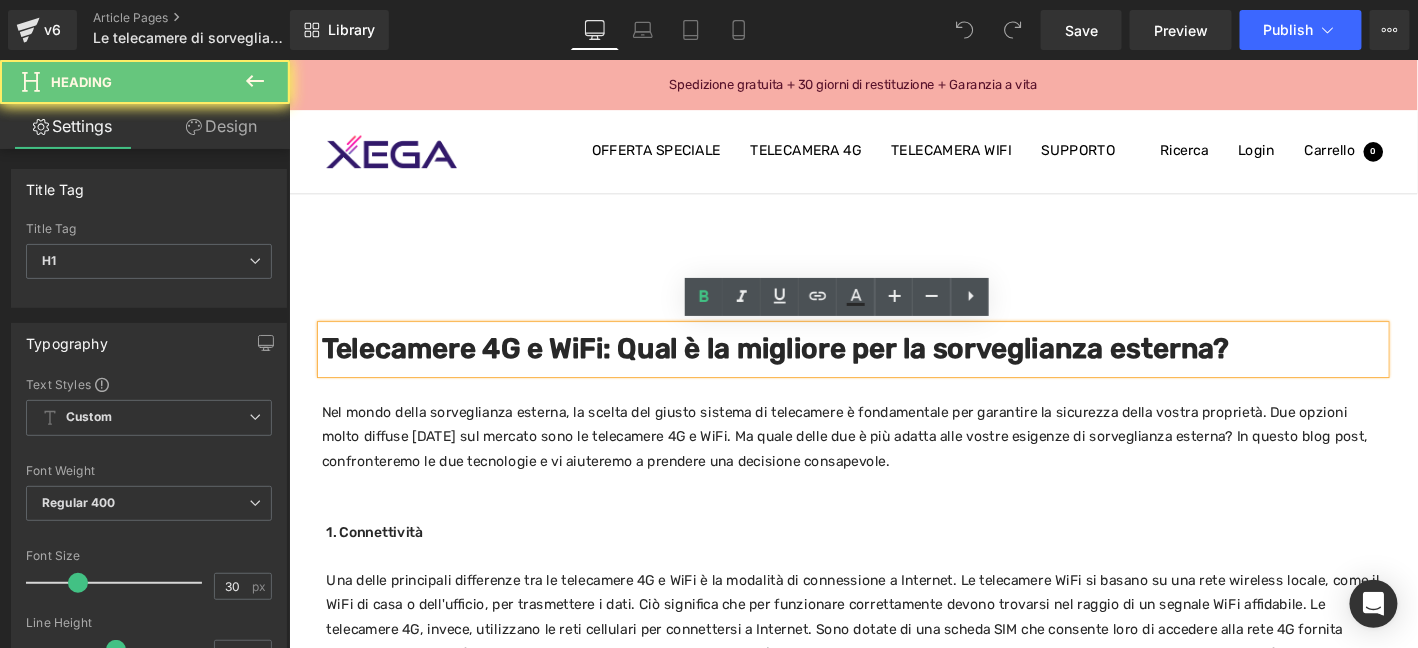 click on "Telecamere 4G e WiFi: Qual è la migliore per la sorveglianza esterna?" at bounding box center (809, 369) 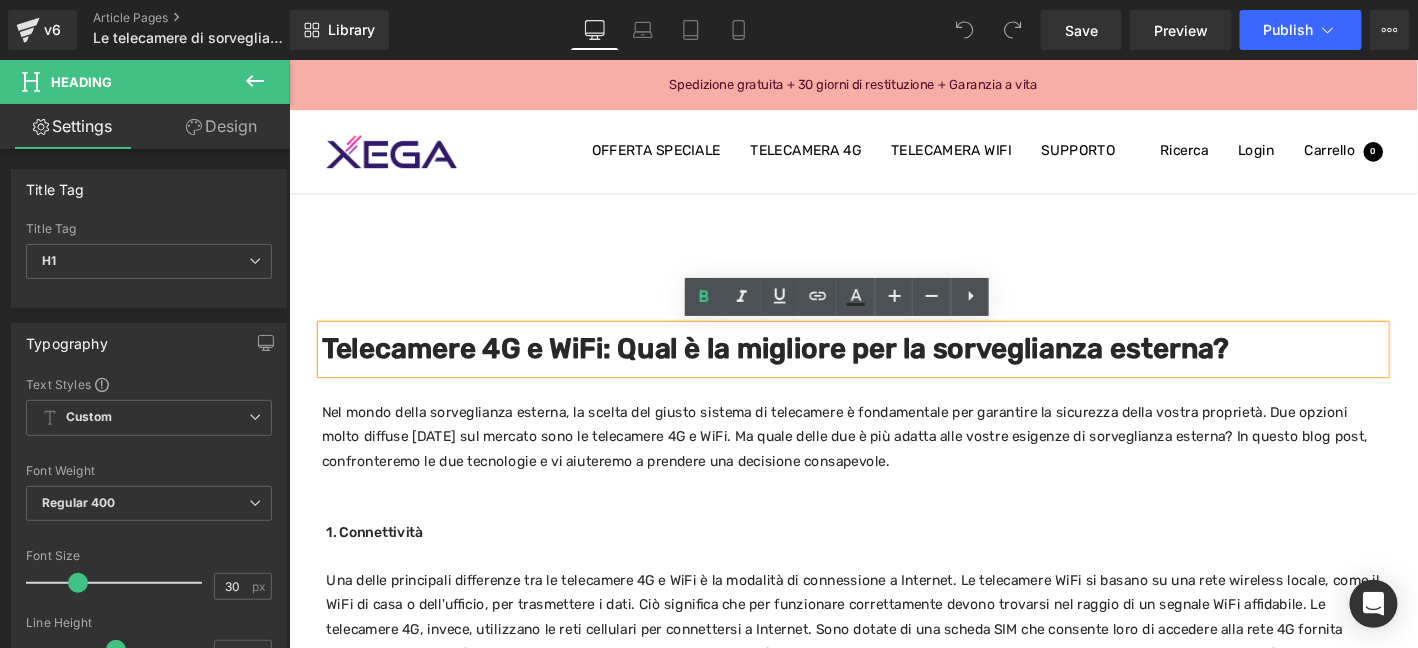 paste 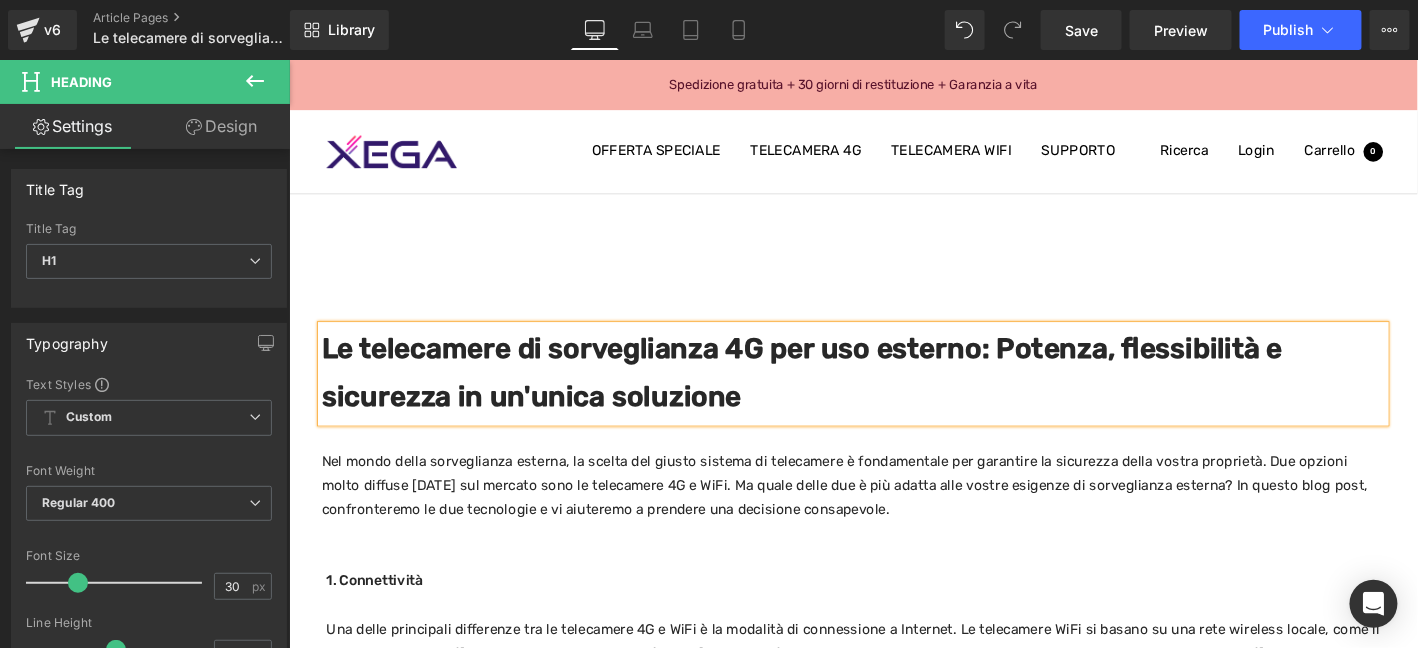 click on "Le telecamere di sorveglianza 4G per uso esterno: Potenza, flessibilità e sicurezza in un'unica soluzione" at bounding box center (838, 395) 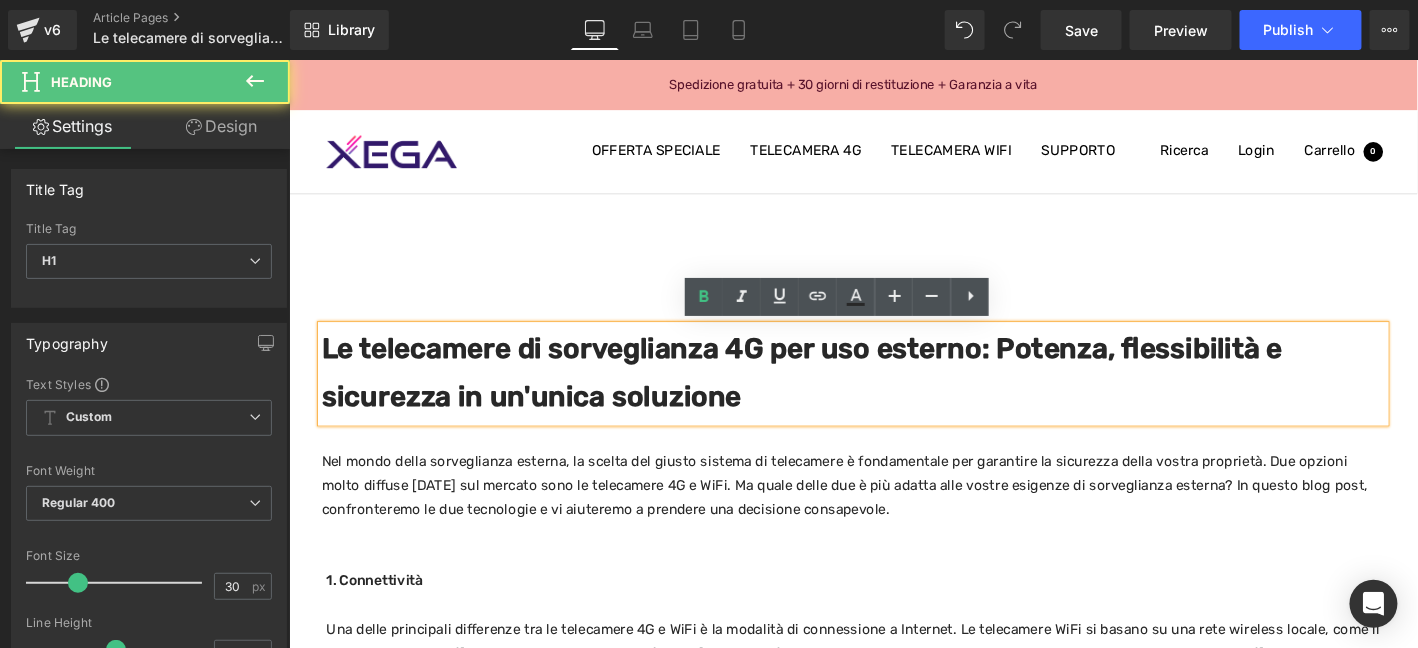 click on "Le telecamere di sorveglianza 4G per uso esterno: Potenza, flessibilità e sicurezza in un'unica soluzione" at bounding box center (838, 395) 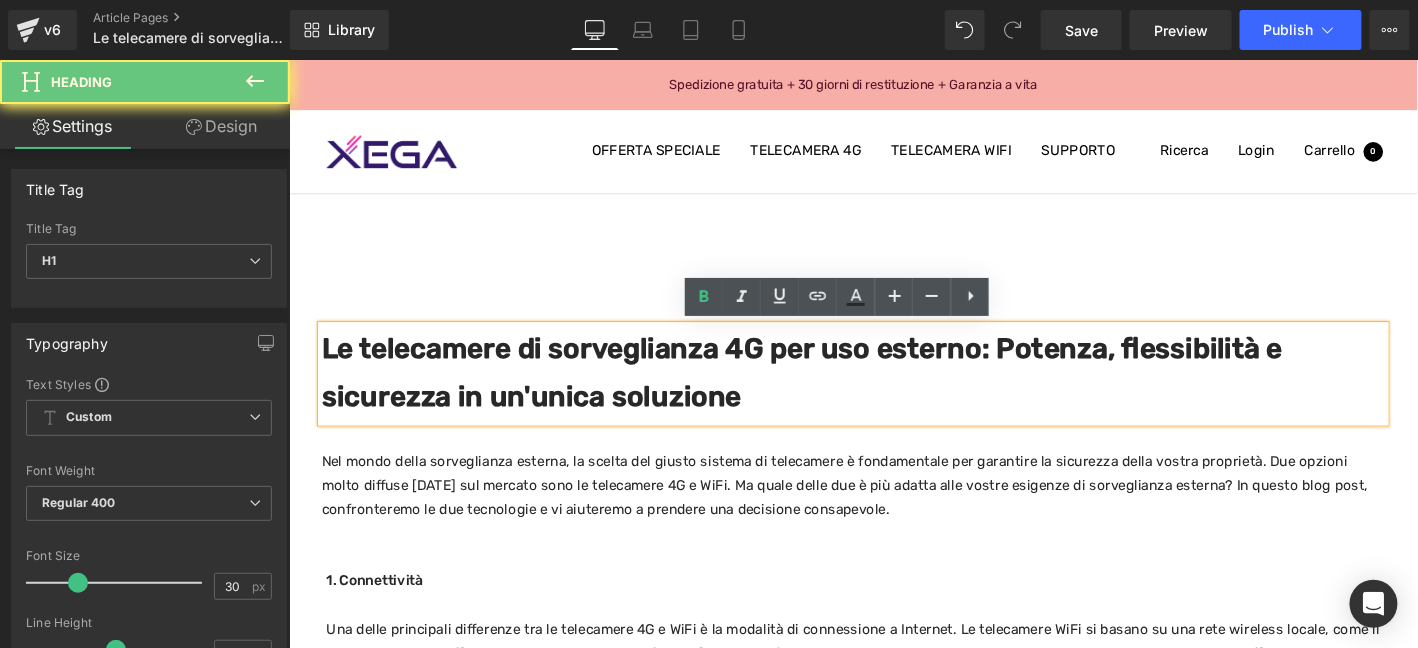 click on "Le telecamere di sorveglianza 4G per uso esterno: Potenza, flessibilità e sicurezza in un'unica soluzione" at bounding box center [838, 395] 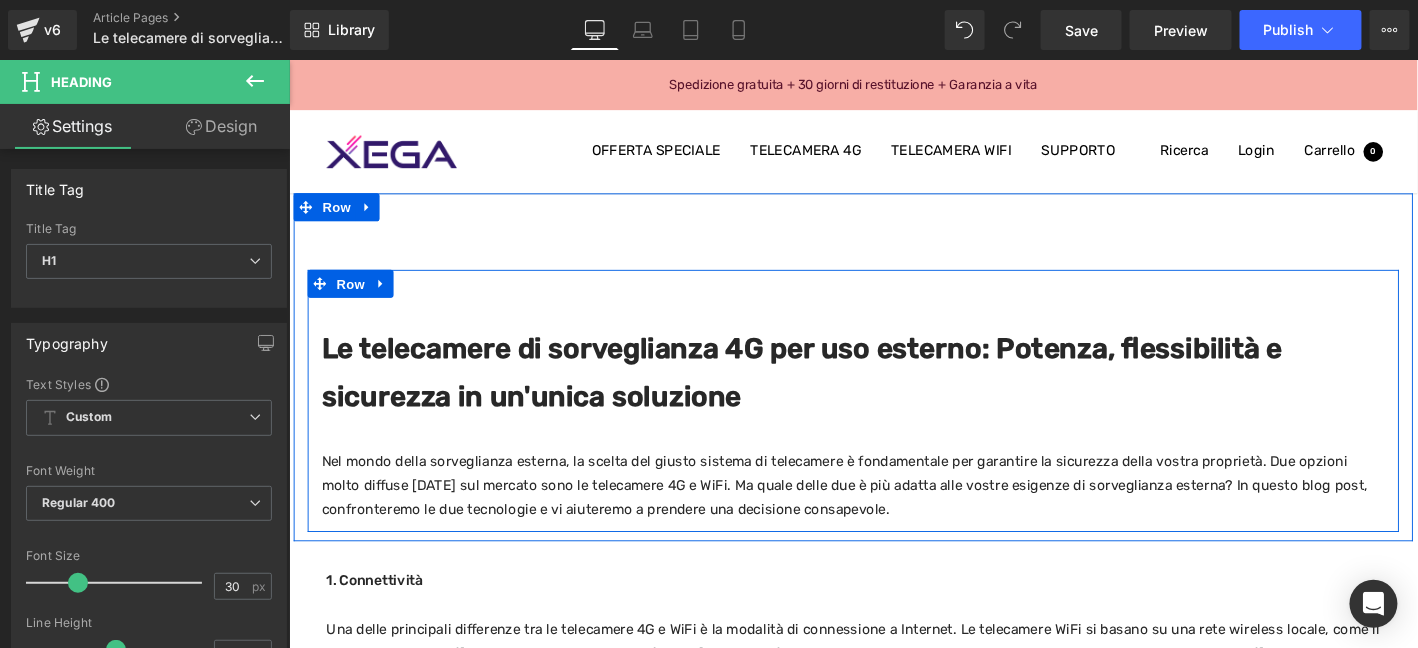 click on "Nel mondo della sorveglianza esterna, la scelta del giusto sistema di telecamere è fondamentale per garantire la sicurezza della vostra proprietà. Due opzioni molto diffuse [DATE] sul mercato sono le telecamere 4G e WiFi. Ma quale delle due è più adatta alle vostre esigenze di sorveglianza esterna? In questo blog post, confronteremo le due tecnologie e vi aiuteremo a prendere una decisione consapevole." at bounding box center [893, 516] 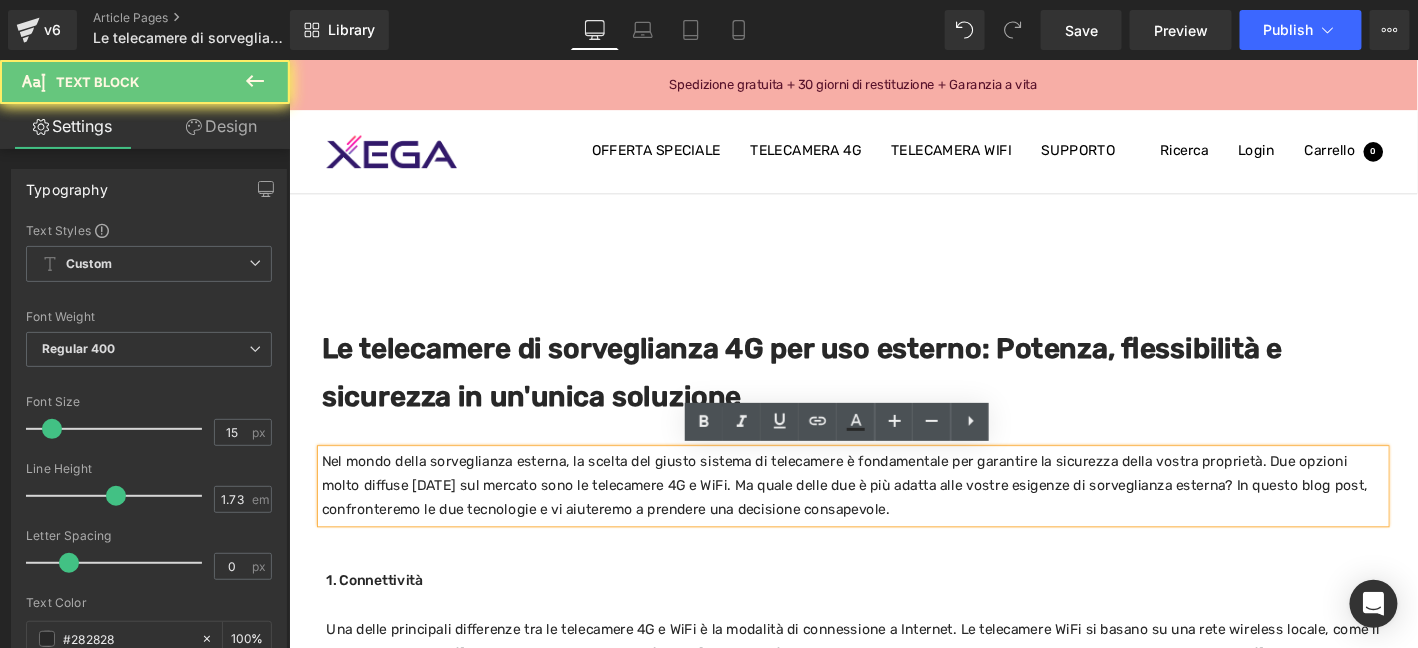 click on "Nel mondo della sorveglianza esterna, la scelta del giusto sistema di telecamere è fondamentale per garantire la sicurezza della vostra proprietà. Due opzioni molto diffuse [DATE] sul mercato sono le telecamere 4G e WiFi. Ma quale delle due è più adatta alle vostre esigenze di sorveglianza esterna? In questo blog post, confronteremo le due tecnologie e vi aiuteremo a prendere una decisione consapevole." at bounding box center [893, 516] 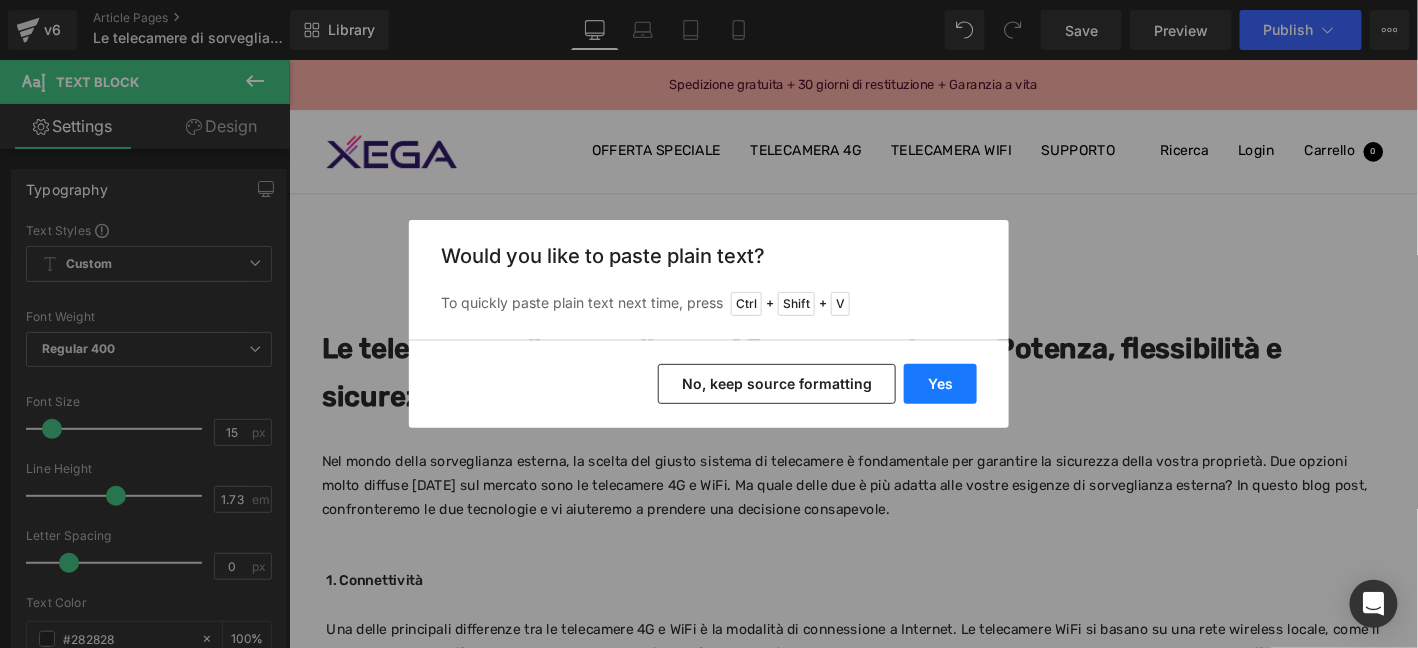 click on "Yes" at bounding box center [940, 384] 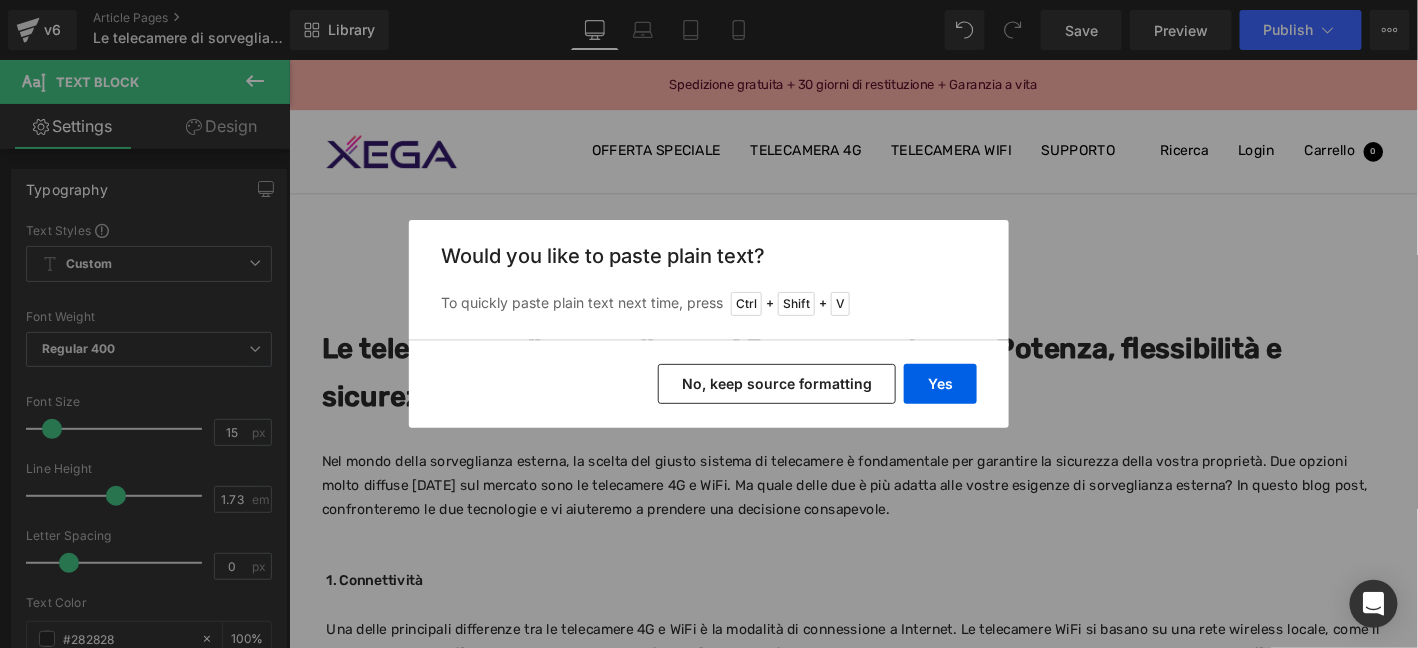type 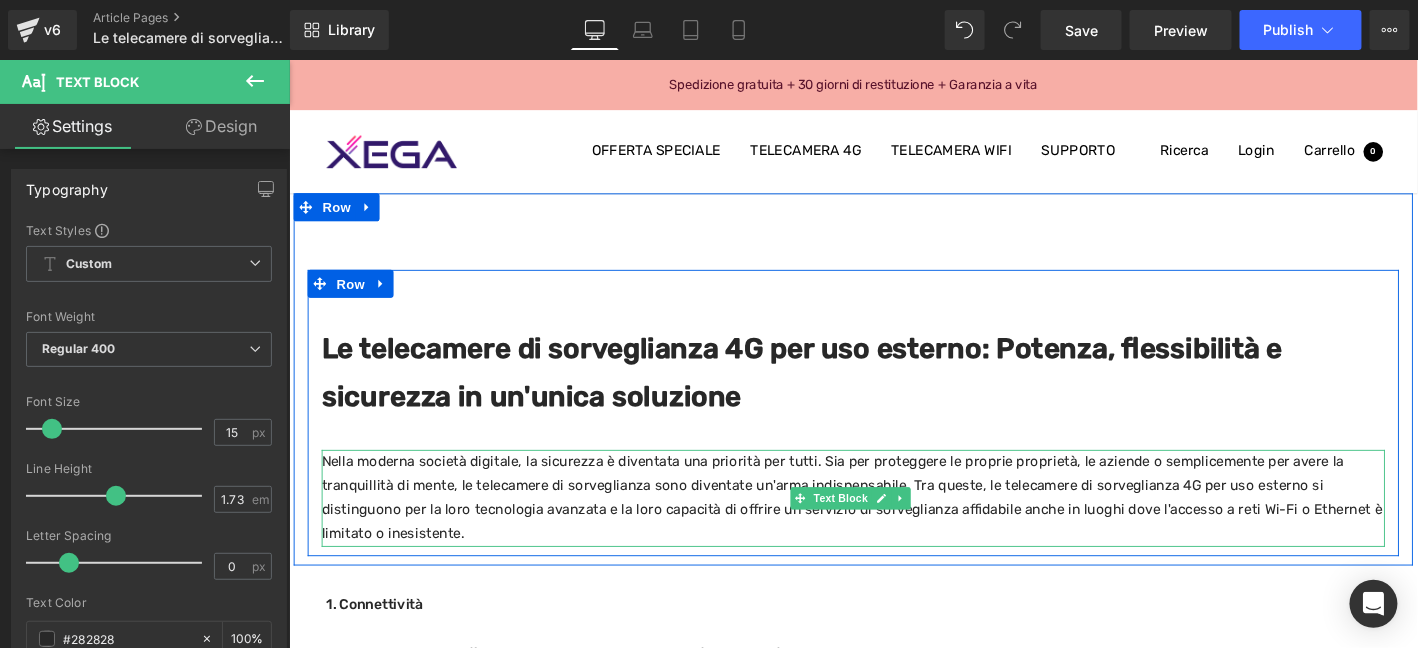 click on "Nella moderna società digitale, la sicurezza è diventata una priorità per tutti. Sia per proteggere le proprie proprietà, le aziende o semplicemente per avere la tranquillità di mente, le telecamere di sorveglianza sono diventate un'arma indispensabile. Tra queste, le telecamere di sorveglianza 4G per uso esterno si distinguono per la loro tecnologia avanzata e la loro capacità di offrire un servizio di sorveglianza affidabile anche in luoghi dove l'accesso a reti Wi-Fi o Ethernet è limitato o inesistente." at bounding box center (893, 529) 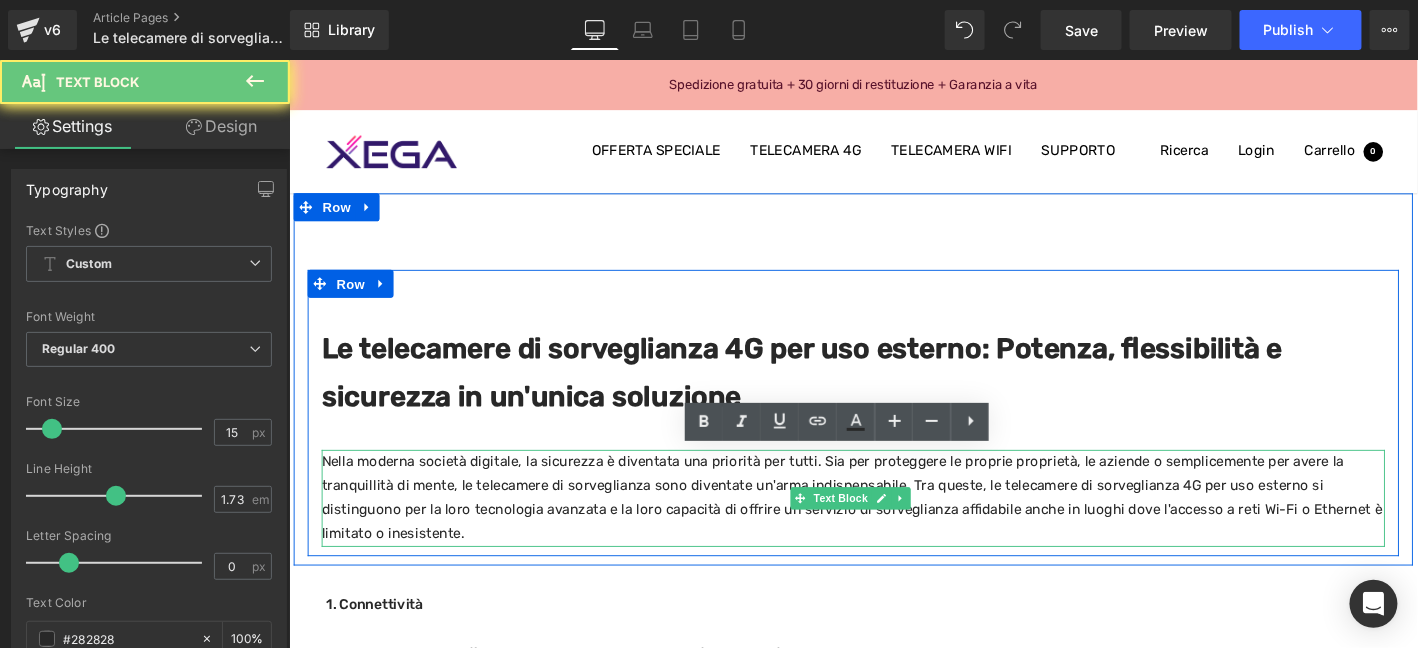 click on "Nella moderna società digitale, la sicurezza è diventata una priorità per tutti. Sia per proteggere le proprie proprietà, le aziende o semplicemente per avere la tranquillità di mente, le telecamere di sorveglianza sono diventate un'arma indispensabile. Tra queste, le telecamere di sorveglianza 4G per uso esterno si distinguono per la loro tecnologia avanzata e la loro capacità di offrire un servizio di sorveglianza affidabile anche in luoghi dove l'accesso a reti Wi-Fi o Ethernet è limitato o inesistente." at bounding box center (893, 529) 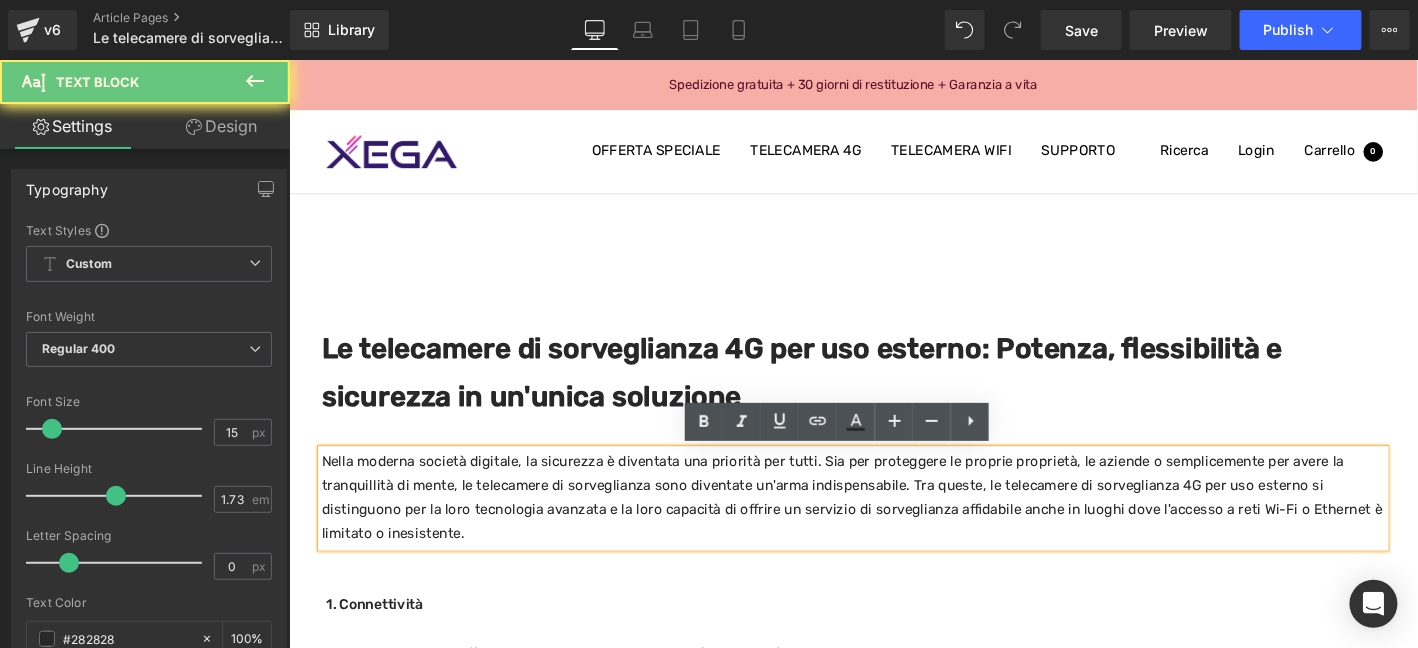 click on "Nella moderna società digitale, la sicurezza è diventata una priorità per tutti. Sia per proteggere le proprie proprietà, le aziende o semplicemente per avere la tranquillità di mente, le telecamere di sorveglianza sono diventate un'arma indispensabile. Tra queste, le telecamere di sorveglianza 4G per uso esterno si distinguono per la loro tecnologia avanzata e la loro capacità di offrire un servizio di sorveglianza affidabile anche in luoghi dove l'accesso a reti Wi-Fi o Ethernet è limitato o inesistente." at bounding box center [893, 529] 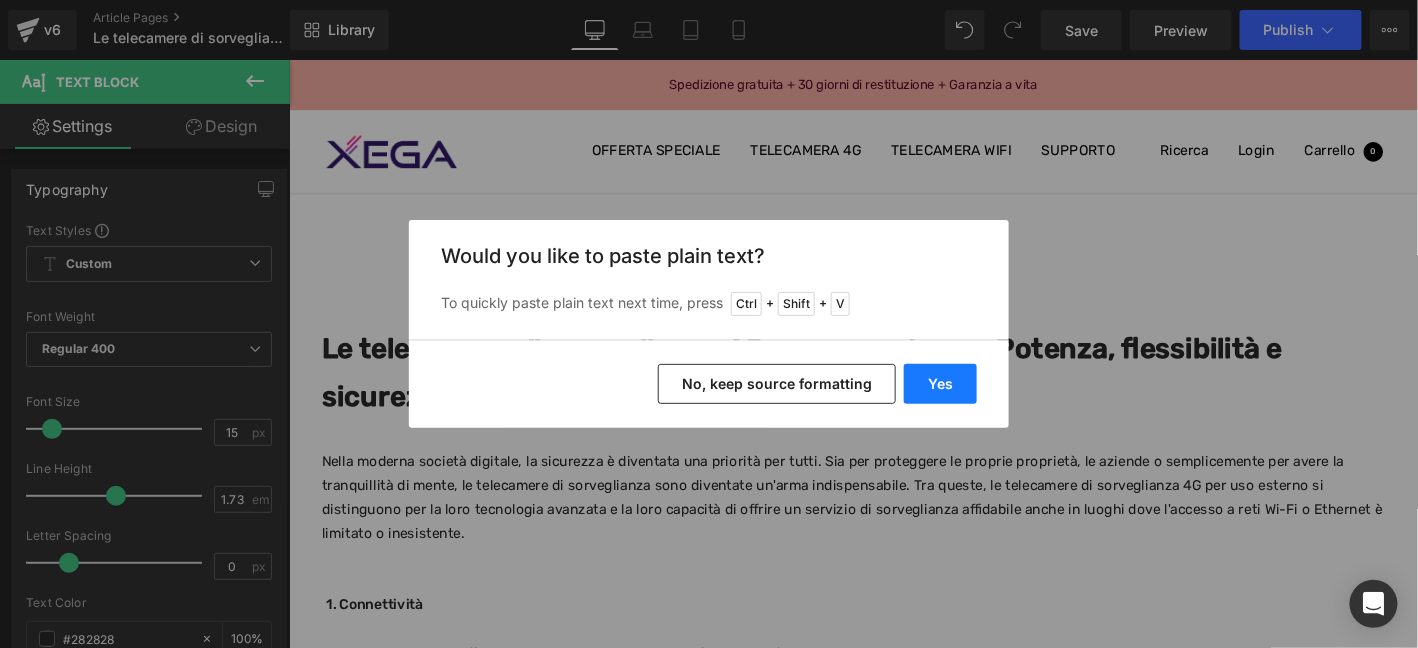 click on "Yes" at bounding box center (940, 384) 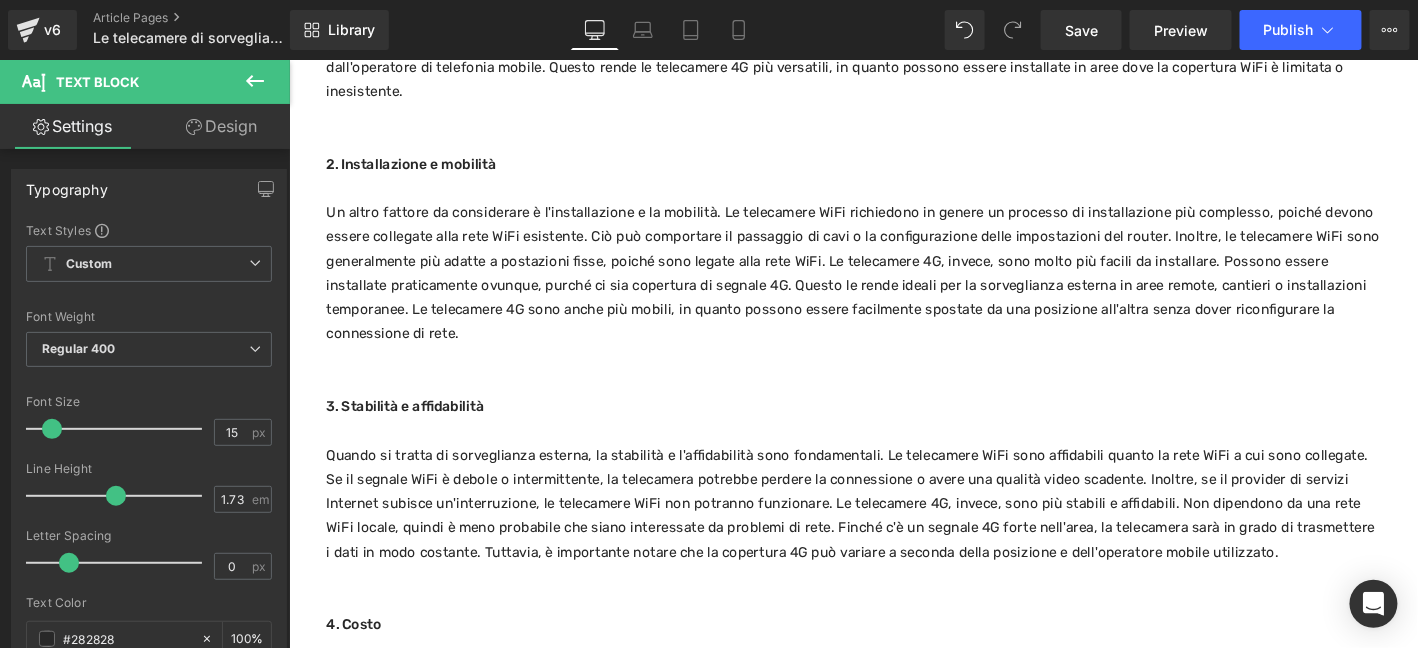 scroll, scrollTop: 750, scrollLeft: 0, axis: vertical 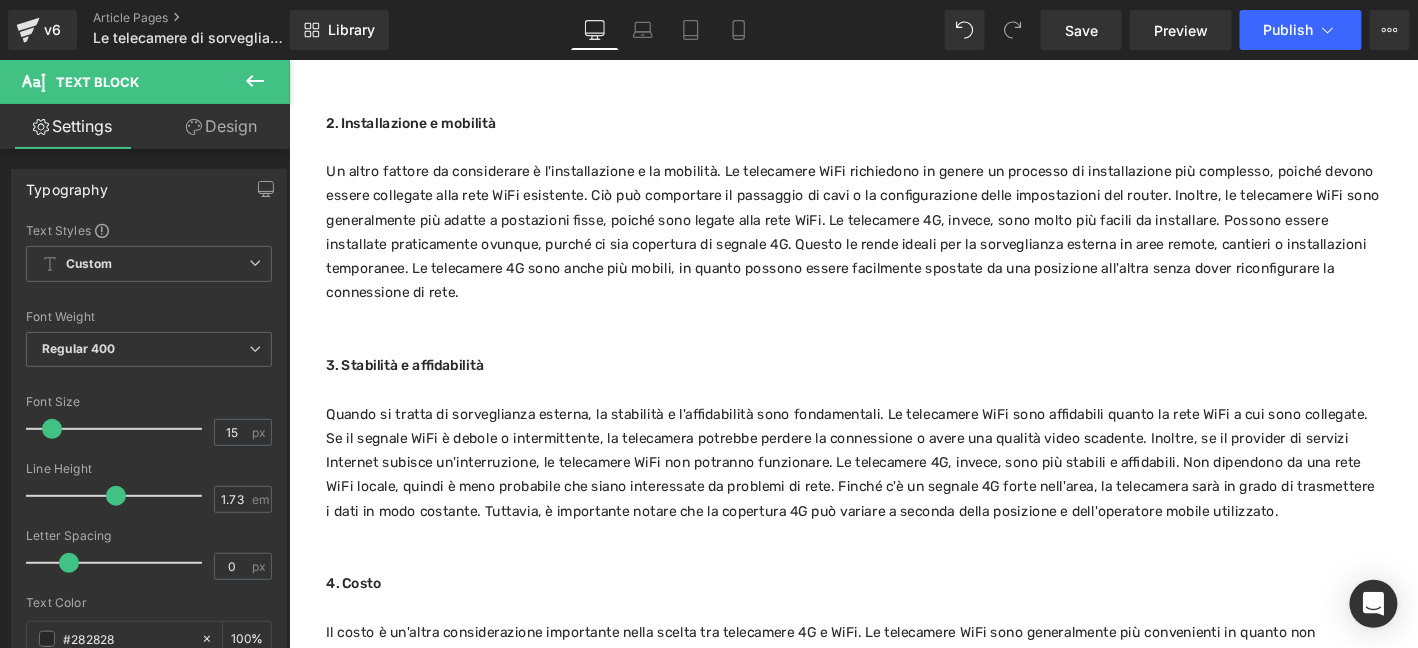 click at bounding box center [893, 570] 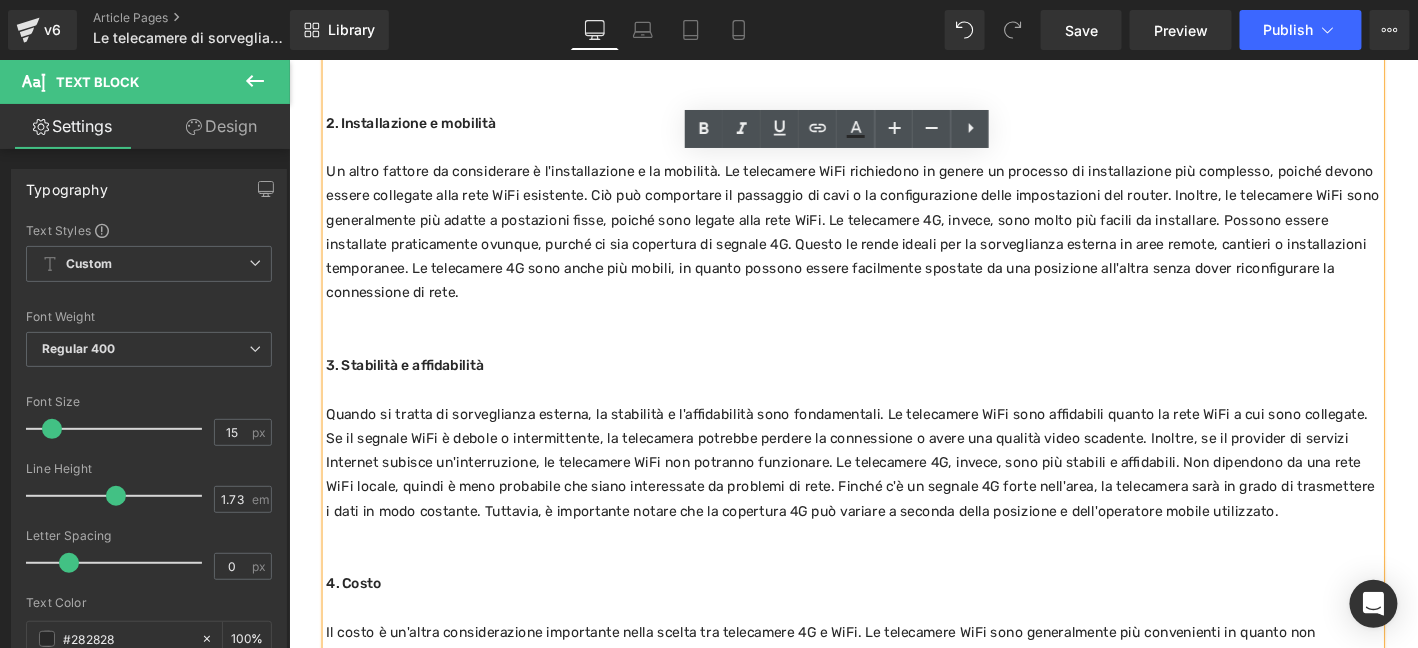 click on "Quando si tratta di sorveglianza esterna, la stabilità e l'affidabilità sono fondamentali. Le telecamere WiFi sono affidabili quanto la rete WiFi a cui sono collegate. Se il segnale WiFi è debole o intermittente, la telecamera potrebbe perdere la connessione o avere una qualità video scadente. Inoltre, se il provider di servizi Internet subisce un'interruzione, le telecamere WiFi non potranno funzionare. Le telecamere 4G, invece, sono più stabili e affidabili. Non dipendono da una rete WiFi locale, quindi è meno probabile che siano interessate da problemi di rete. Finché c'è un segnale 4G forte nell'area, la telecamera sarà in grado di trasmettere i dati in modo costante. Tuttavia, è importante notare che la copertura 4G può variare a seconda della posizione e dell'operatore mobile utilizzato." at bounding box center [893, 492] 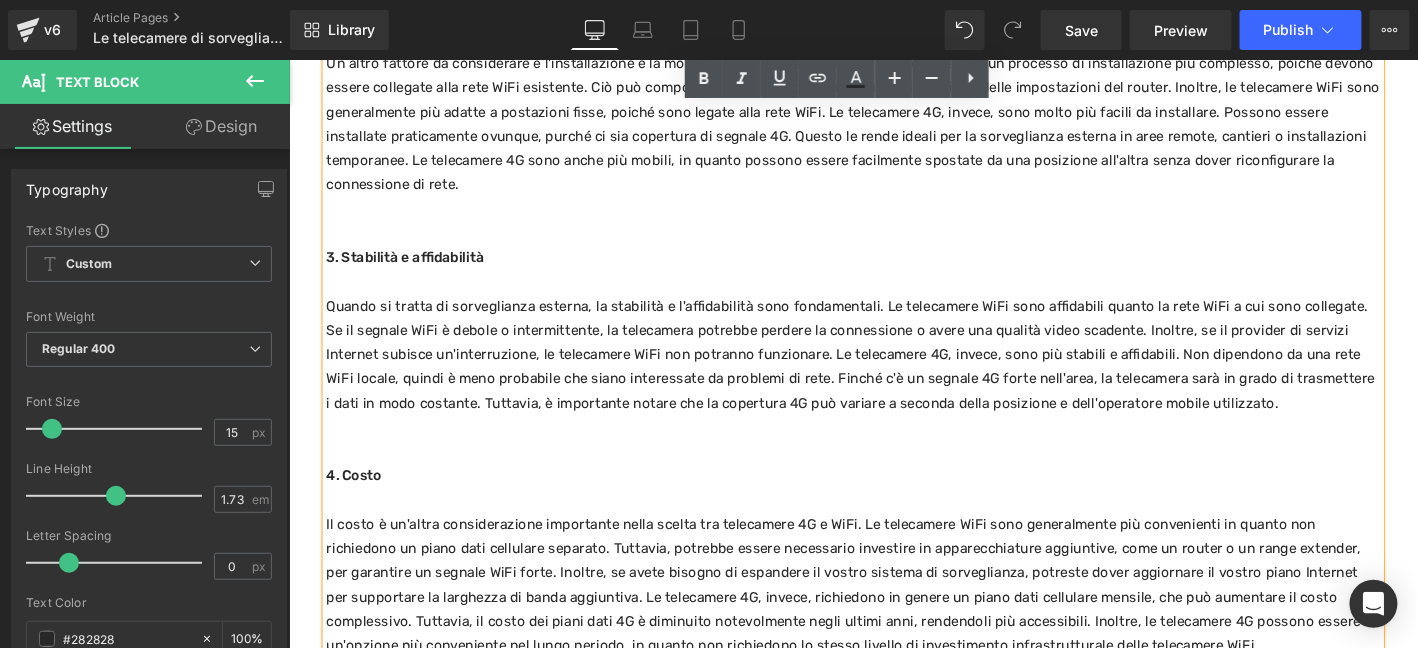 scroll, scrollTop: 875, scrollLeft: 0, axis: vertical 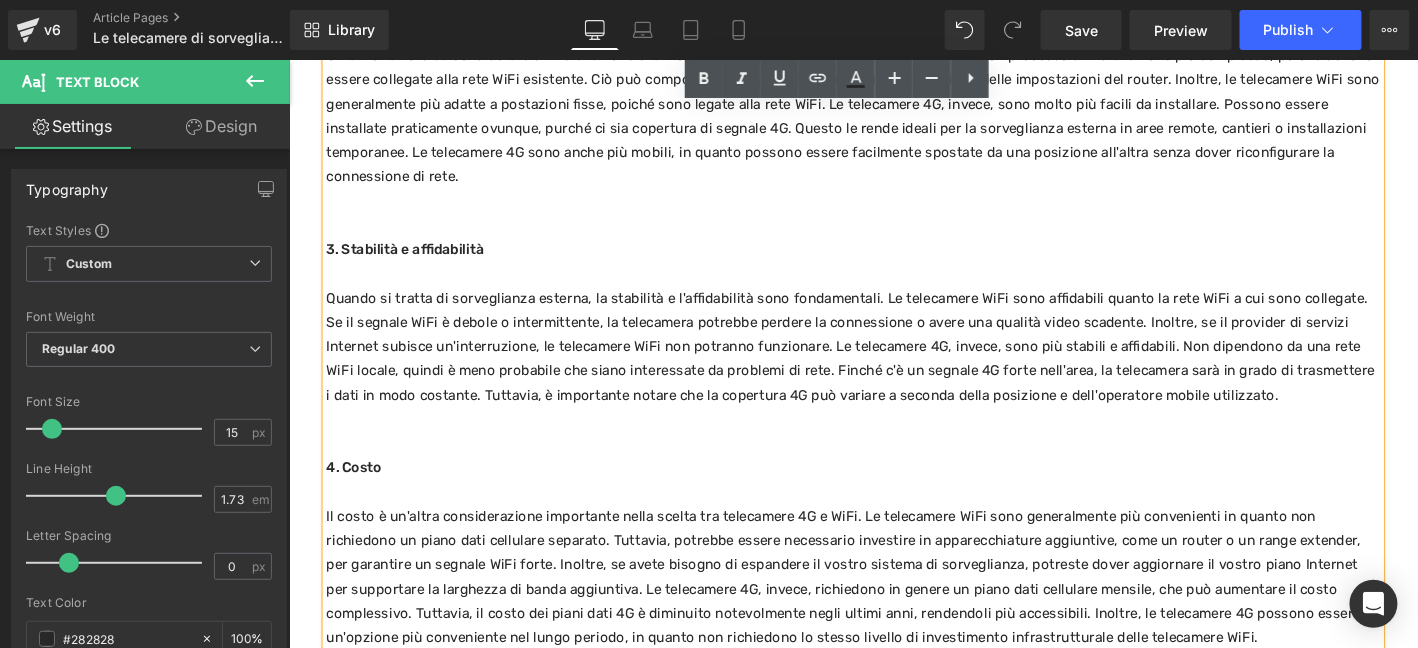 click on "4. Costo" at bounding box center [893, 497] 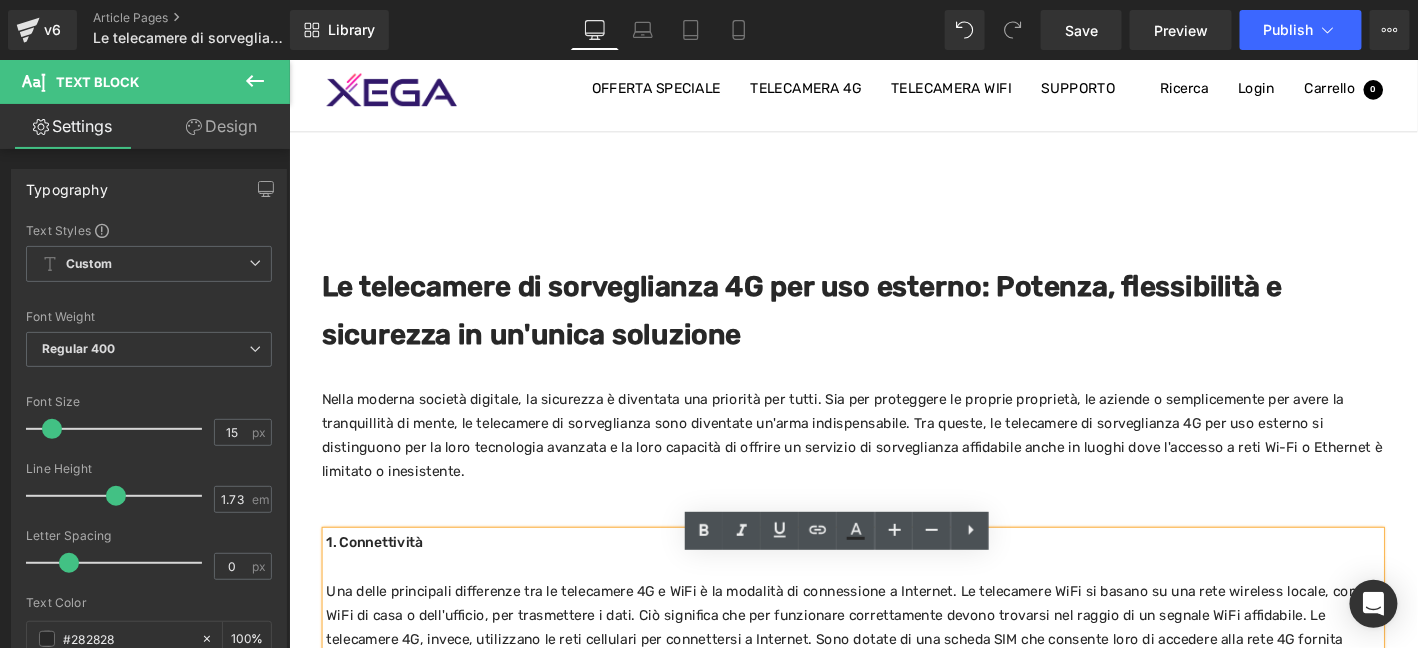 scroll, scrollTop: 0, scrollLeft: 0, axis: both 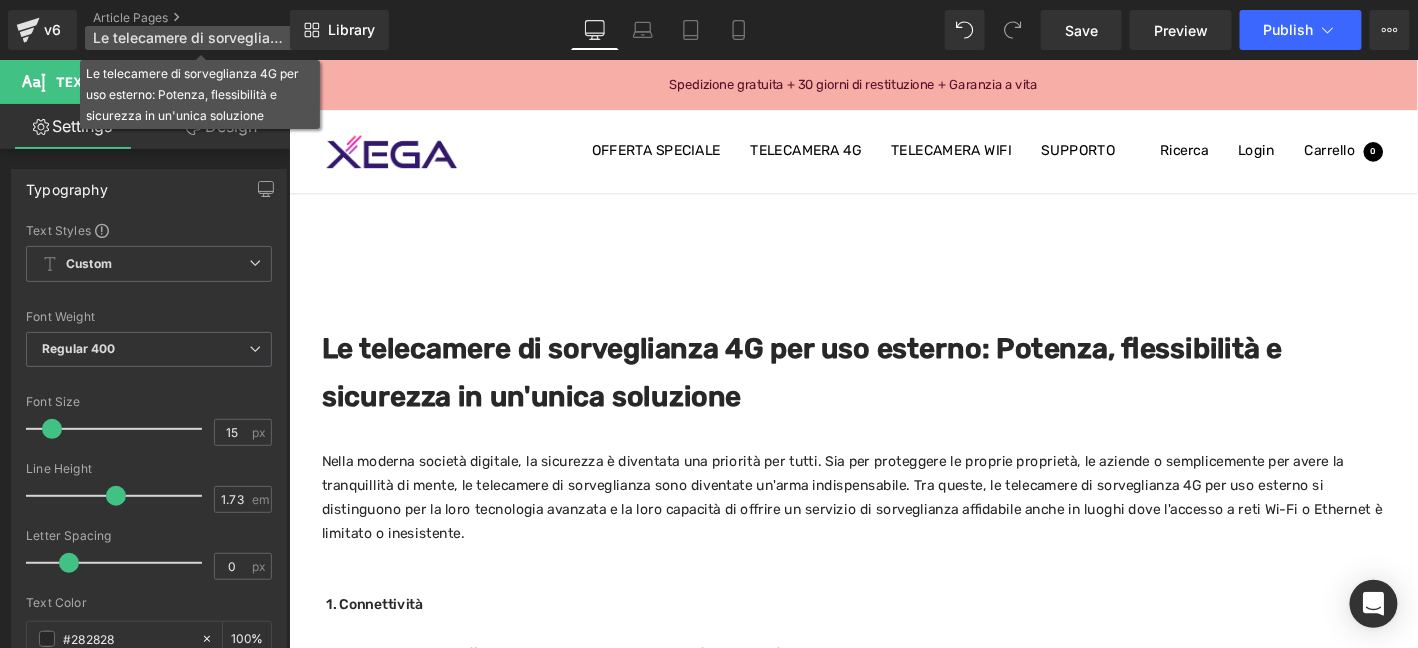 click on "Le telecamere di sorveglianza 4G per uso esterno: Potenza, flessibilità e sicurezza in un'unica soluzione" at bounding box center (189, 38) 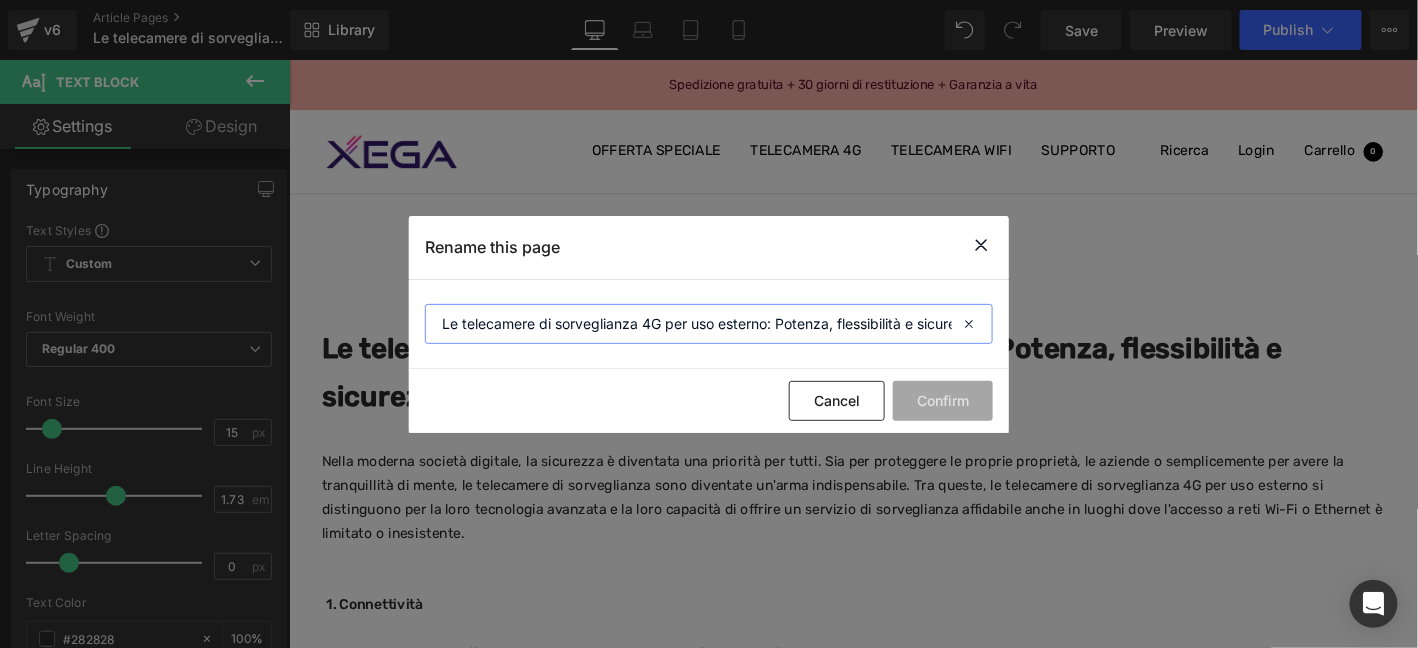 click on "Le telecamere di sorveglianza 4G per uso esterno: Potenza, flessibilità e sicurezza in un'unica soluzione" at bounding box center (709, 324) 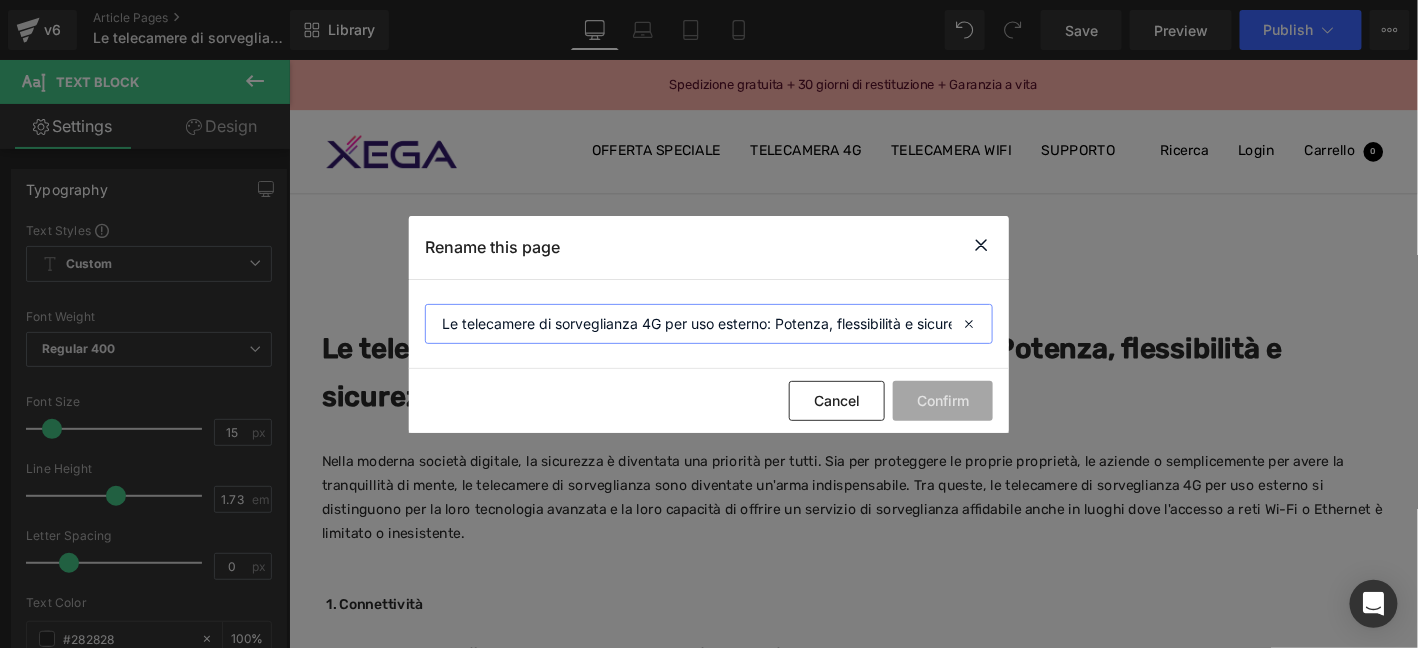 paste on "a telecamera solare per esterni con monitoraggio 4G: la scelta intelligente per la sicurezza senza preoccupazioni" 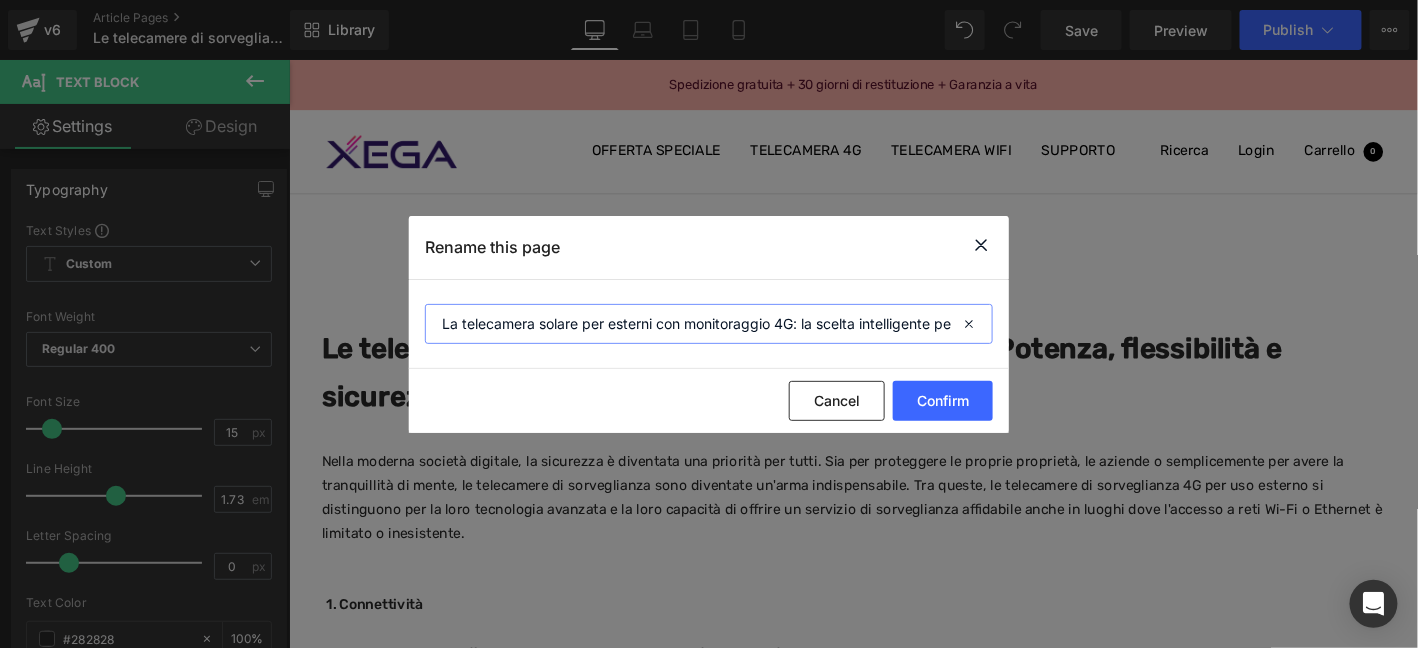scroll, scrollTop: 0, scrollLeft: 241, axis: horizontal 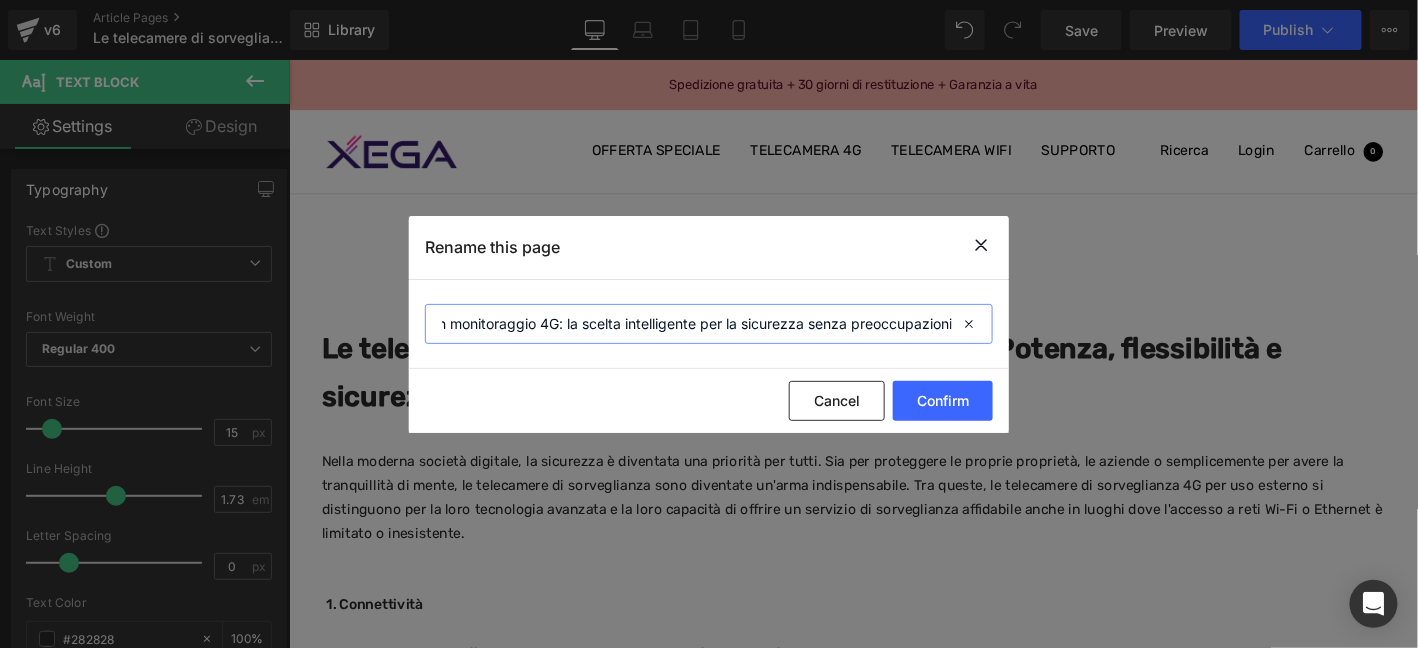 type on "La telecamera solare per esterni con monitoraggio 4G: la scelta intelligente per la sicurezza senza preoccupazioni" 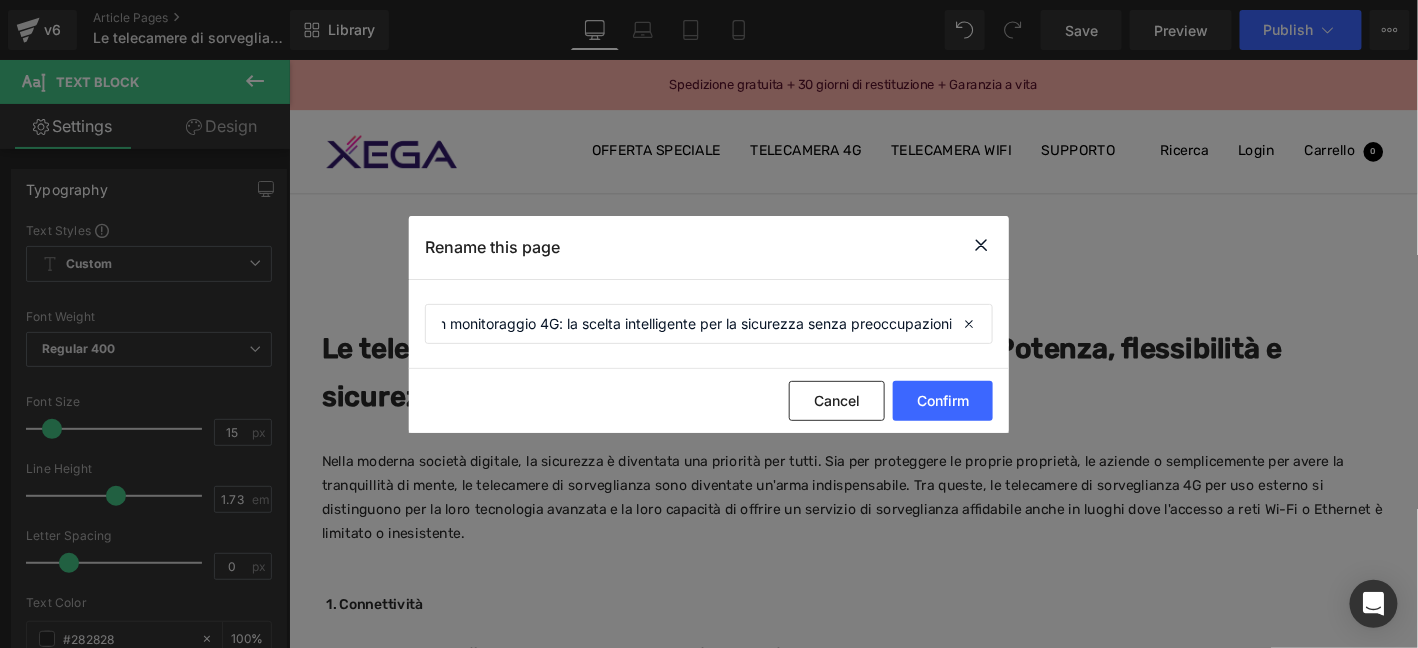 scroll, scrollTop: 0, scrollLeft: 0, axis: both 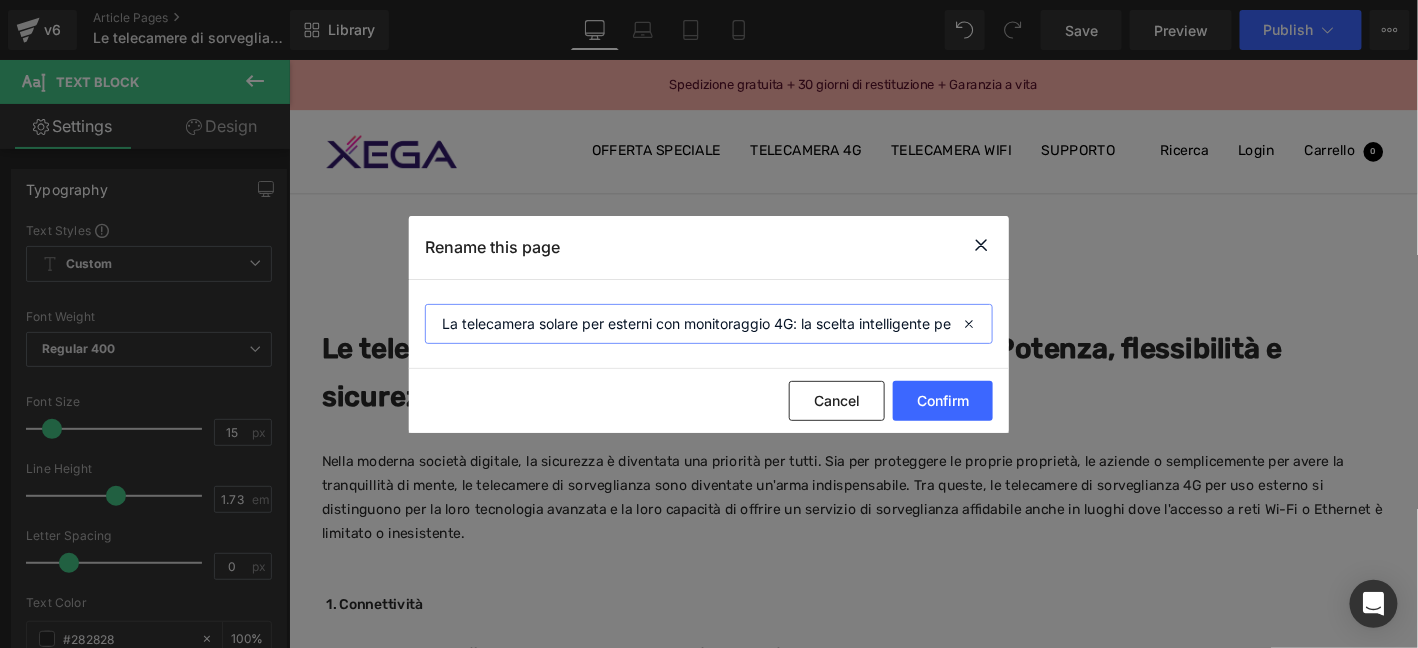 click on "La telecamera solare per esterni con monitoraggio 4G: la scelta intelligente per la sicurezza senza preoccupazioni" at bounding box center [709, 324] 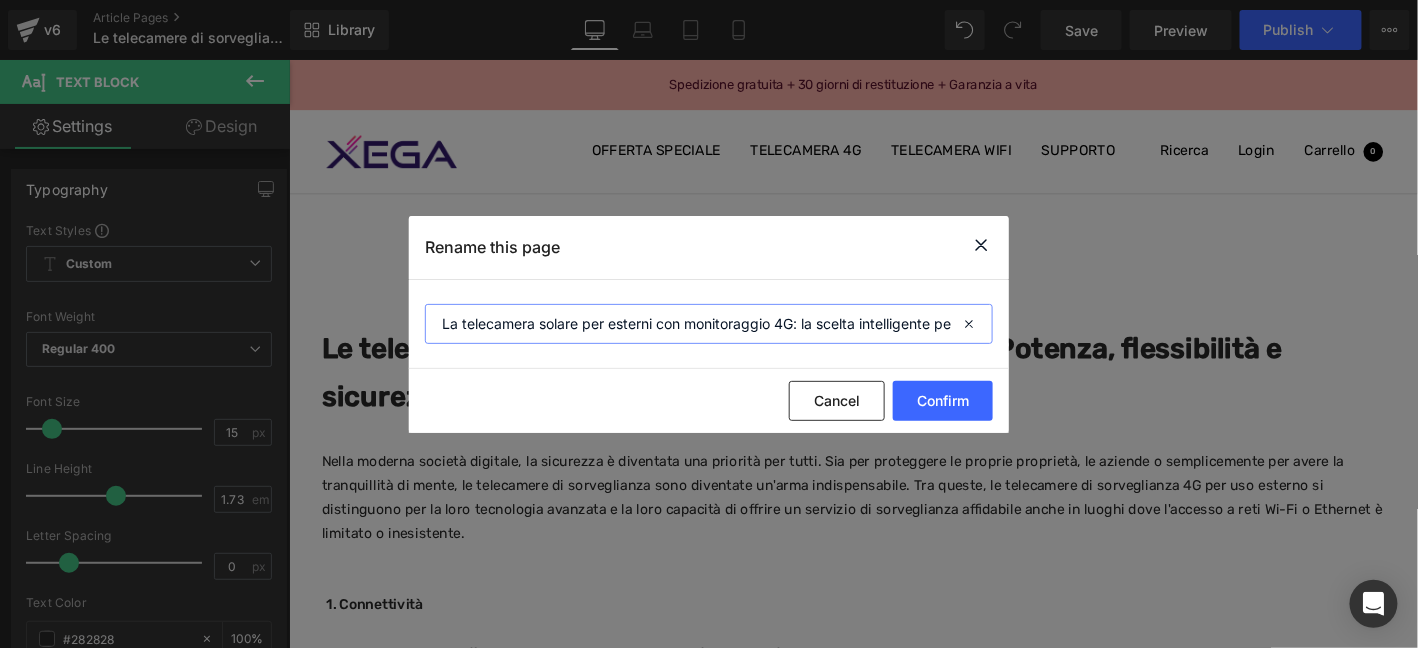 scroll, scrollTop: 0, scrollLeft: 241, axis: horizontal 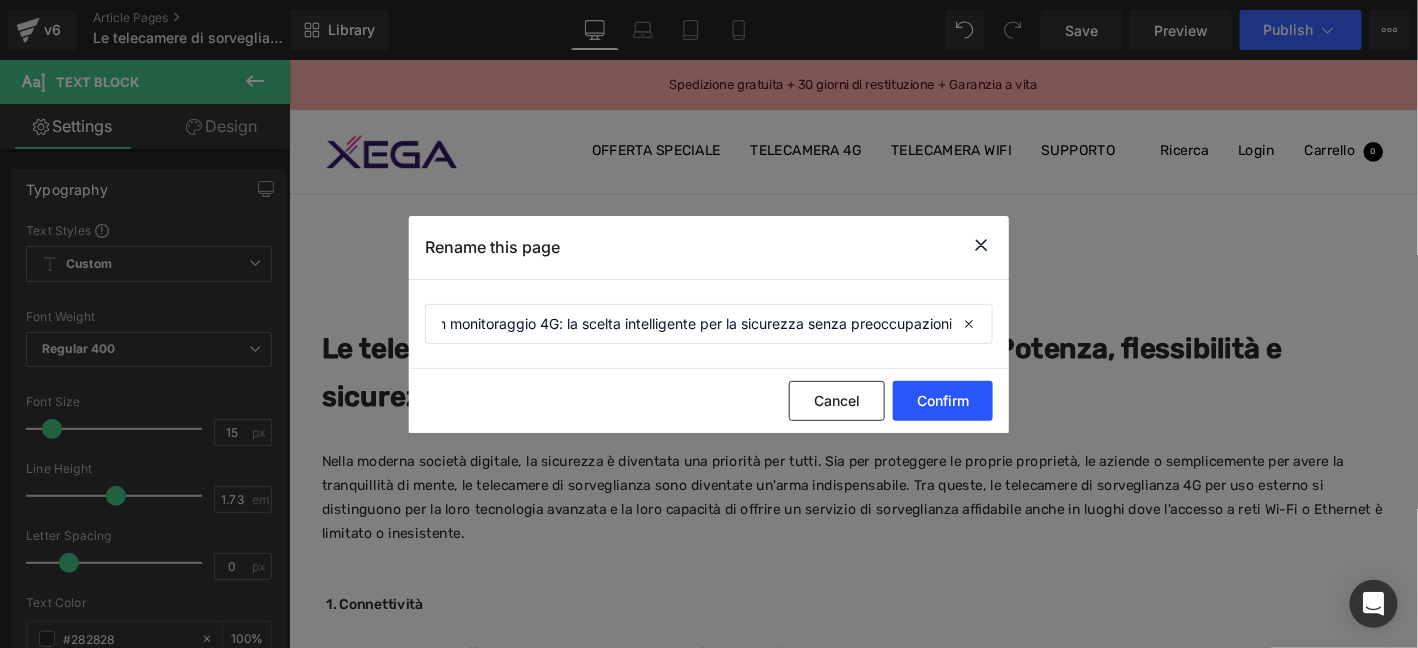 click on "Confirm" at bounding box center (943, 401) 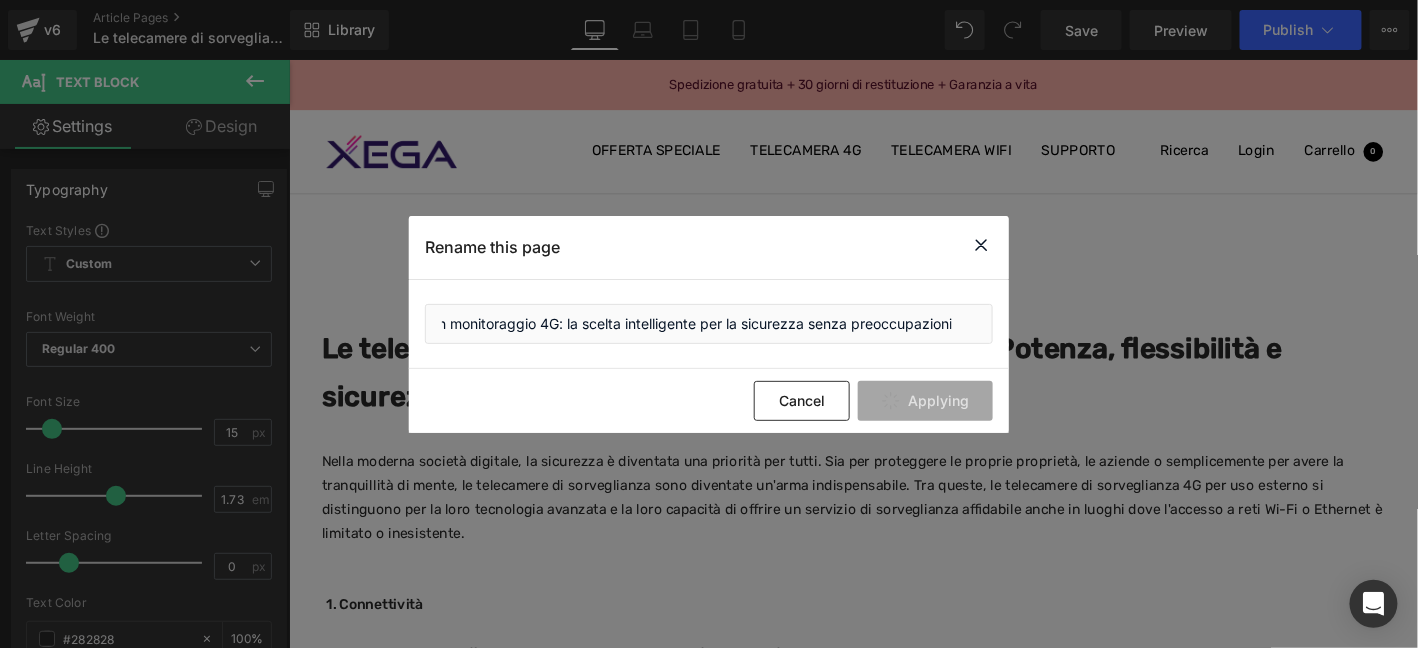 scroll, scrollTop: 0, scrollLeft: 0, axis: both 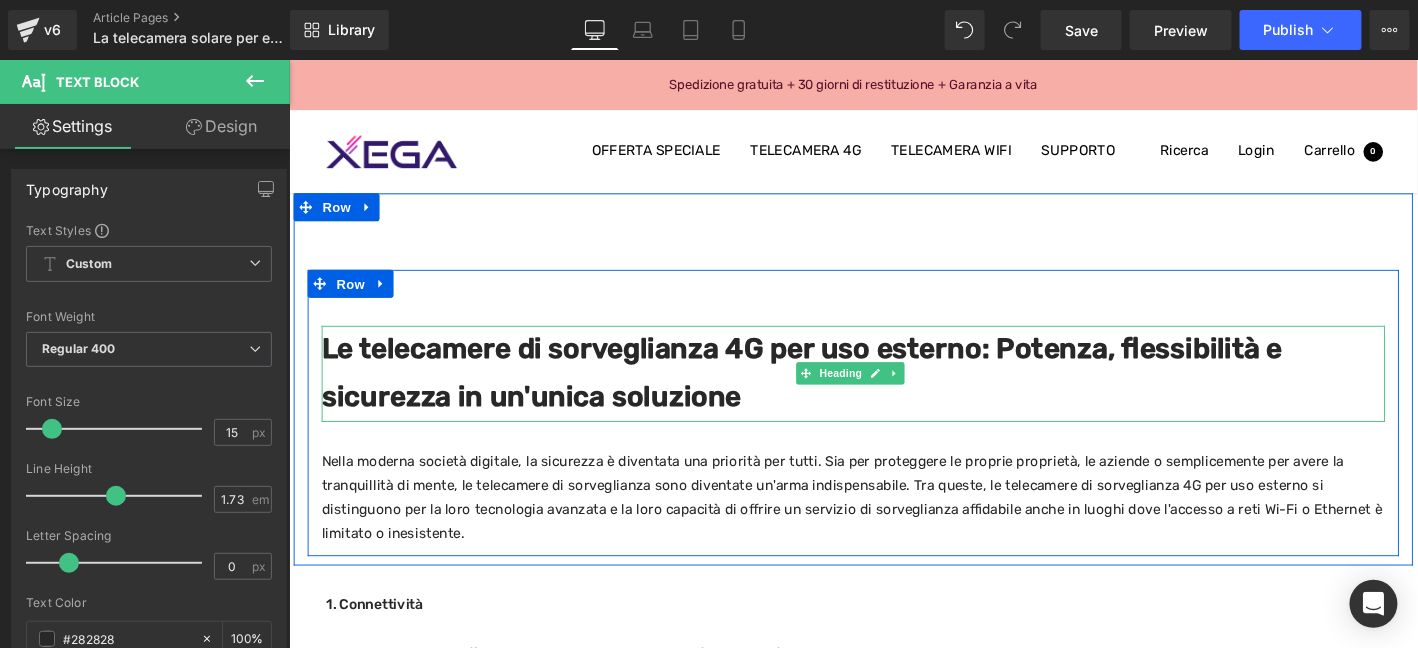 click on "Le telecamere di sorveglianza 4G per uso esterno: Potenza, flessibilità e sicurezza in un'unica soluzione" at bounding box center [838, 395] 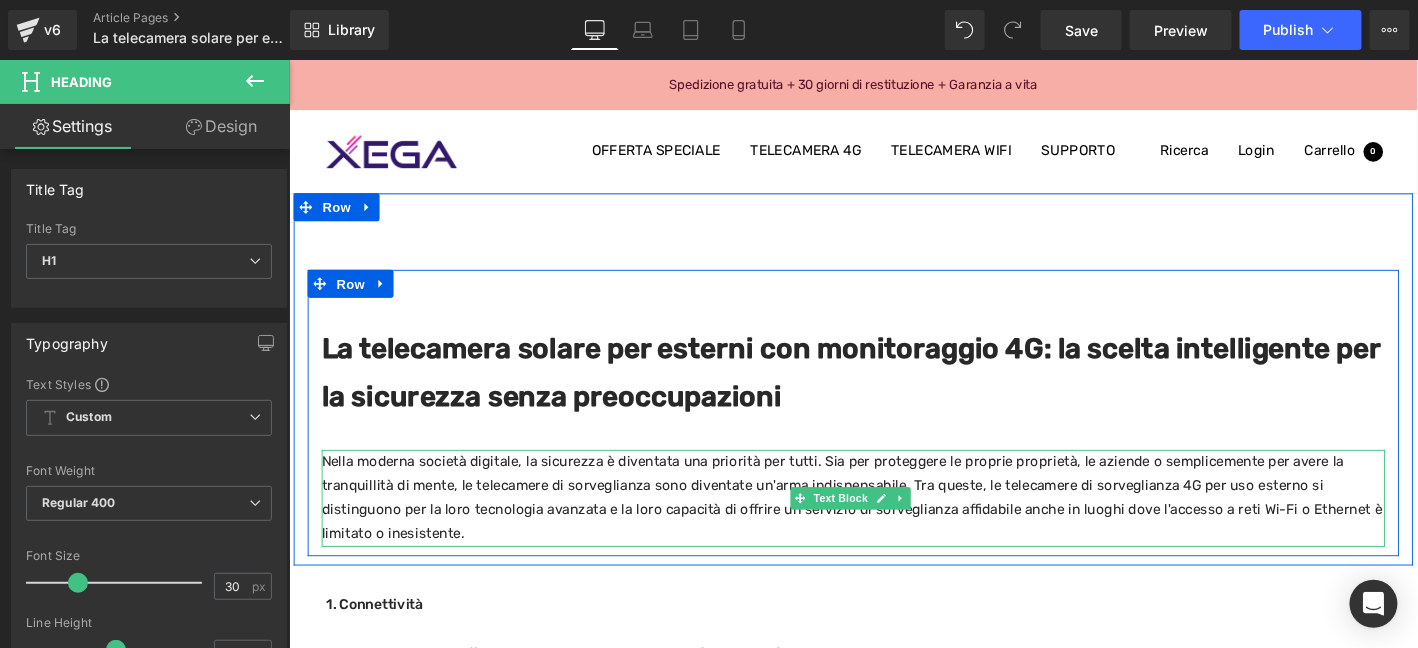 click on "Nella moderna società digitale, la sicurezza è diventata una priorità per tutti. Sia per proteggere le proprie proprietà, le aziende o semplicemente per avere la tranquillità di mente, le telecamere di sorveglianza sono diventate un'arma indispensabile. Tra queste, le telecamere di sorveglianza 4G per uso esterno si distinguono per la loro tecnologia avanzata e la loro capacità di offrire un servizio di sorveglianza affidabile anche in luoghi dove l'accesso a reti Wi-Fi o Ethernet è limitato o inesistente." at bounding box center [893, 529] 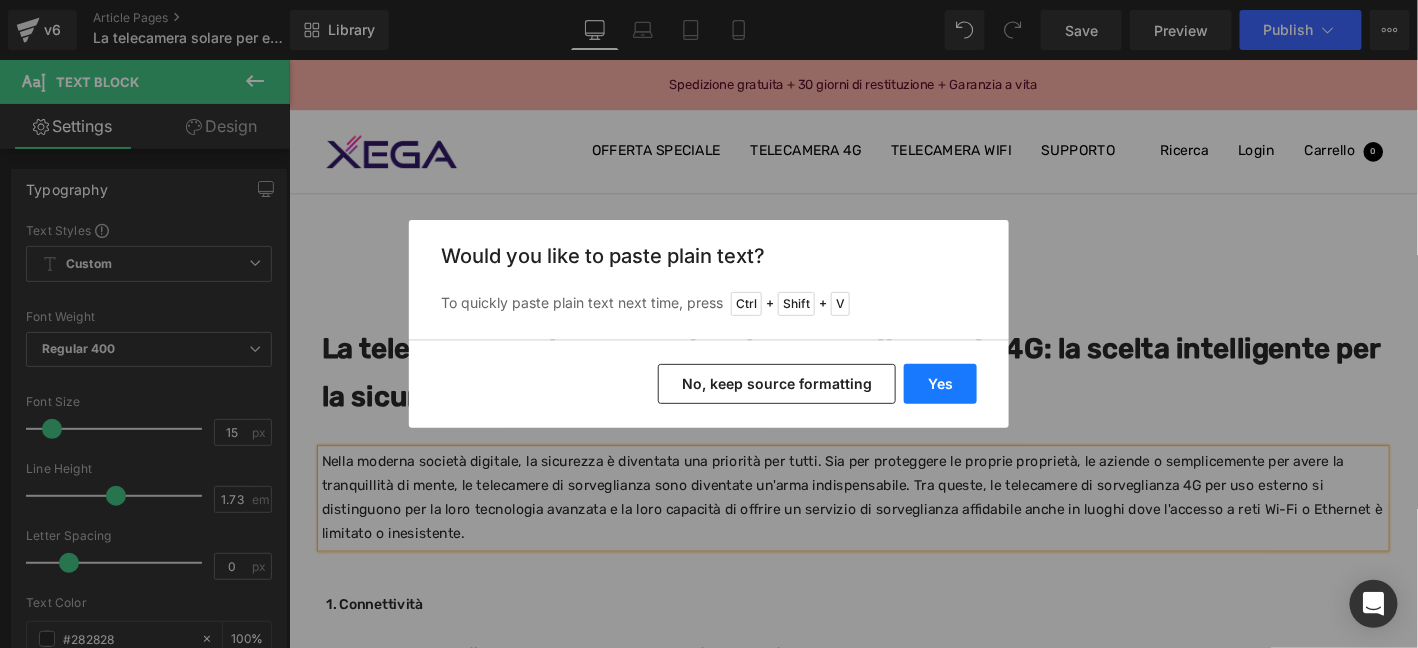 click on "Yes" at bounding box center (940, 384) 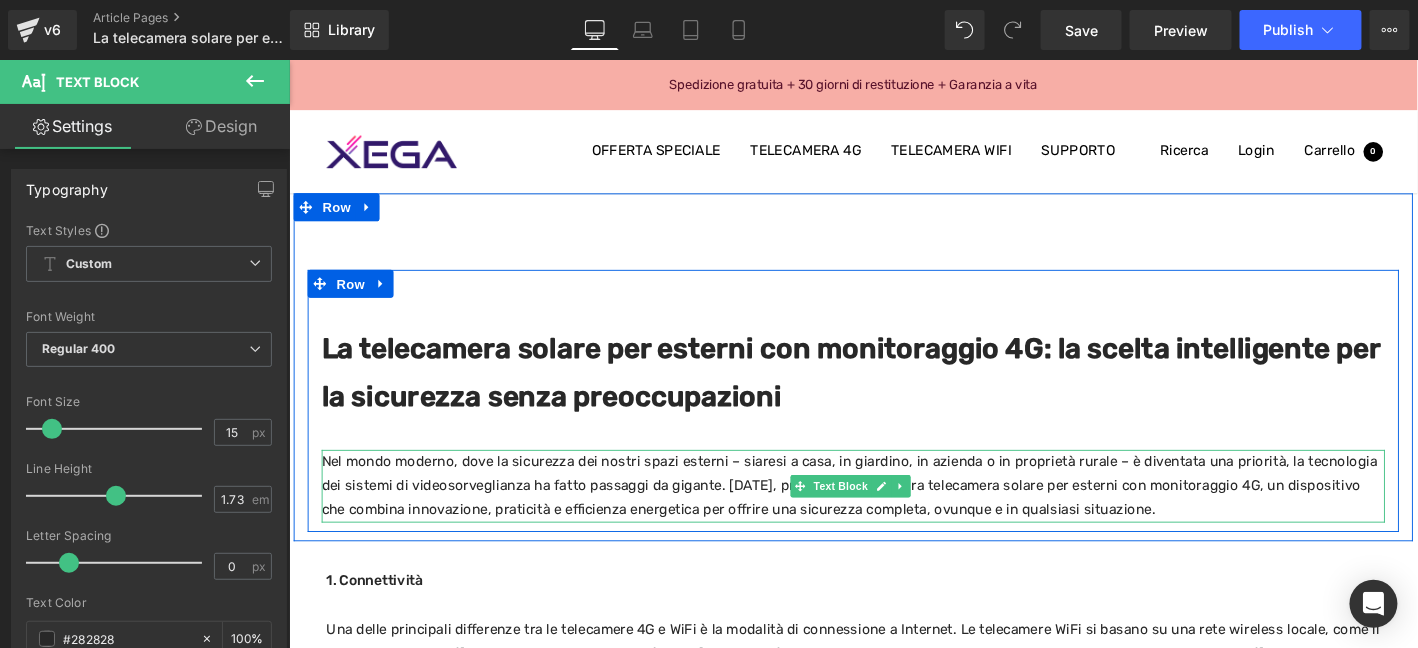 click on "Nel mondo moderno, dove la sicurezza dei nostri spazi esterni – siaresi a casa, in giardino, in azienda o in proprietà rurale – è diventata una priorità, la tecnologia dei sistemi di videosorveglianza ha fatto passaggi da gigante. Oggi, presentiamo la nostra telecamera solare per esterni con monitoraggio 4G, un dispositivo che combina innovazione, praticità e efficienza energetica per offrire una sicurezza completa, ovunque e in qualsiasi situazione." at bounding box center (893, 516) 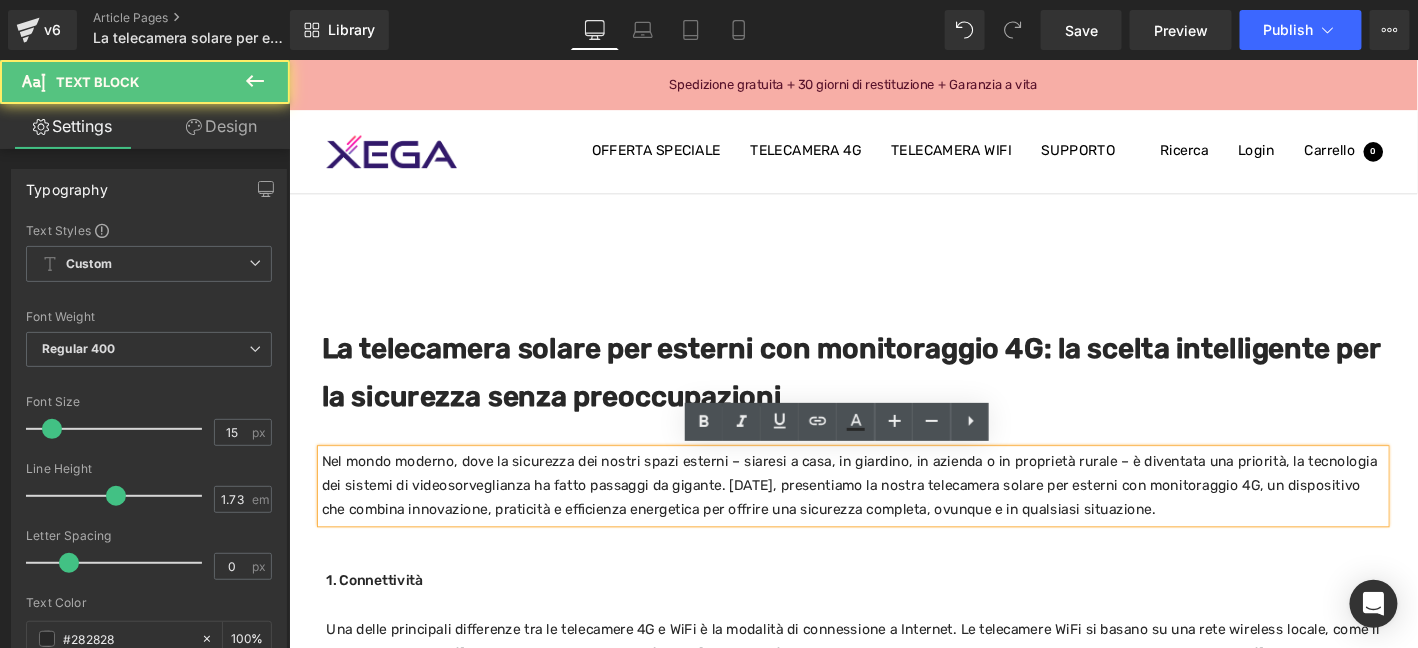 click on "Nel mondo moderno, dove la sicurezza dei nostri spazi esterni – siaresi a casa, in giardino, in azienda o in proprietà rurale – è diventata una priorità, la tecnologia dei sistemi di videosorveglianza ha fatto passaggi da gigante. Oggi, presentiamo la nostra telecamera solare per esterni con monitoraggio 4G, un dispositivo che combina innovazione, praticità e efficienza energetica per offrire una sicurezza completa, ovunque e in qualsiasi situazione." at bounding box center (893, 516) 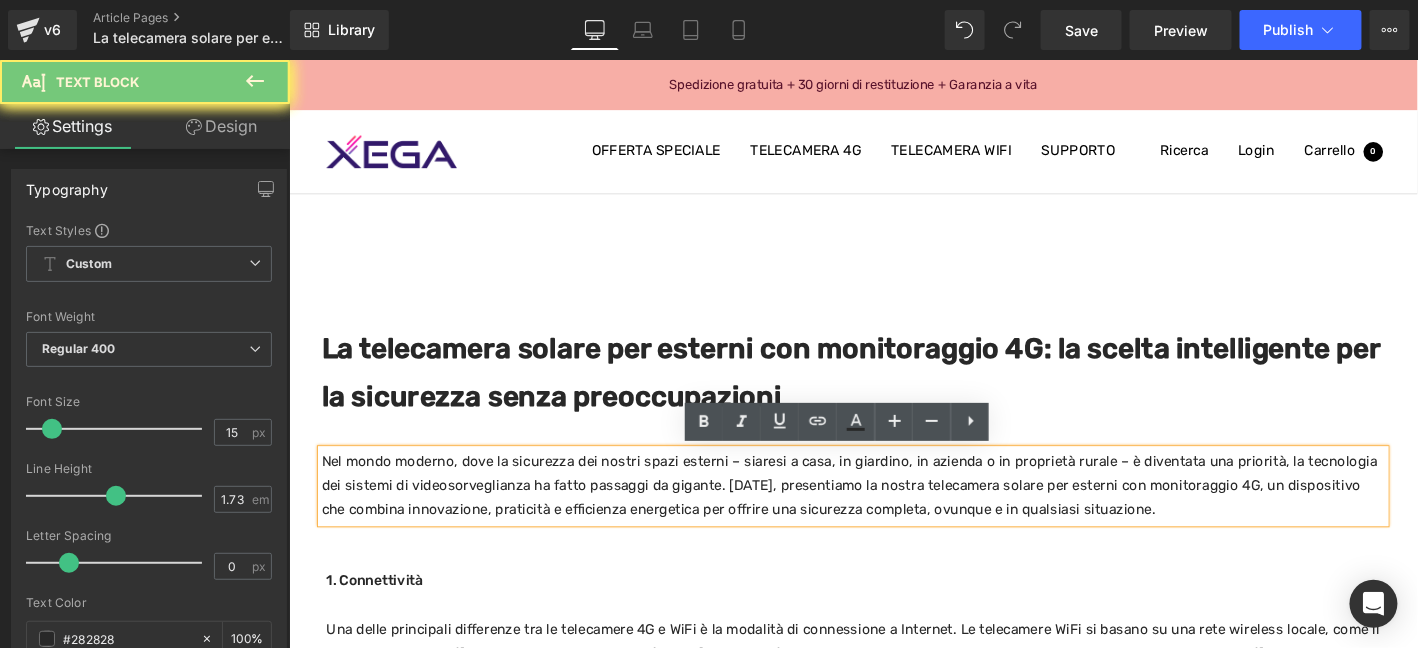 click on "Nel mondo moderno, dove la sicurezza dei nostri spazi esterni – siaresi a casa, in giardino, in azienda o in proprietà rurale – è diventata una priorità, la tecnologia dei sistemi di videosorveglianza ha fatto passaggi da gigante. Oggi, presentiamo la nostra telecamera solare per esterni con monitoraggio 4G, un dispositivo che combina innovazione, praticità e efficienza energetica per offrire una sicurezza completa, ovunque e in qualsiasi situazione." at bounding box center [893, 516] 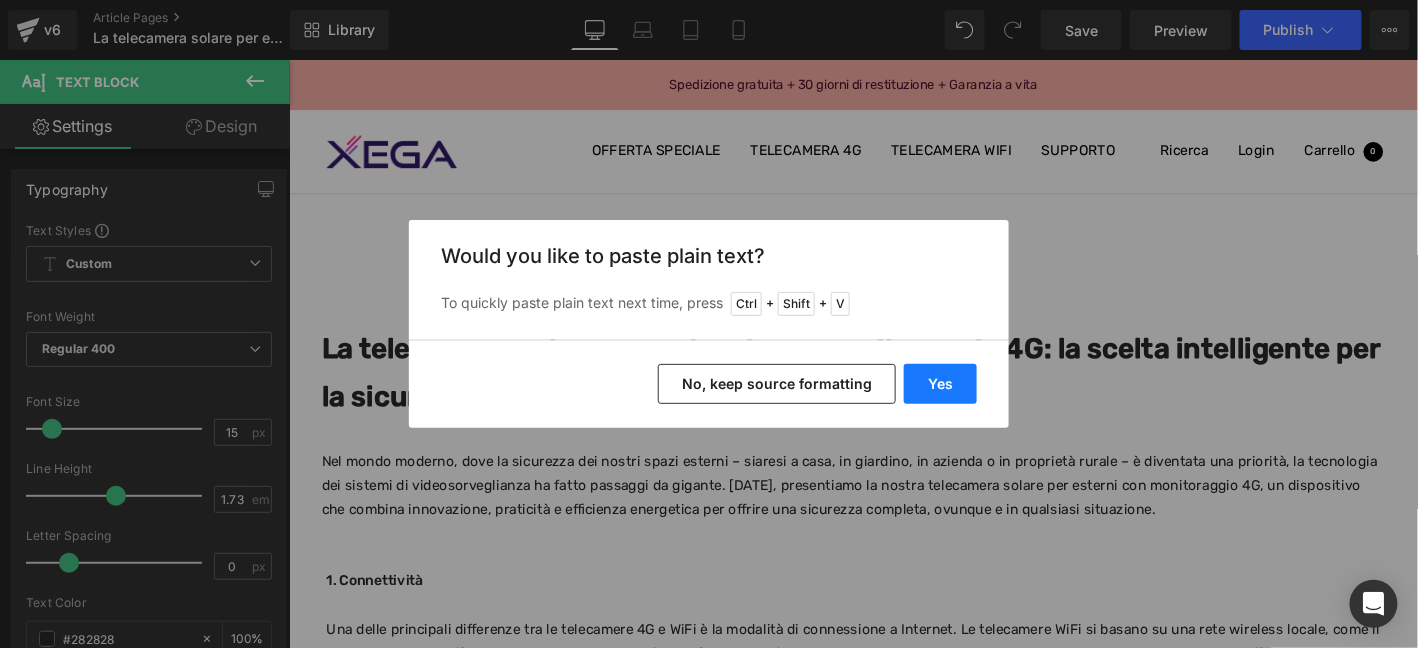 click on "Yes" at bounding box center (940, 384) 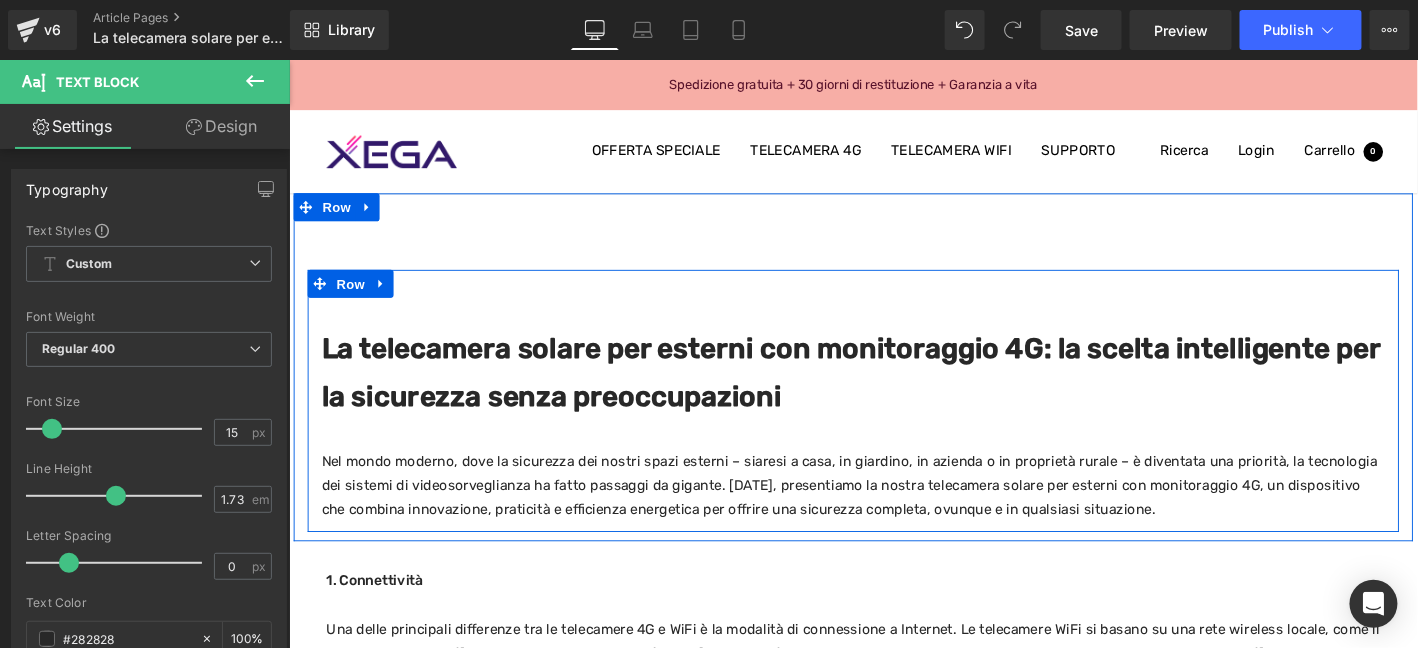 click on "La telecamera solare per esterni con monitoraggio 4G: la scelta intelligente per la sicurezza senza preoccupazioni Heading         Nel mondo moderno, dove la sicurezza dei nostri spazi esterni – siaresi a casa, in giardino, in azienda o in proprietà rurale – è diventata una priorità, la tecnologia dei sistemi di videosorveglianza ha fatto passaggi da gigante. Oggi, presentiamo la nostra telecamera solare per esterni con monitoraggio 4G, un dispositivo che combina innovazione, praticità e efficienza energetica per offrire una sicurezza completa, ovunque e in qualsiasi situazione. Text Block" at bounding box center (893, 435) 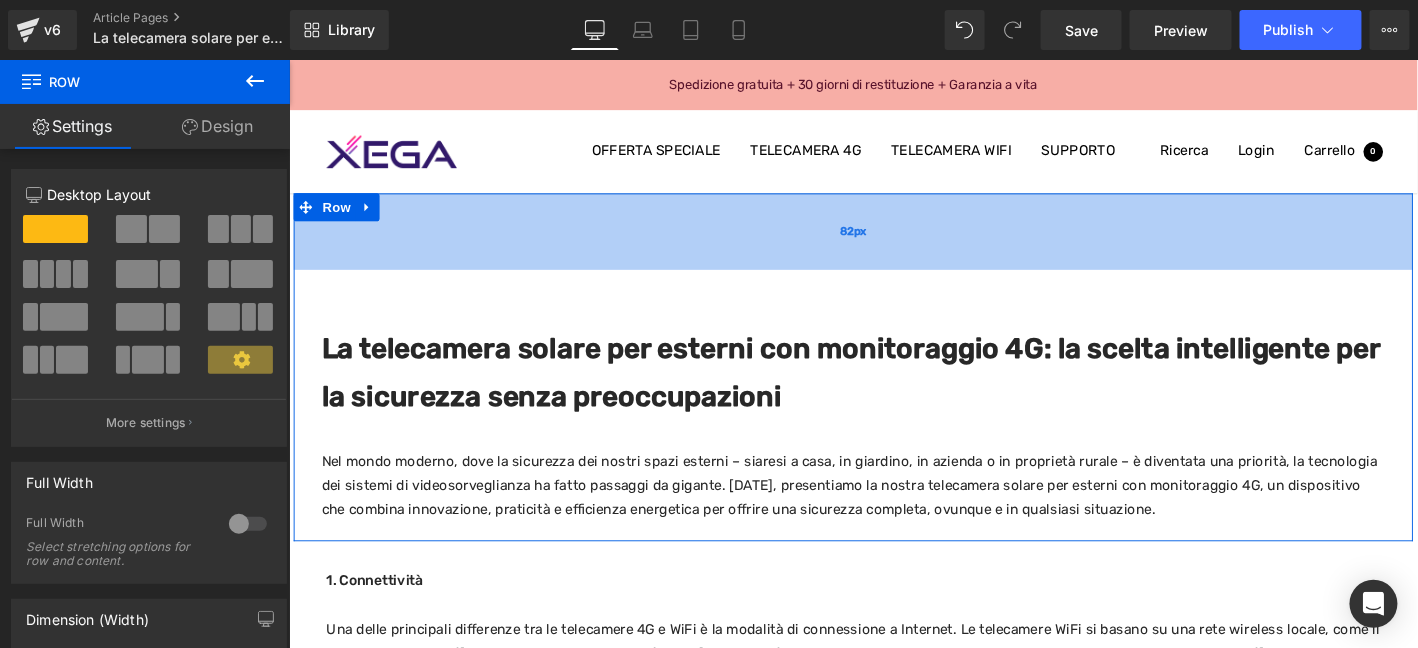 click on "82px" at bounding box center (893, 243) 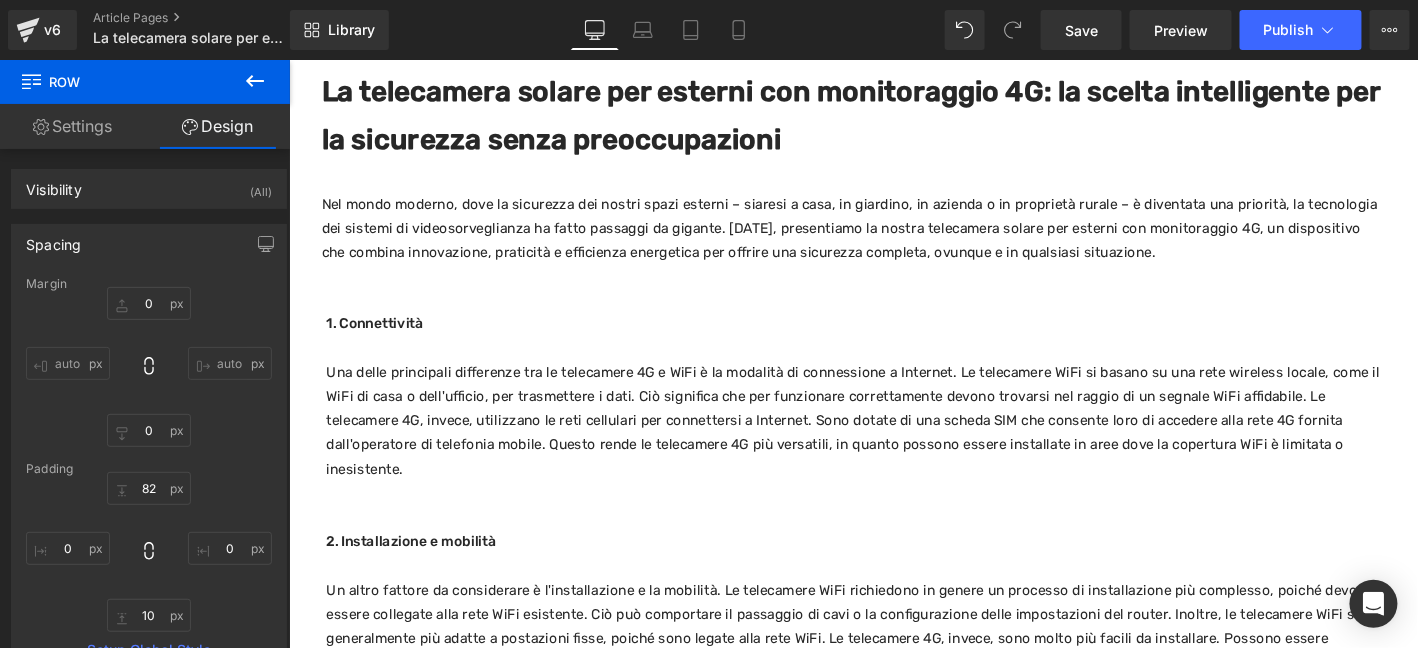scroll, scrollTop: 299, scrollLeft: 0, axis: vertical 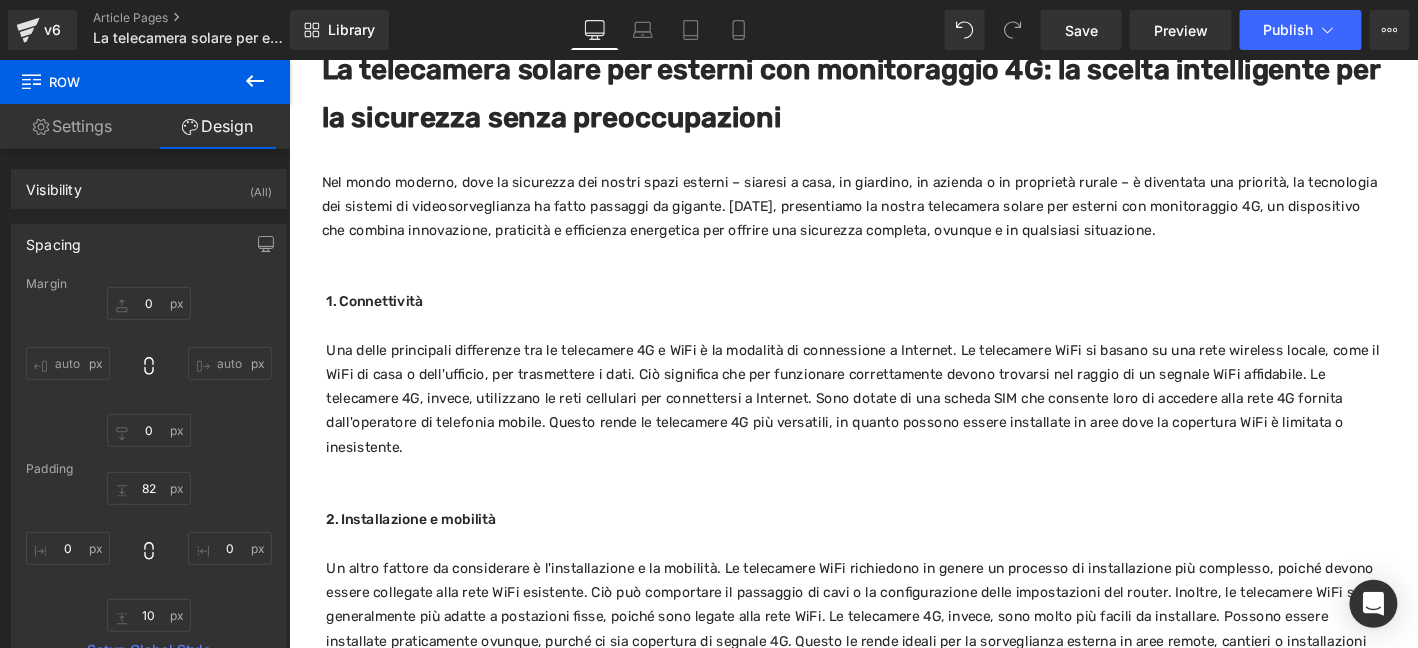 click 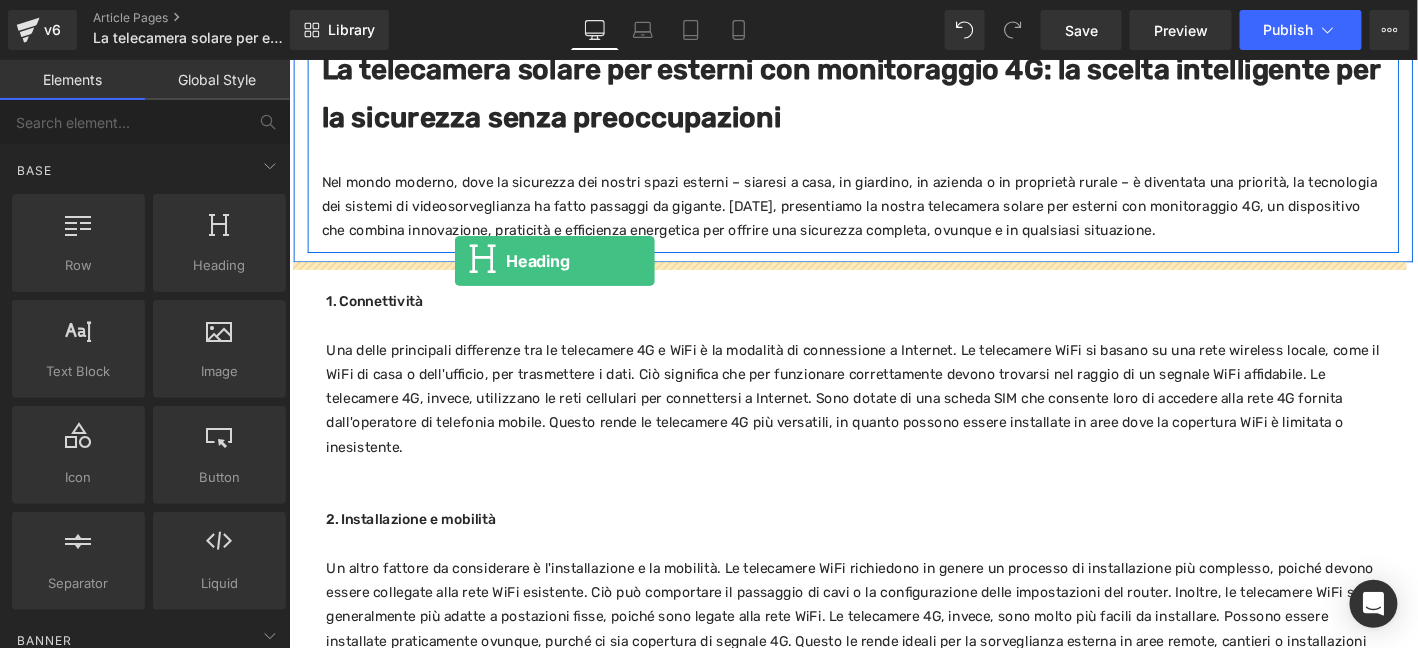 drag, startPoint x: 533, startPoint y: 324, endPoint x: 465, endPoint y: 274, distance: 84.40379 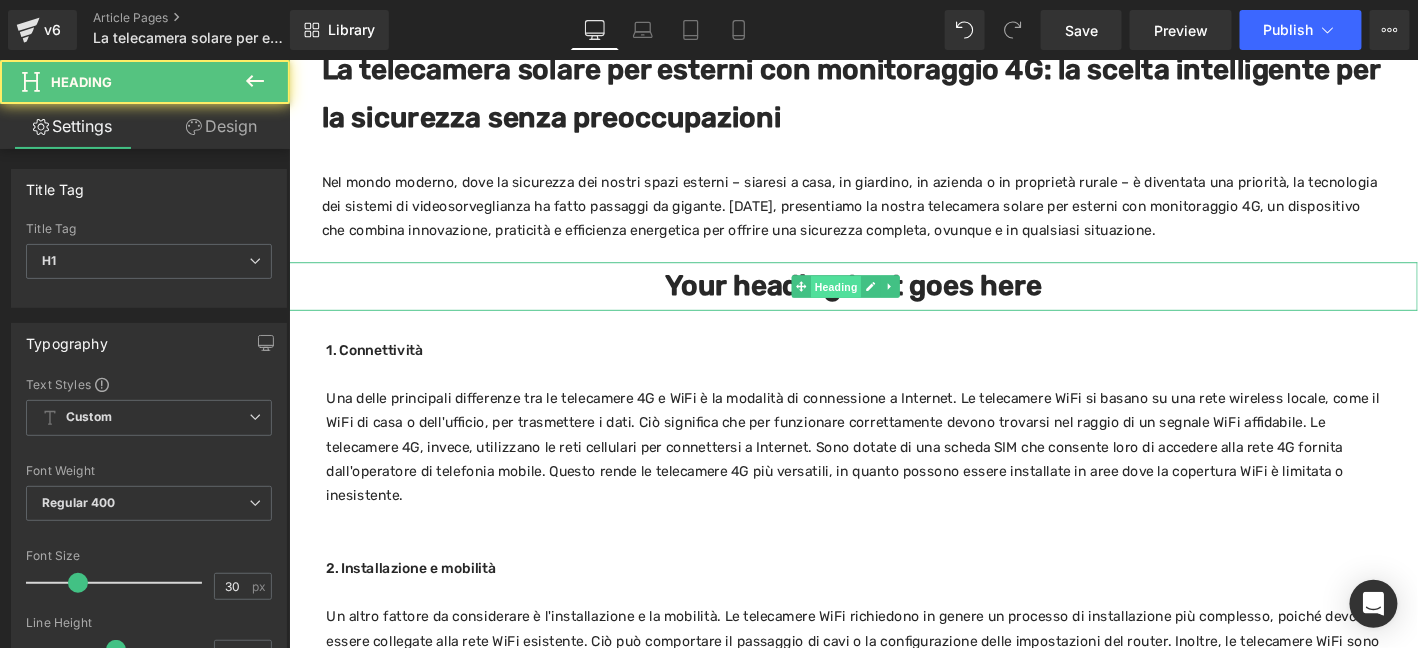 click on "Heading" at bounding box center [874, 303] 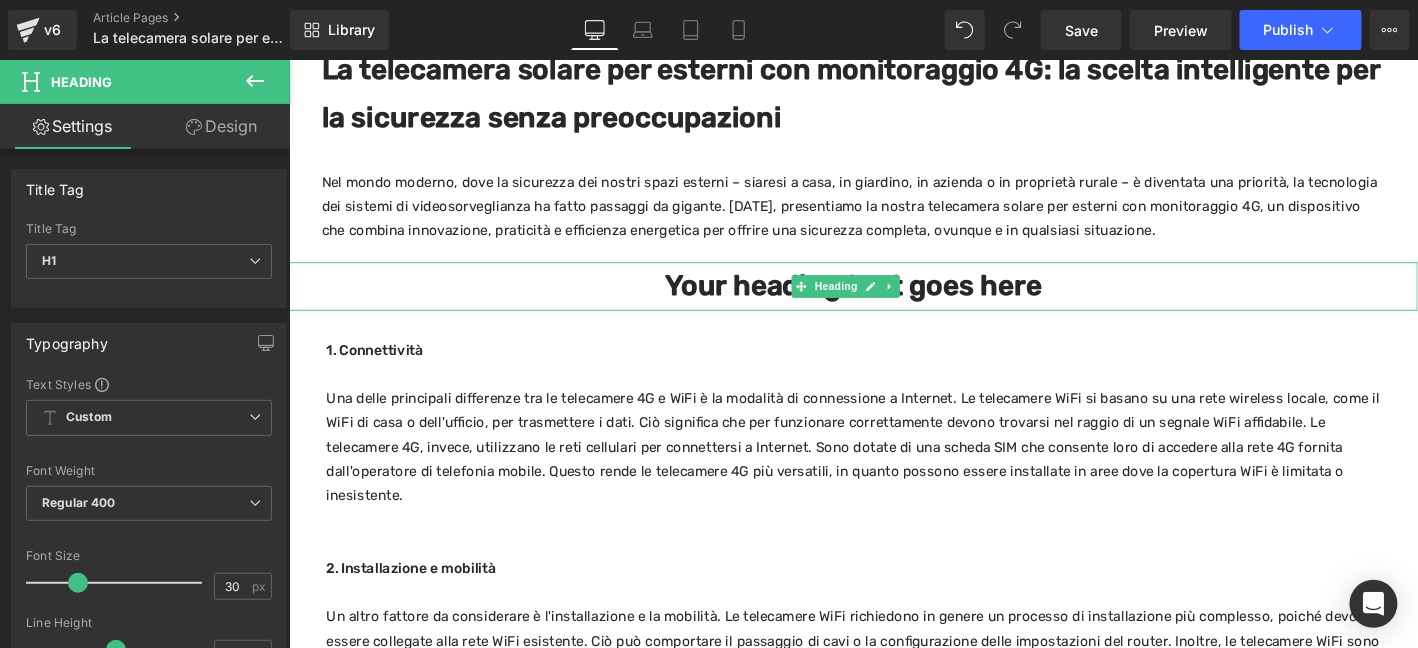 click on "Your heading text goes here" at bounding box center [893, 302] 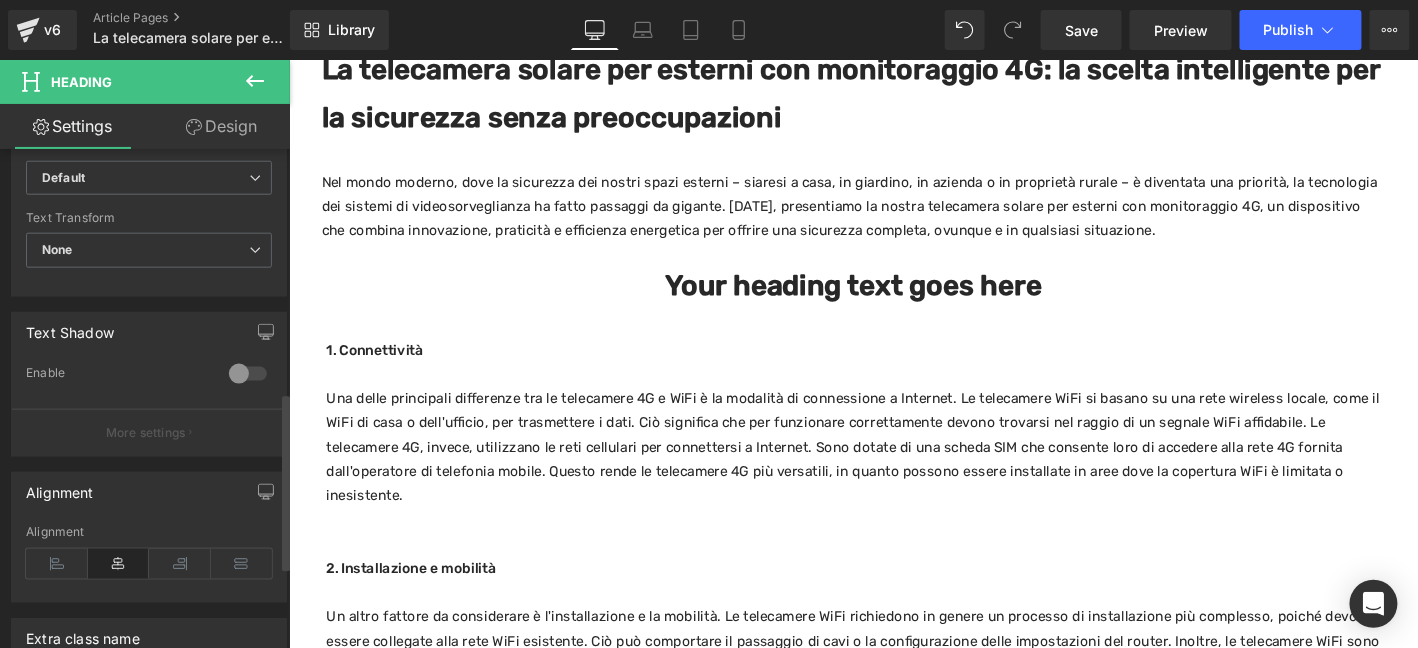 scroll, scrollTop: 700, scrollLeft: 0, axis: vertical 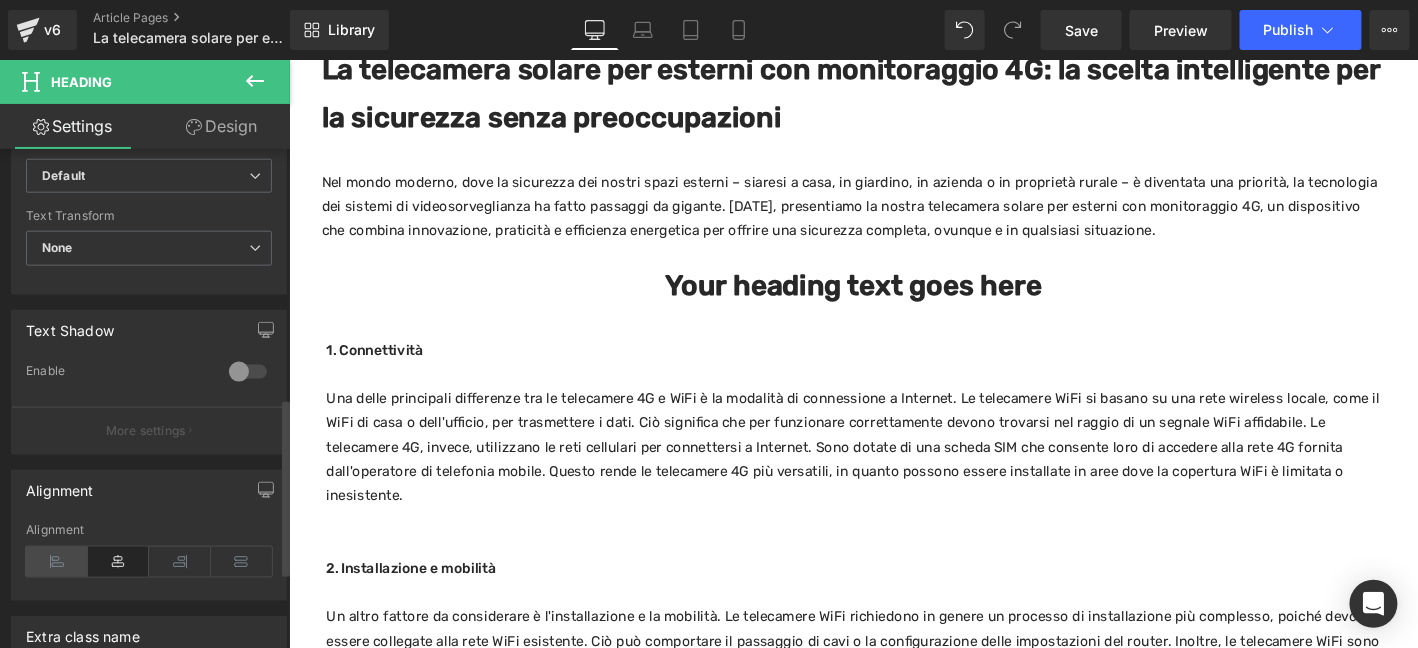 click at bounding box center (57, 562) 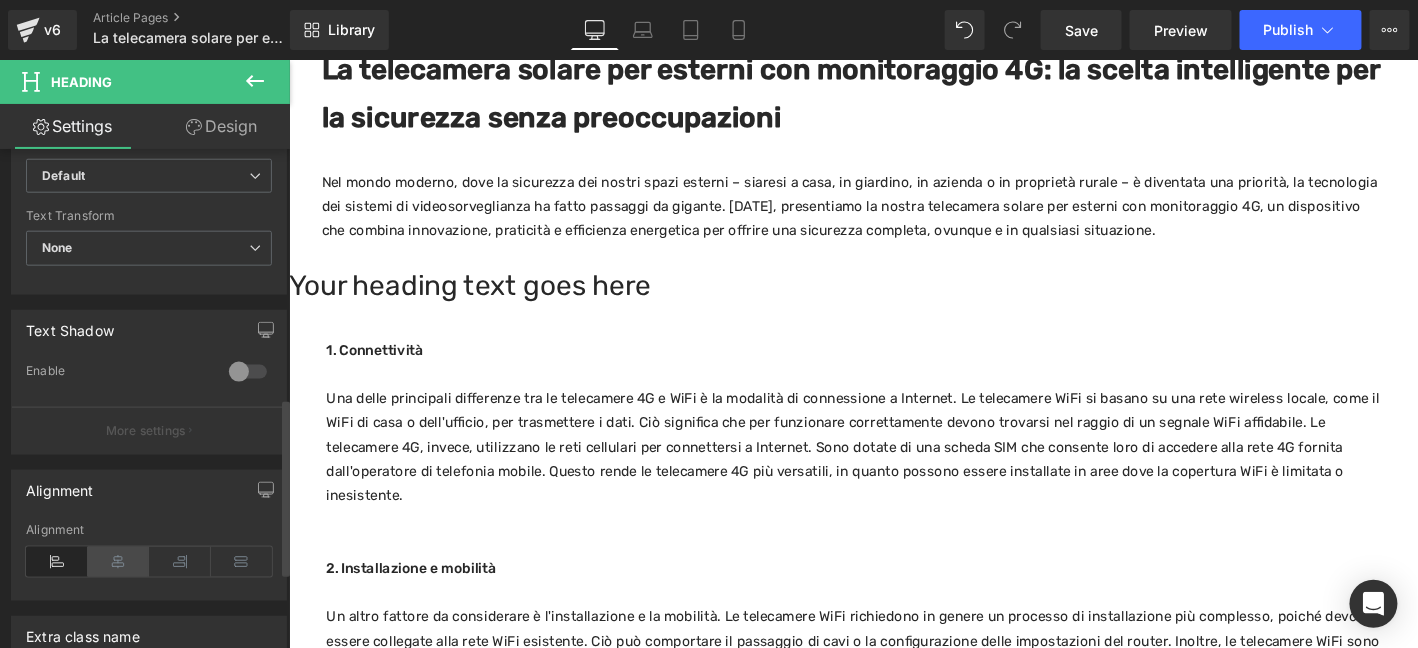 click at bounding box center [119, 562] 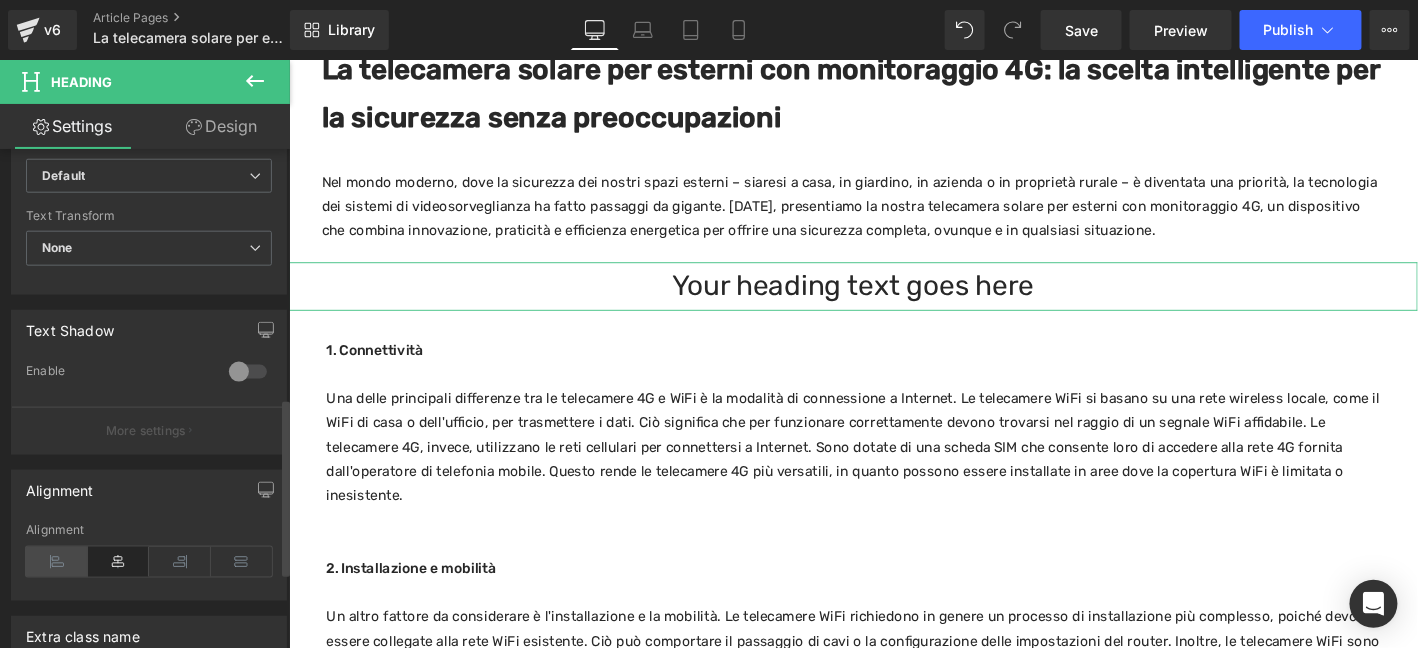 click at bounding box center [57, 562] 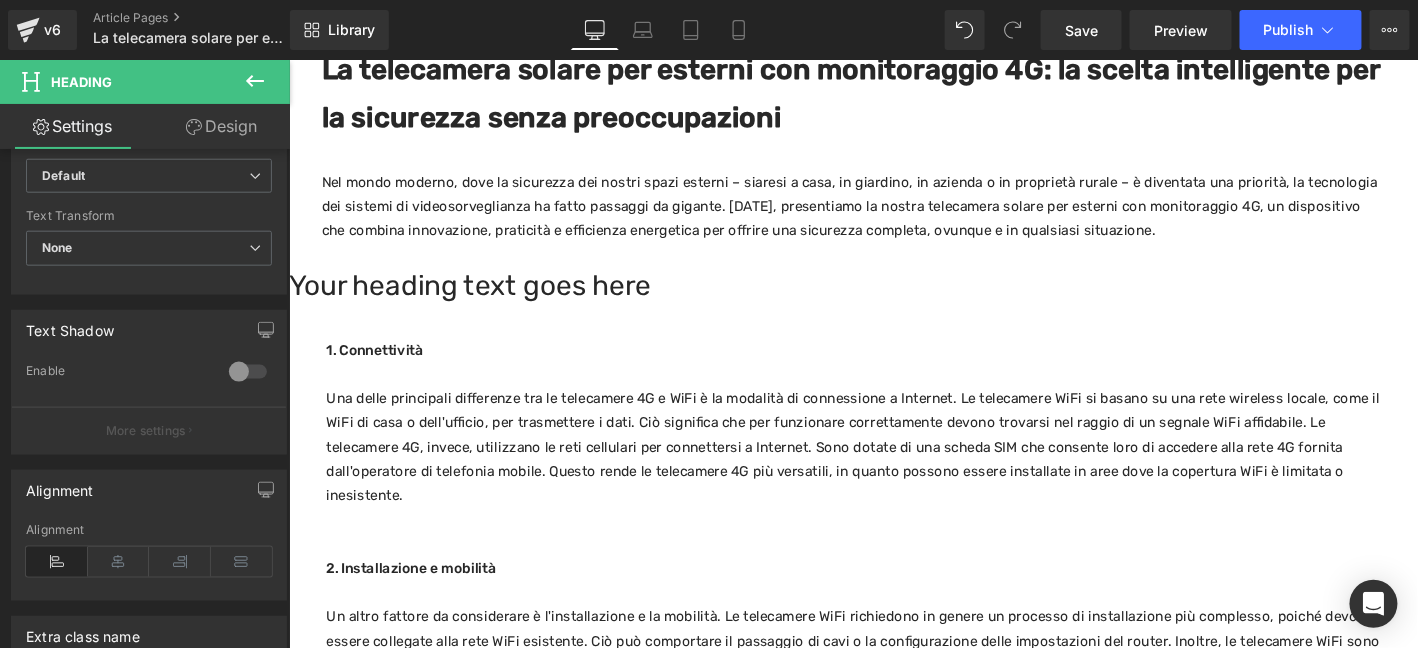 click on "La telecamera solare per esterni con monitoraggio 4G: la scelta intelligente per la sicurezza senza preoccupazioni Heading         Nel mondo moderno, dove la sicurezza dei nostri spazi esterni – siaresi a casa, in giardino, in azienda o in proprietà rurale – è diventata una priorità, la tecnologia dei sistemi di videosorveglianza ha fatto passaggi da gigante. Oggi, presentiamo la nostra telecamera solare per esterni con monitoraggio 4G, un dispositivo che combina innovazione, praticità e efficienza energetica per offrire una sicurezza completa, ovunque e in qualsiasi situazione. Text Block" at bounding box center (893, 136) 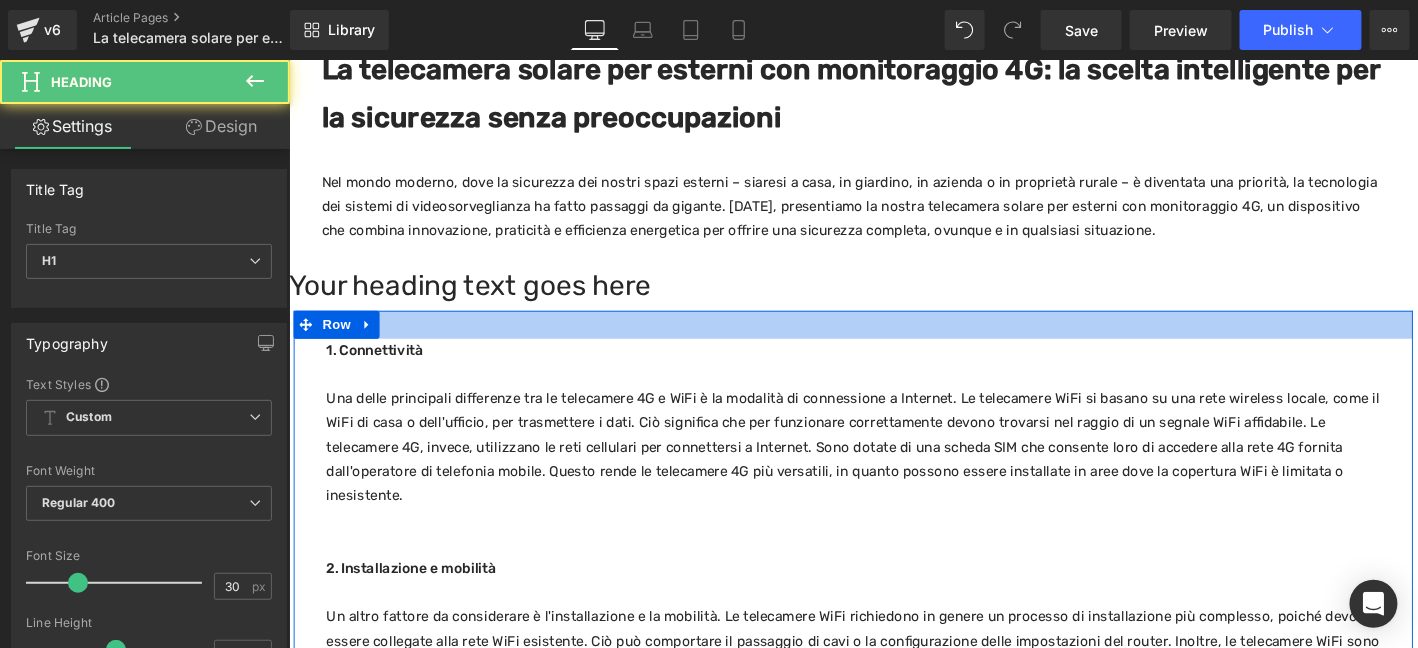 drag, startPoint x: 860, startPoint y: 314, endPoint x: 845, endPoint y: 343, distance: 32.649654 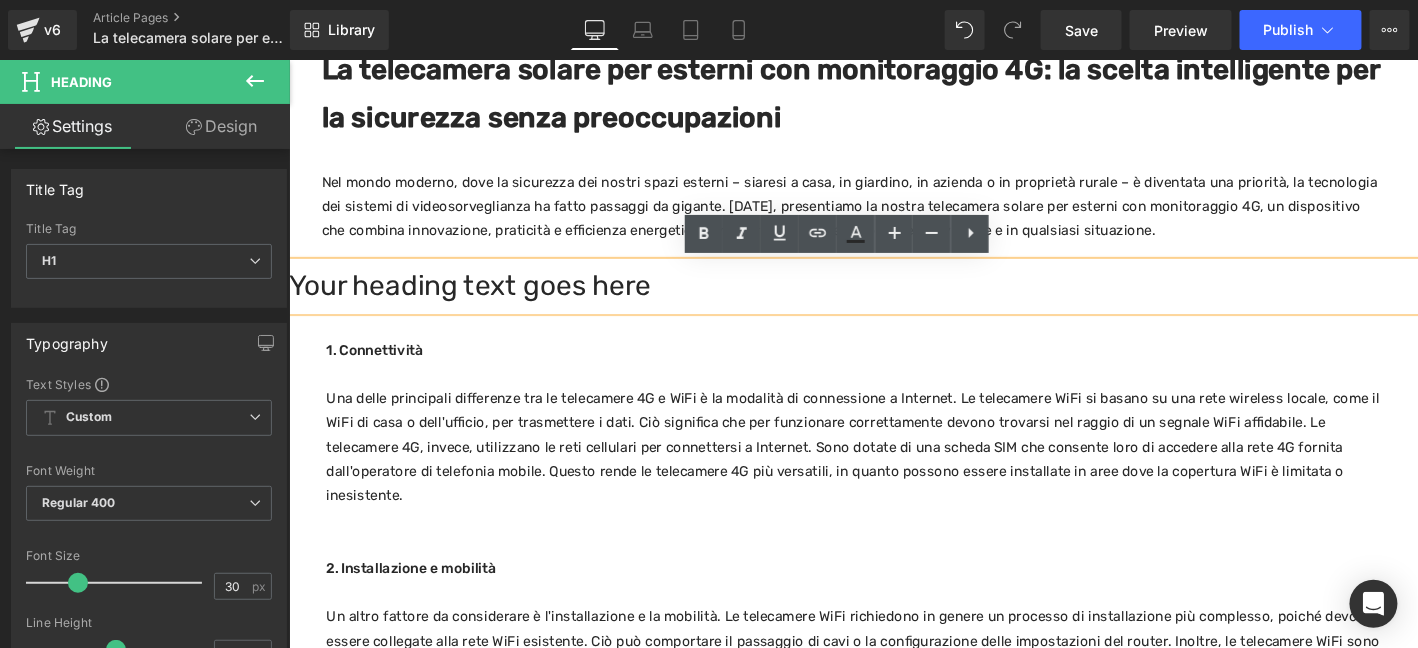 click on "La telecamera solare per esterni con monitoraggio 4G: la scelta intelligente per la sicurezza senza preoccupazioni" at bounding box center (890, 96) 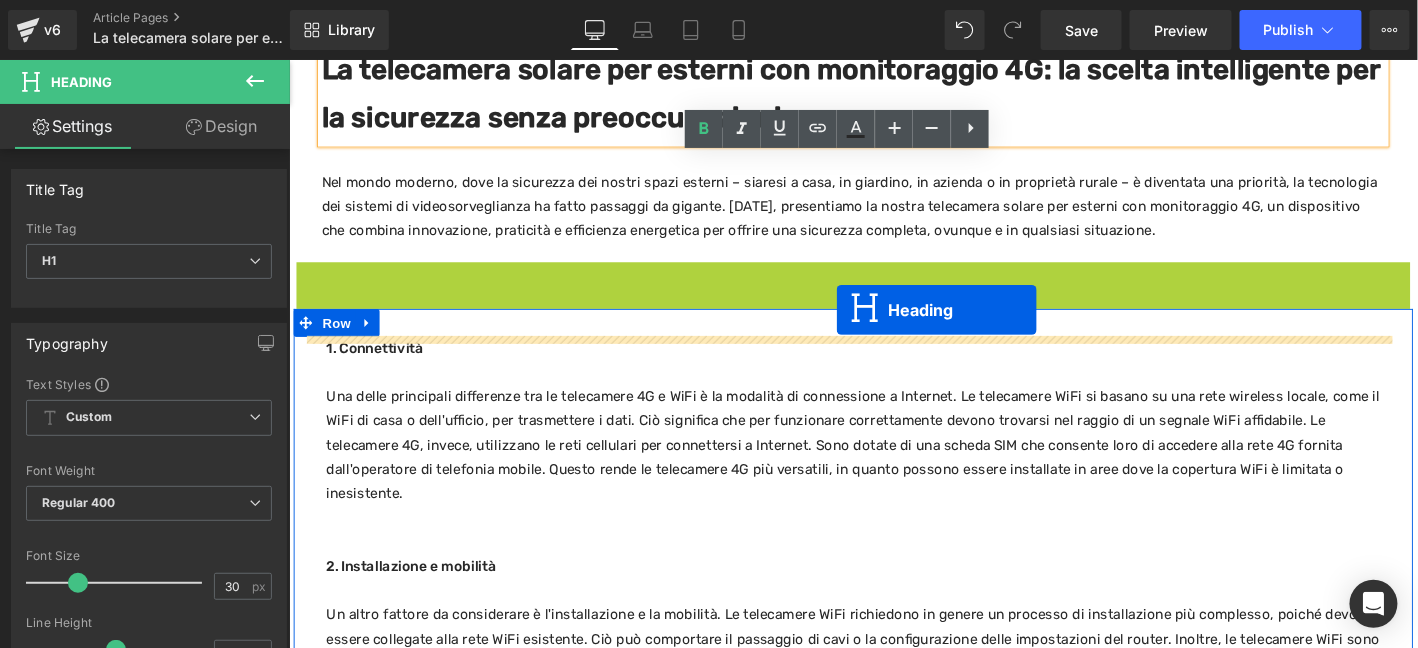 drag, startPoint x: 871, startPoint y: 301, endPoint x: 875, endPoint y: 327, distance: 26.305893 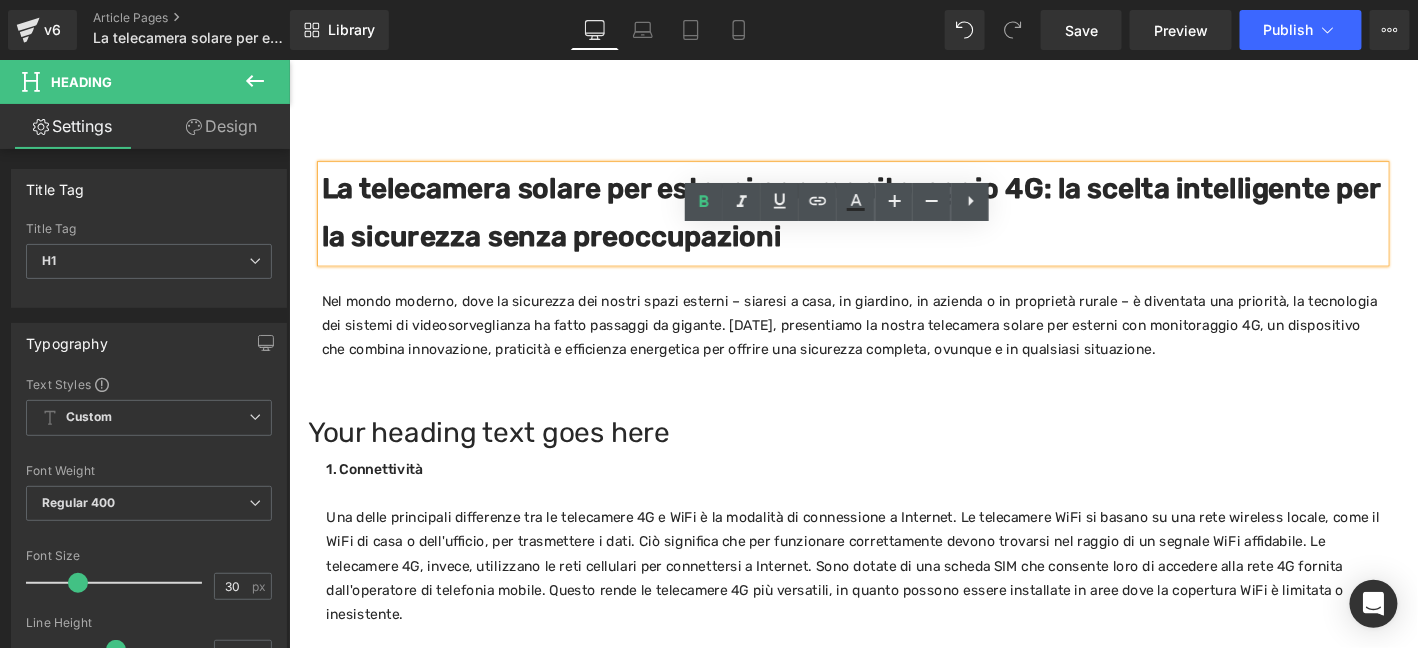 scroll, scrollTop: 299, scrollLeft: 0, axis: vertical 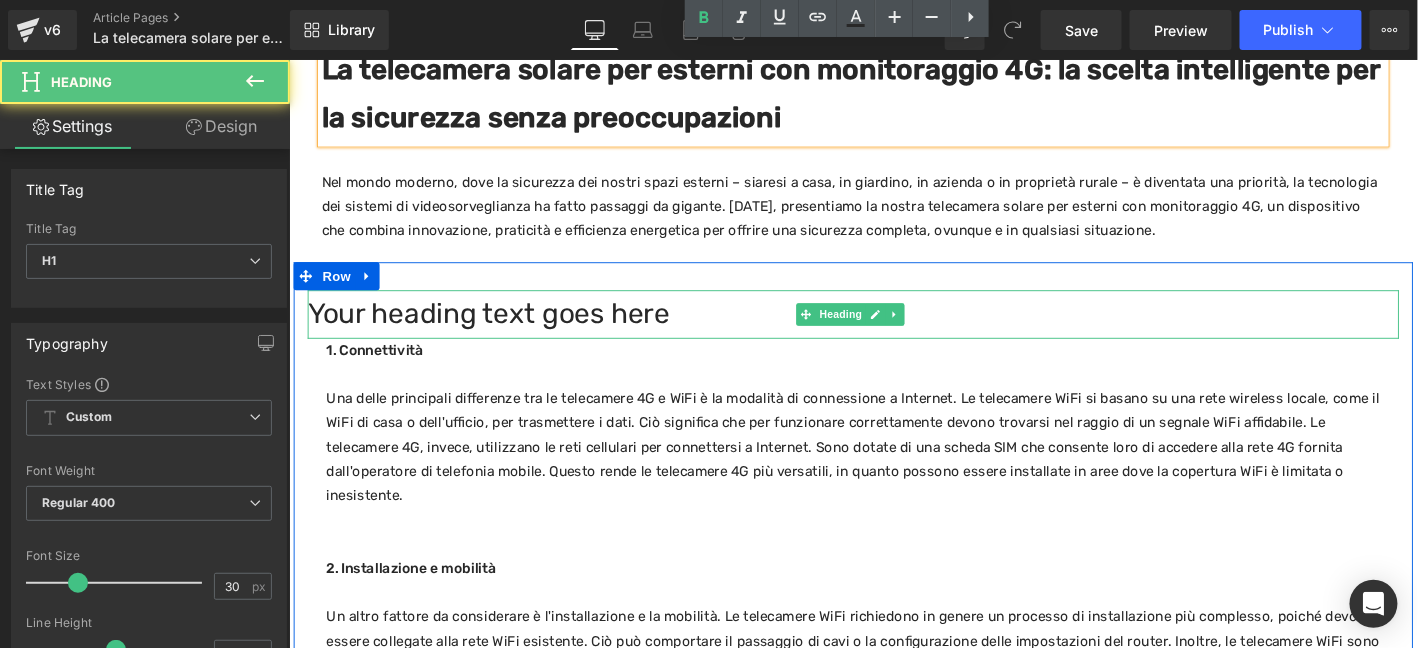 click on "Your heading text goes here" at bounding box center [893, 332] 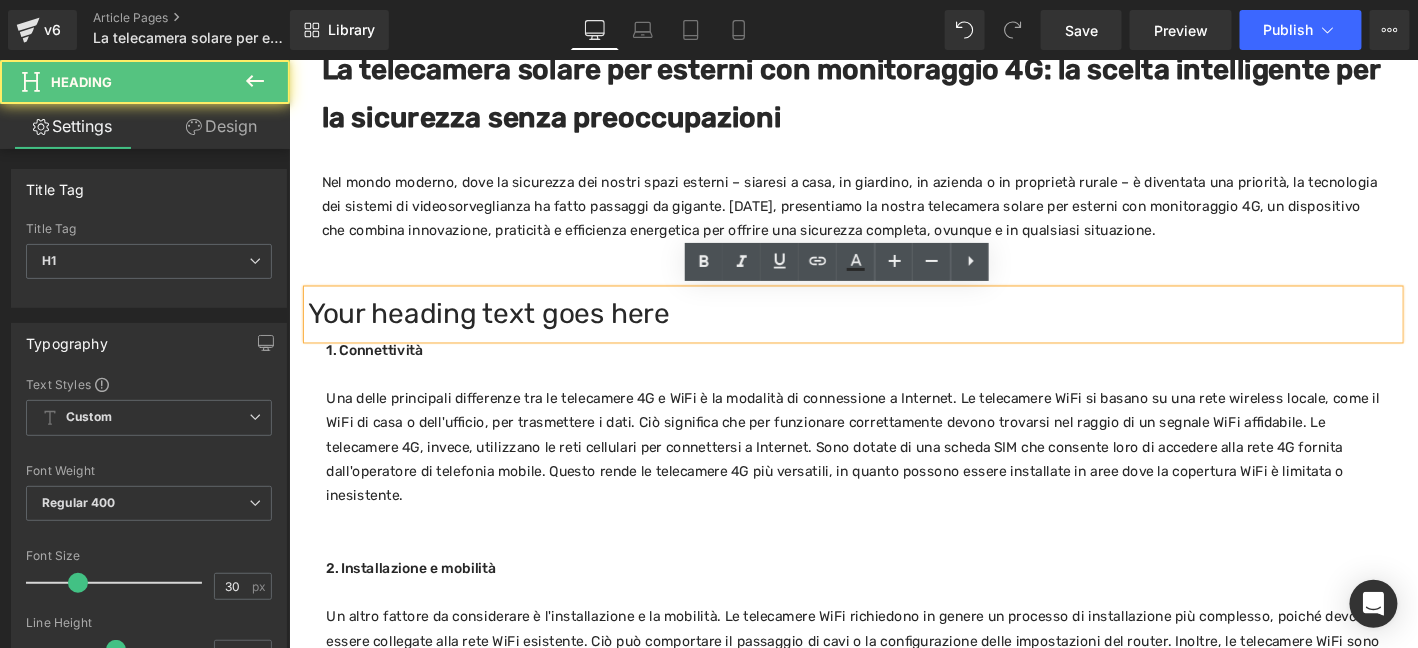 click on "La telecamera solare per esterni con monitoraggio 4G: la scelta intelligente per la sicurezza senza preoccupazioni" at bounding box center [890, 96] 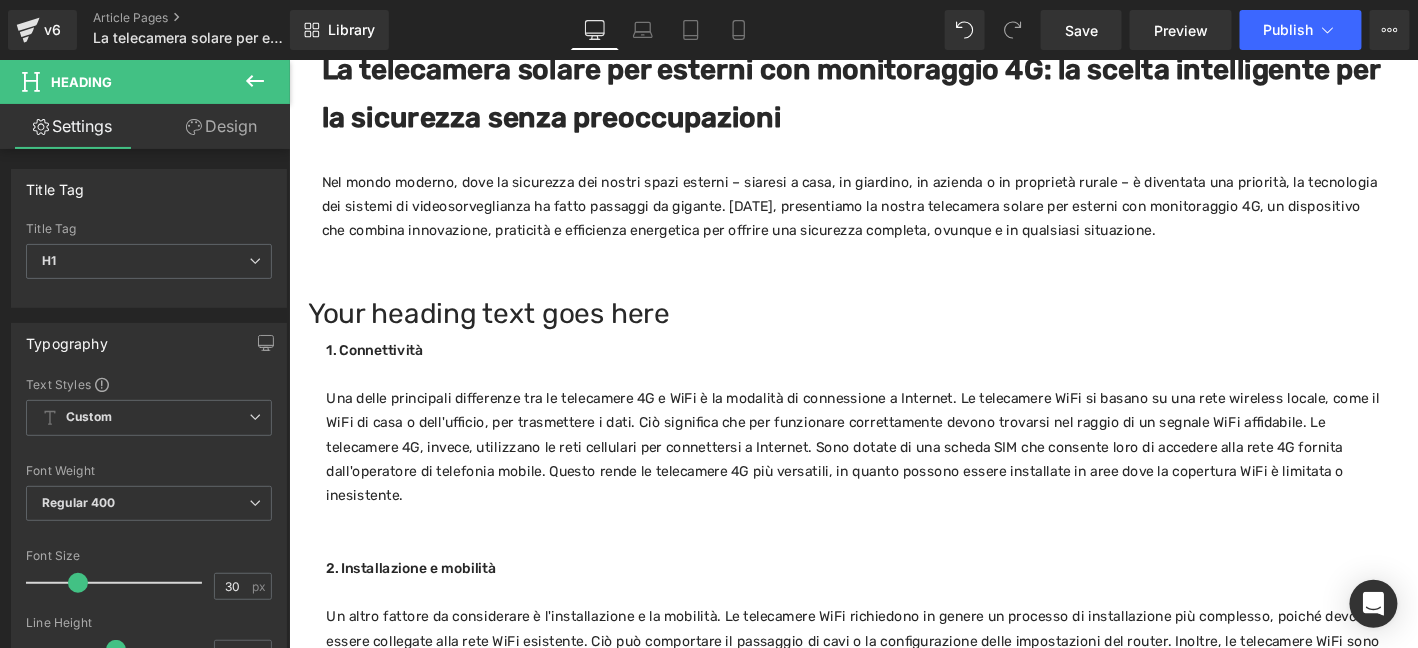 click on "Design" at bounding box center (221, 126) 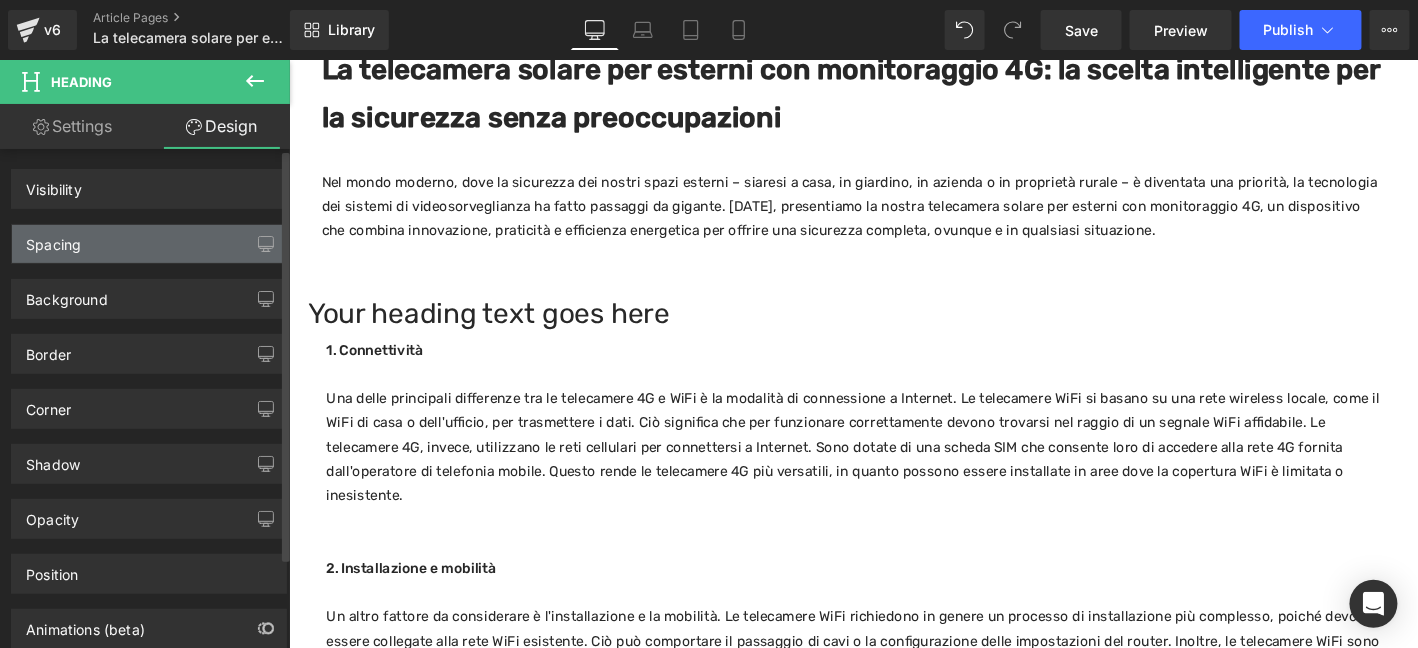click on "Spacing" at bounding box center [149, 244] 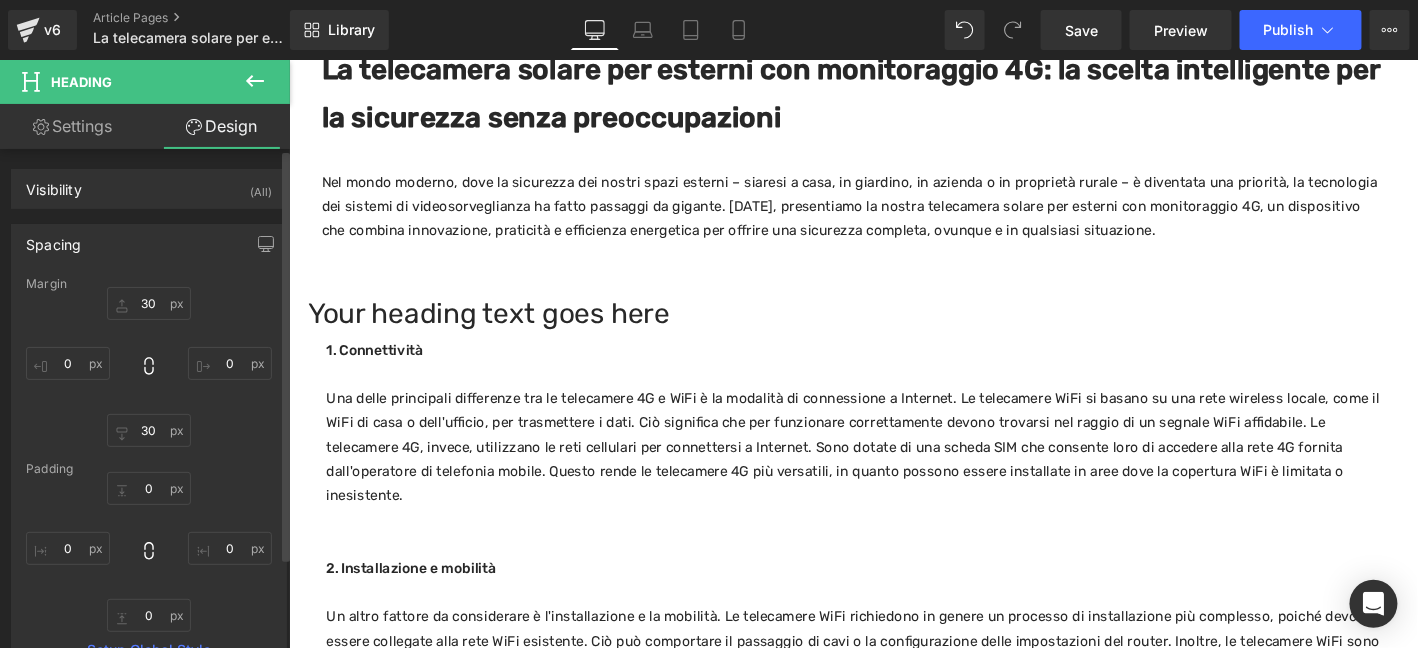 type on "30" 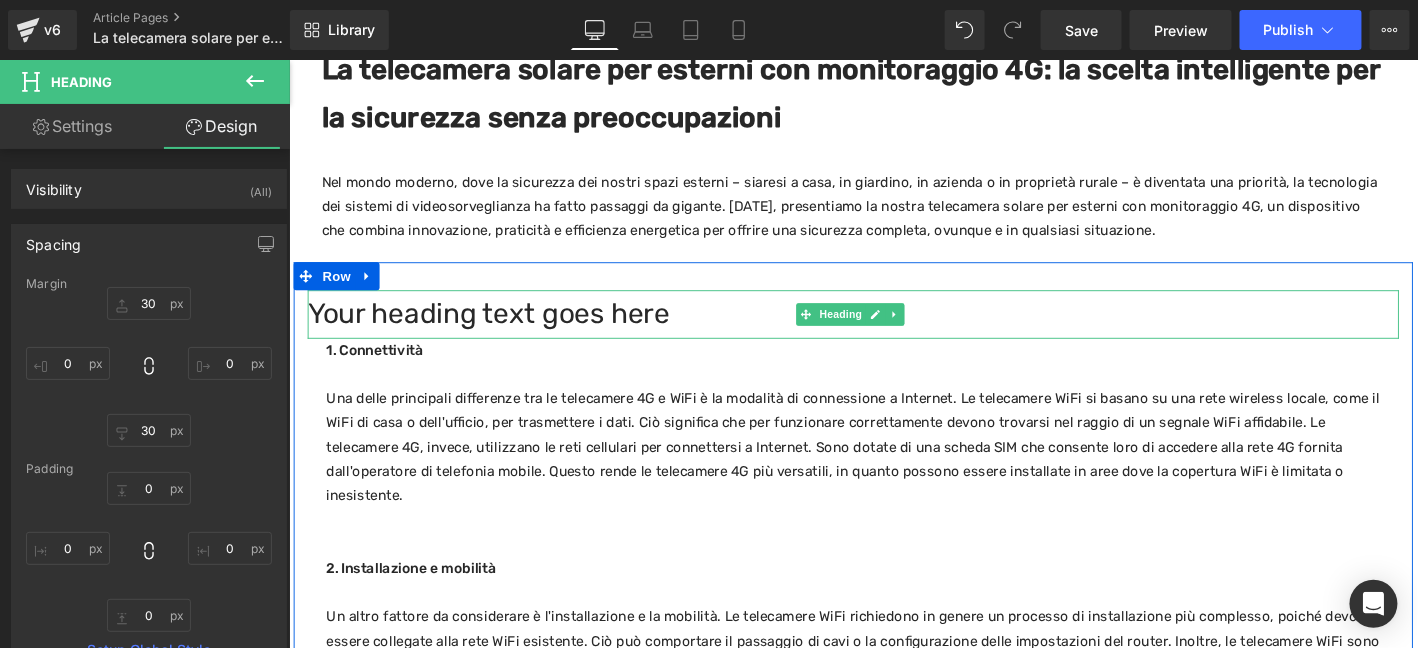 click on "Your heading text goes here" at bounding box center [893, 332] 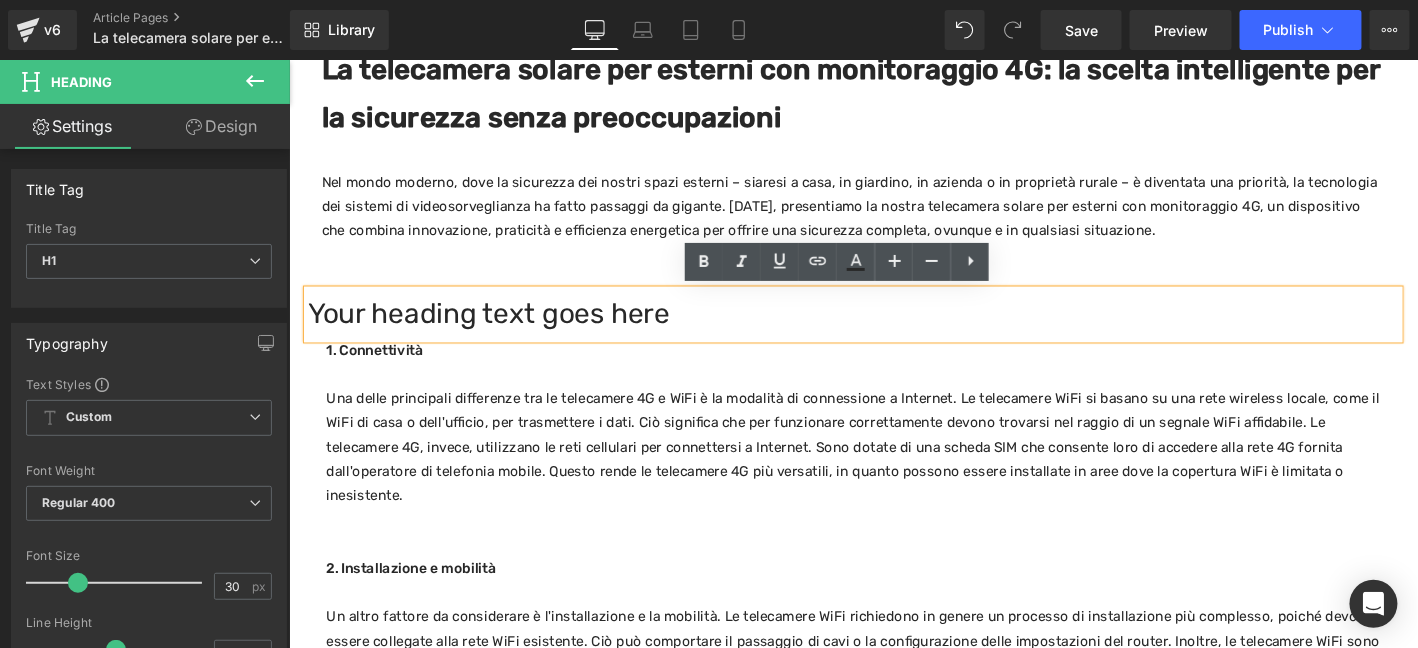 click on "Your heading text goes here" at bounding box center [893, 332] 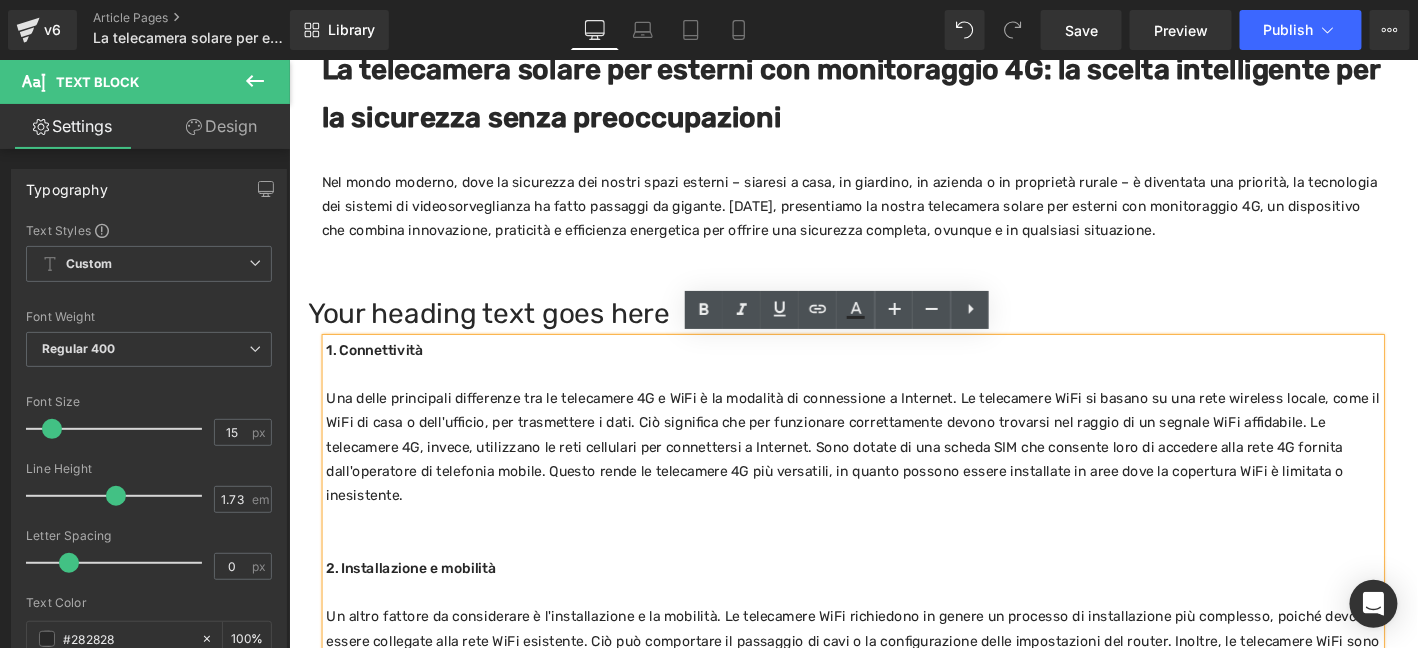 click on "Nel mondo moderno, dove la sicurezza dei nostri spazi esterni – siaresi a casa, in giardino, in azienda o in proprietà rurale – è diventata una priorità, la tecnologia dei sistemi di videosorveglianza ha fatto passaggi da gigante. Oggi, presentiamo la nostra telecamera solare per esterni con monitoraggio 4G, un dispositivo che combina innovazione, praticità e efficienza energetica per offrire una sicurezza completa, ovunque e in qualsiasi situazione." at bounding box center [893, 217] 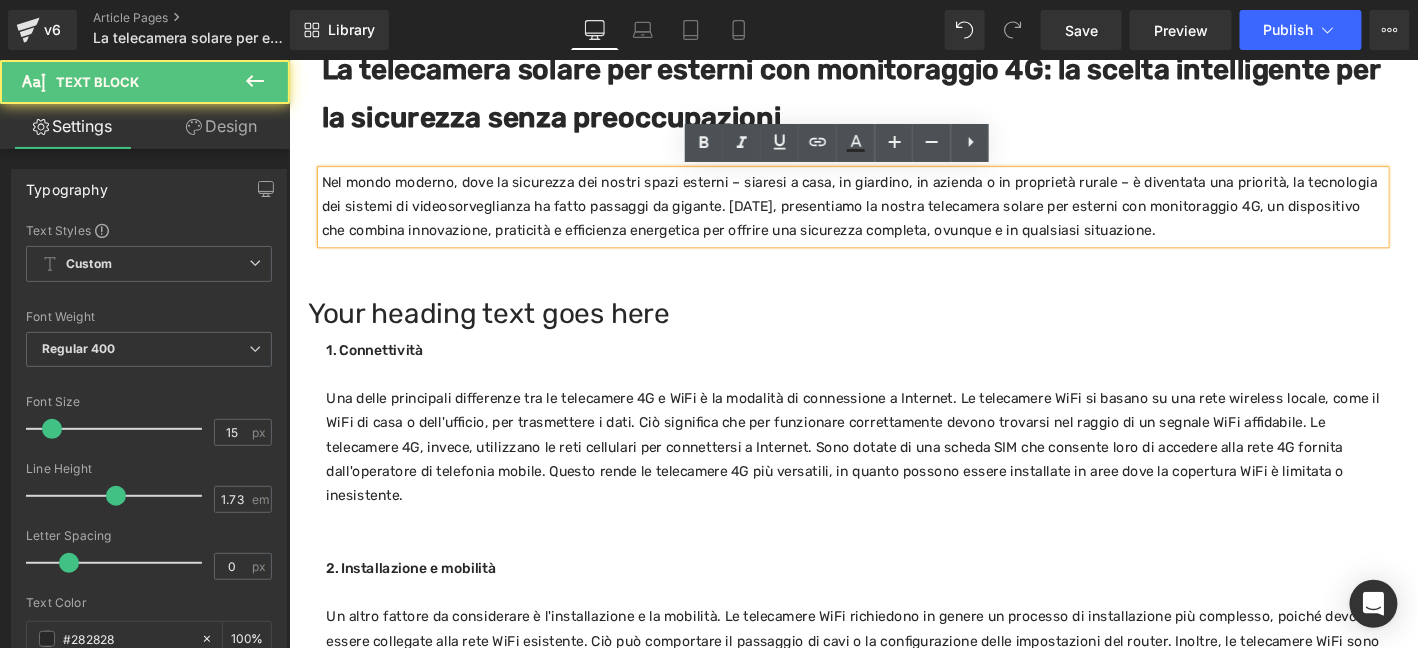 click at bounding box center [893, 579] 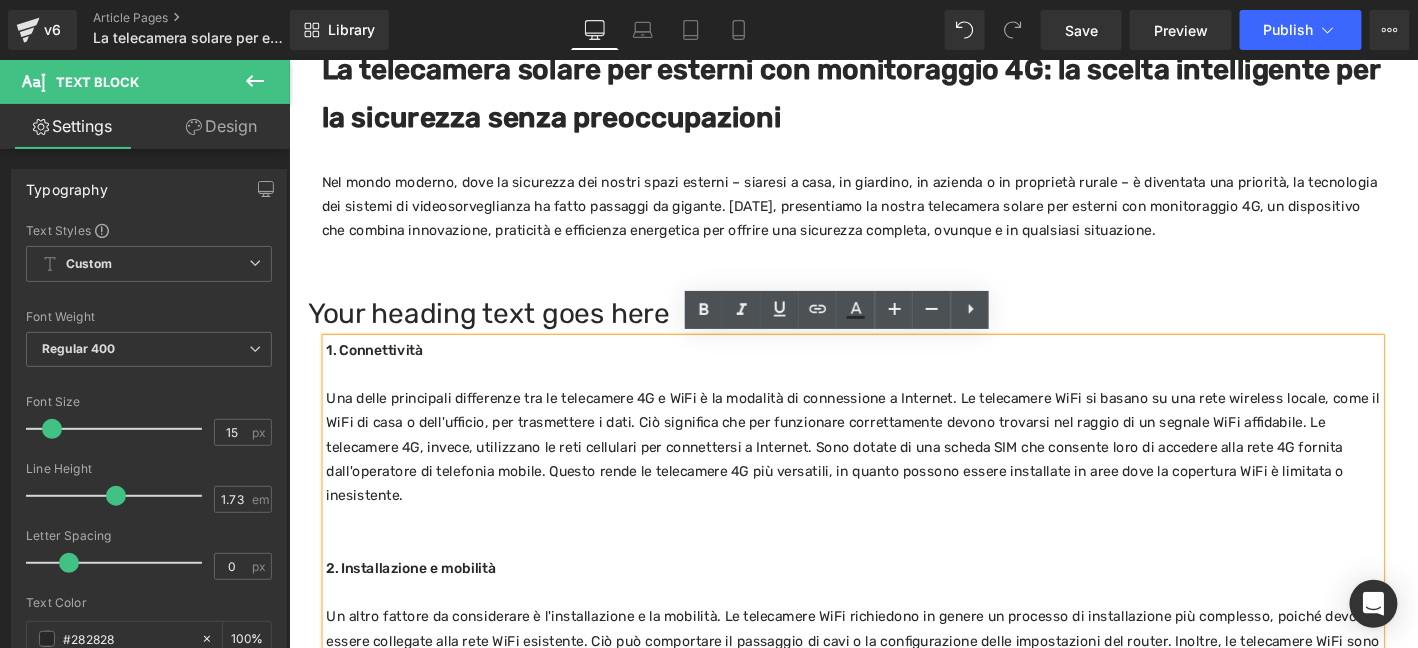 click on "Nel mondo moderno, dove la sicurezza dei nostri spazi esterni – siaresi a casa, in giardino, in azienda o in proprietà rurale – è diventata una priorità, la tecnologia dei sistemi di videosorveglianza ha fatto passaggi da gigante. Oggi, presentiamo la nostra telecamera solare per esterni con monitoraggio 4G, un dispositivo che combina innovazione, praticità e efficienza energetica per offrire una sicurezza completa, ovunque e in qualsiasi situazione. Text Block" at bounding box center (893, 217) 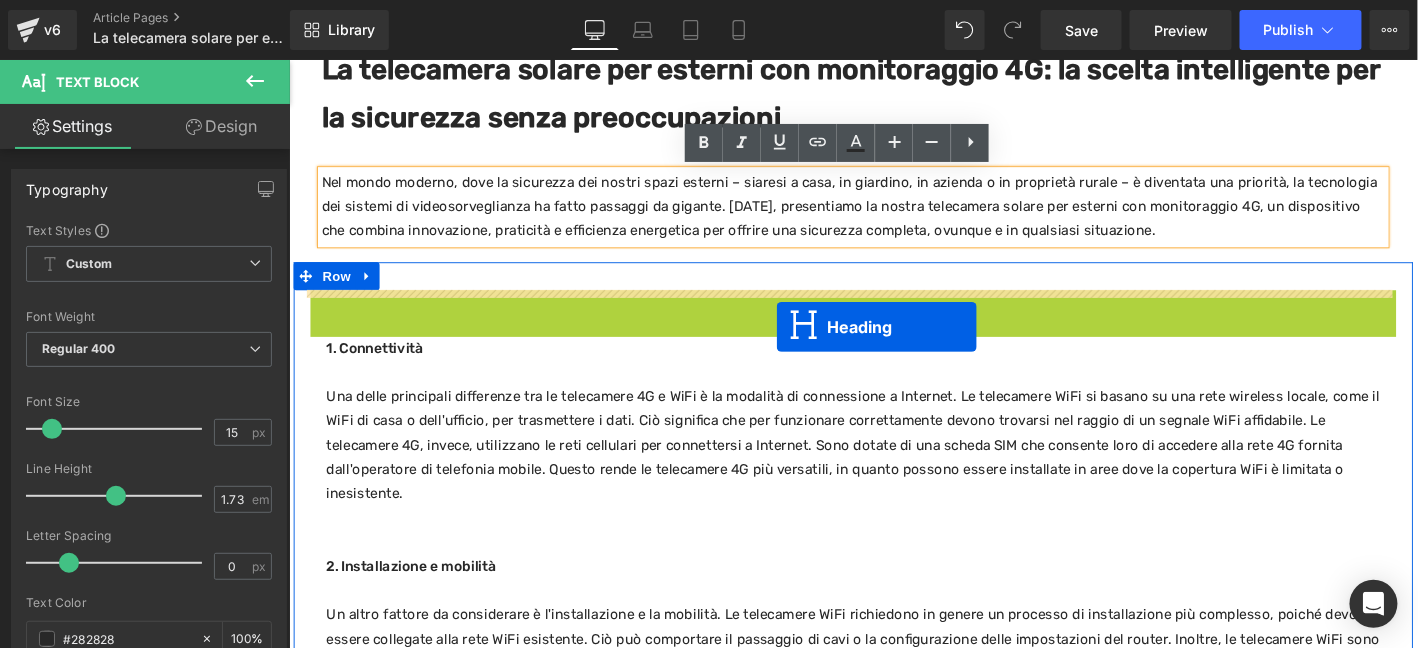drag, startPoint x: 868, startPoint y: 327, endPoint x: 810, endPoint y: 345, distance: 60.728905 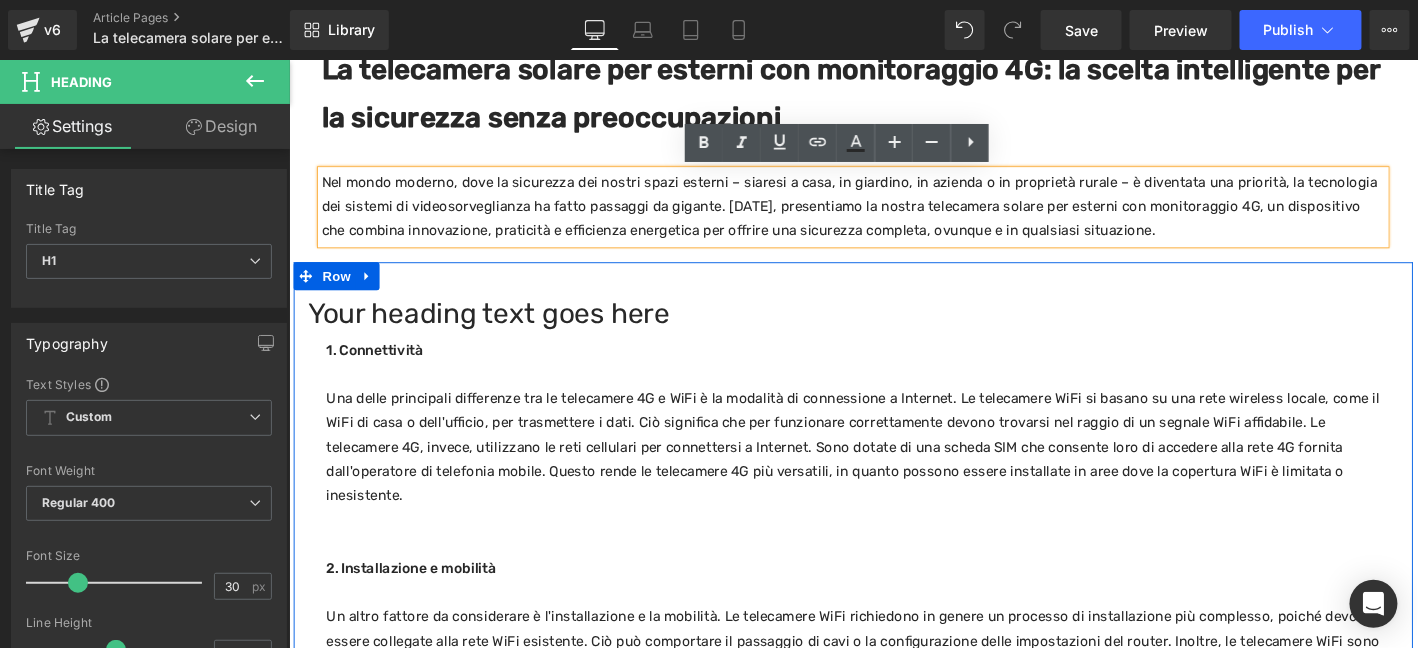 click on "Your heading text goes here" at bounding box center [893, 332] 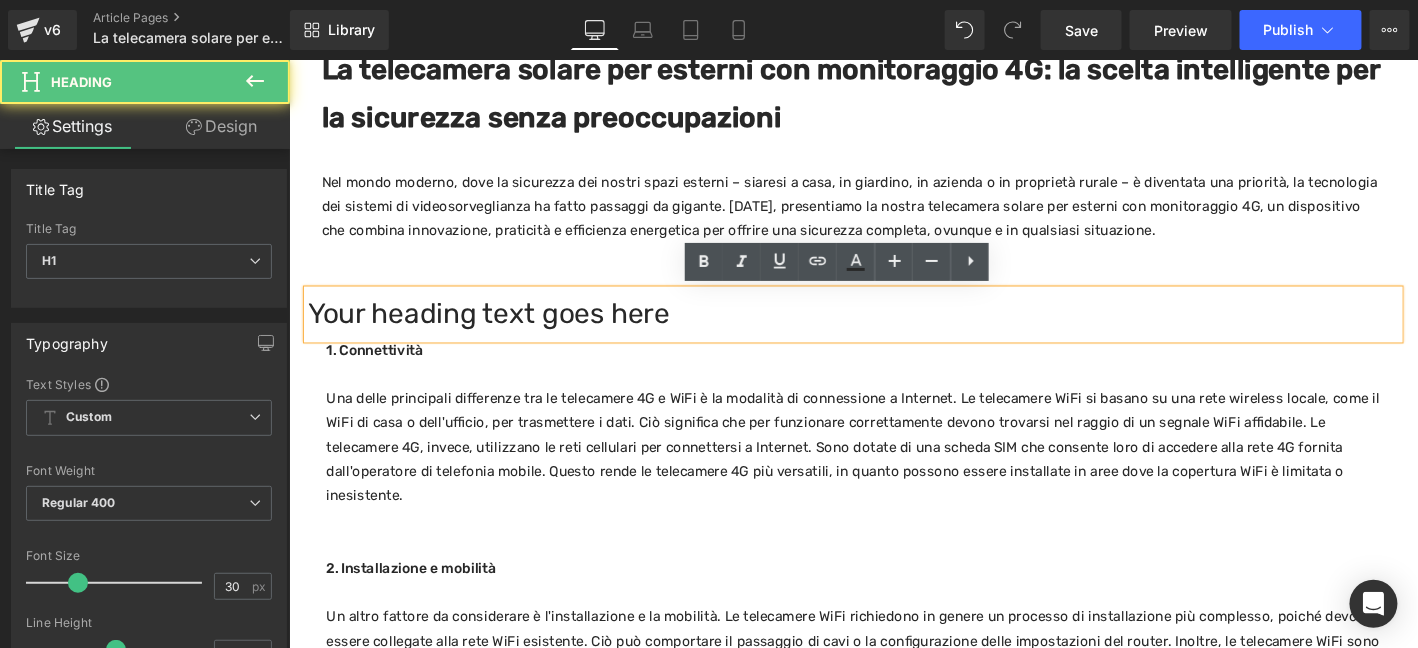 click on "Your heading text goes here" at bounding box center [893, 332] 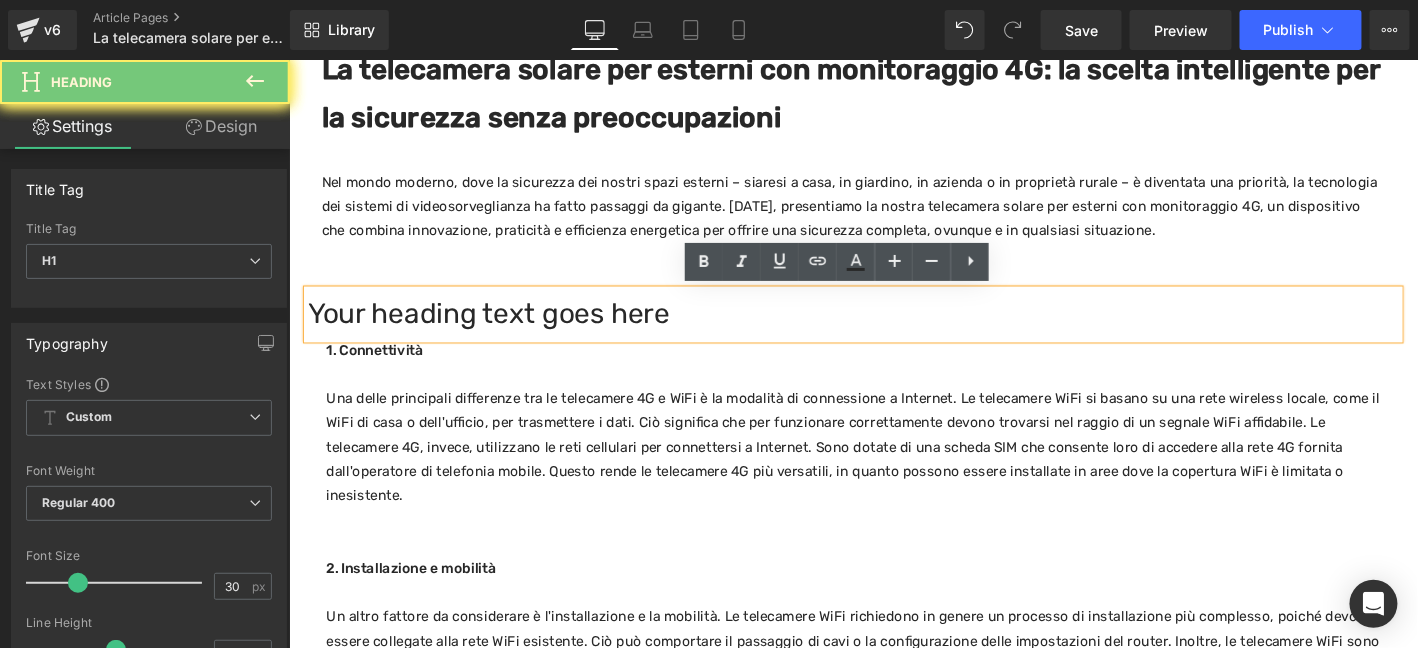 click on "Your heading text goes here" at bounding box center (893, 332) 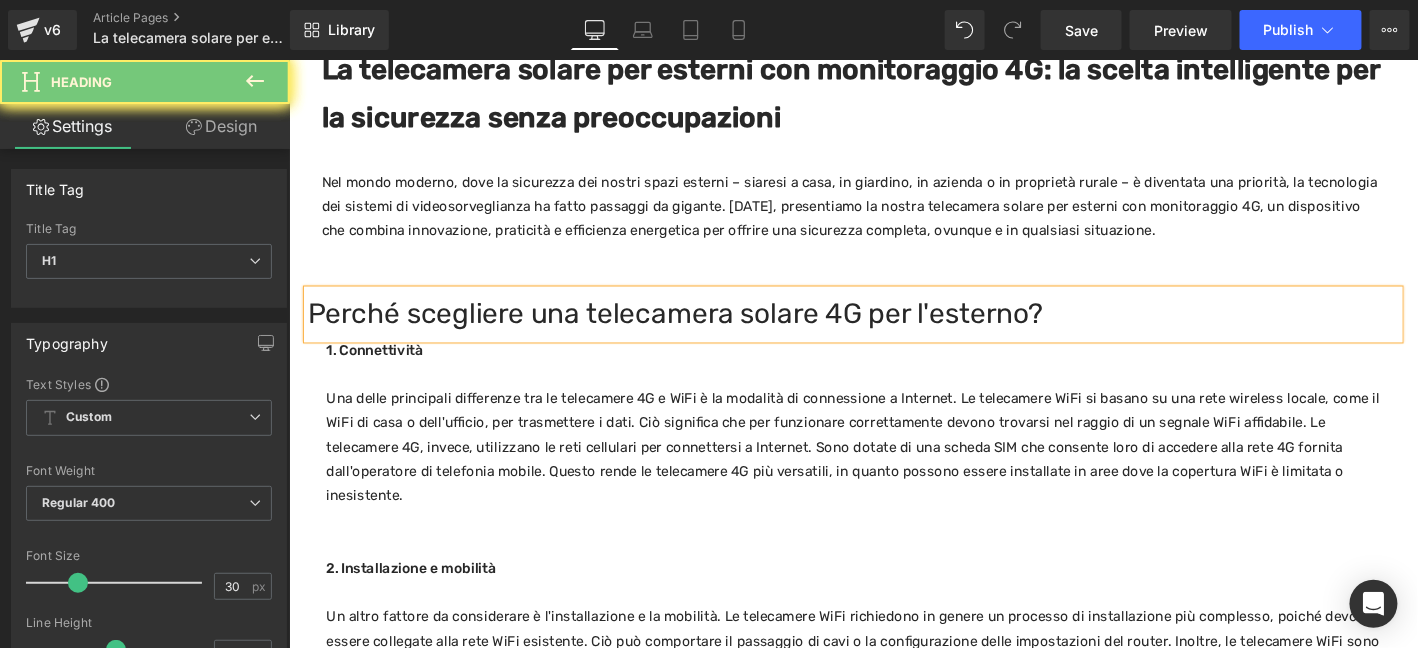 click on "Perché scegliere una telecamera solare 4G per l'esterno?" at bounding box center [893, 332] 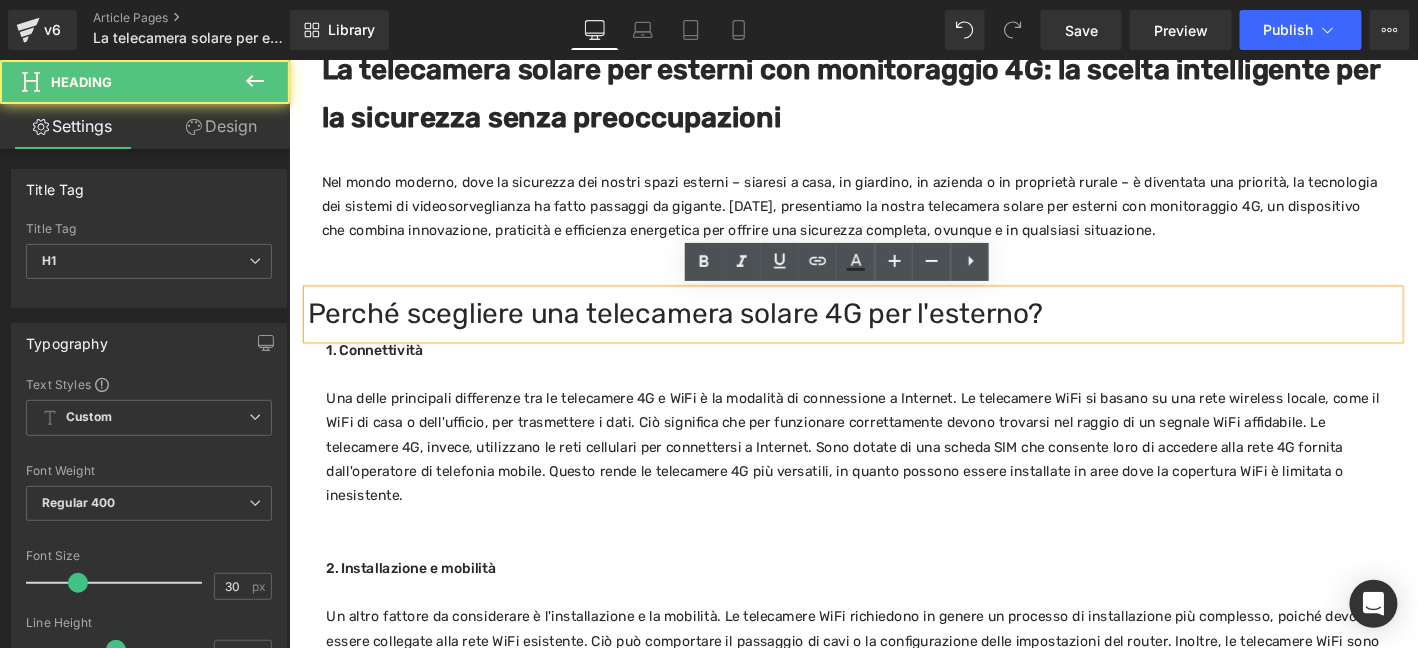 click on "Perché scegliere una telecamera solare 4G per l'esterno?" at bounding box center (893, 332) 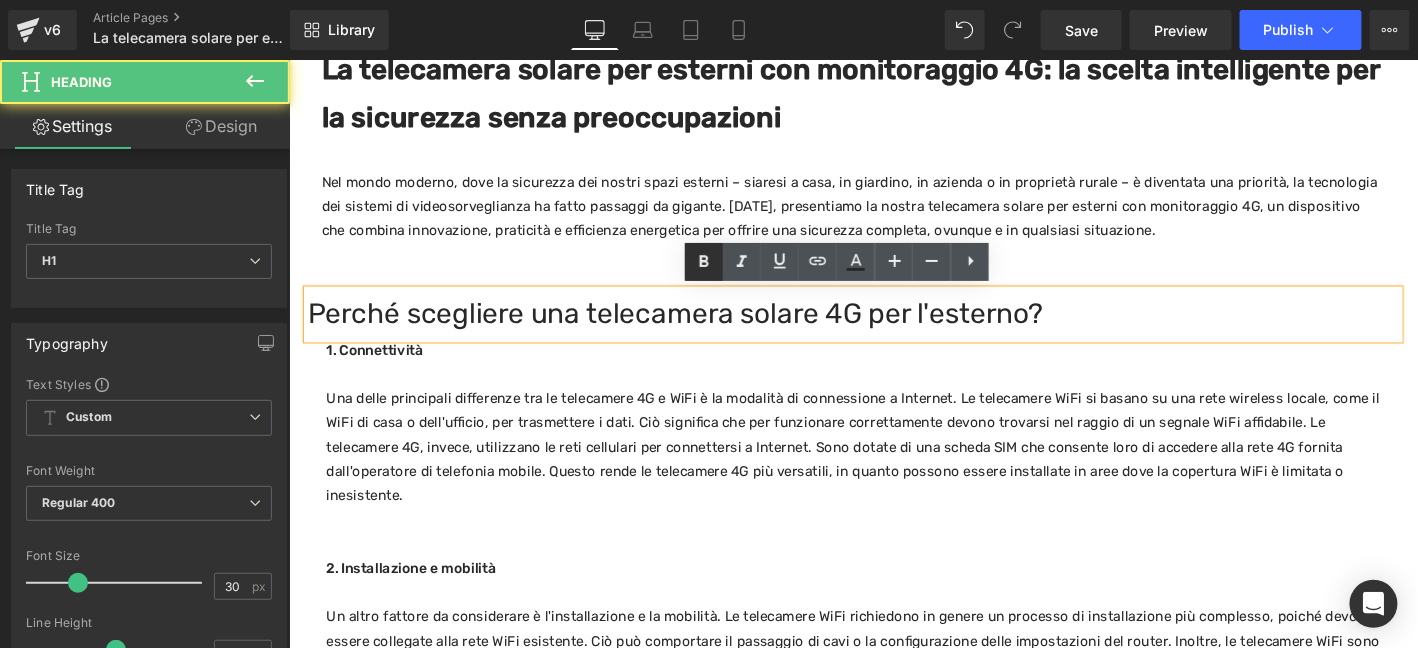 click at bounding box center (704, 262) 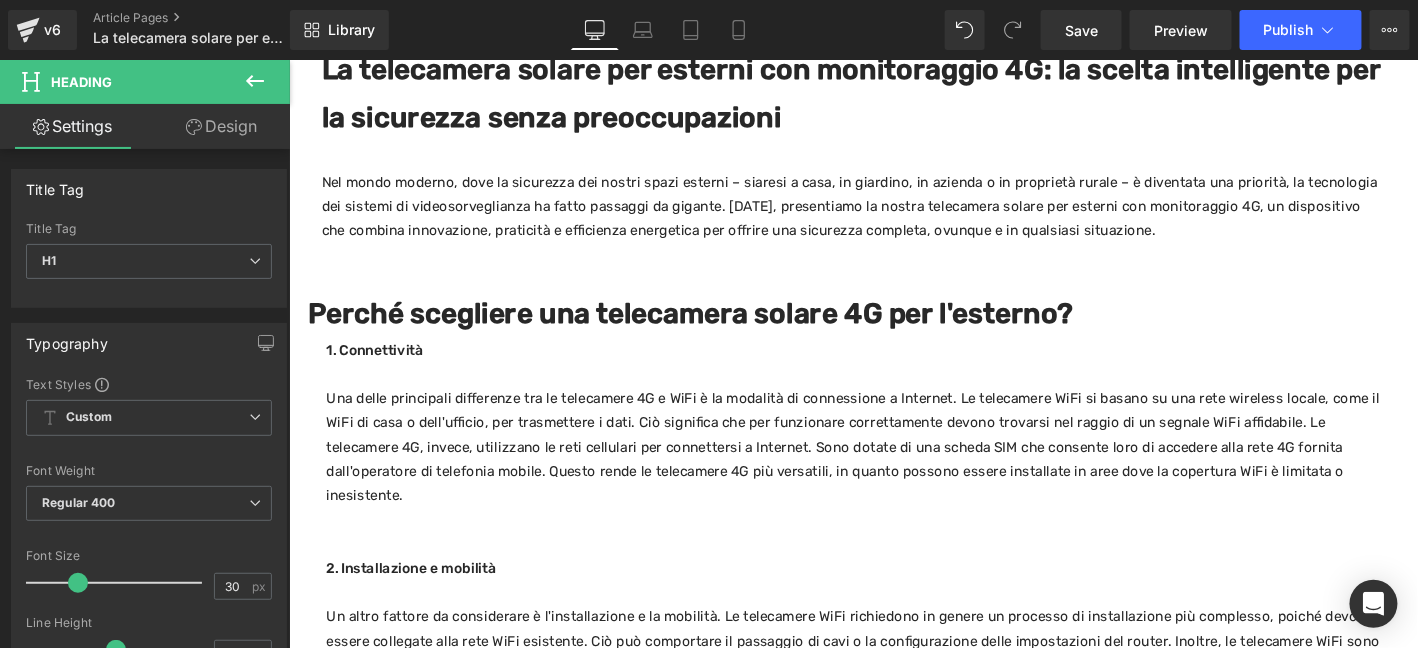 click on "Design" at bounding box center [221, 126] 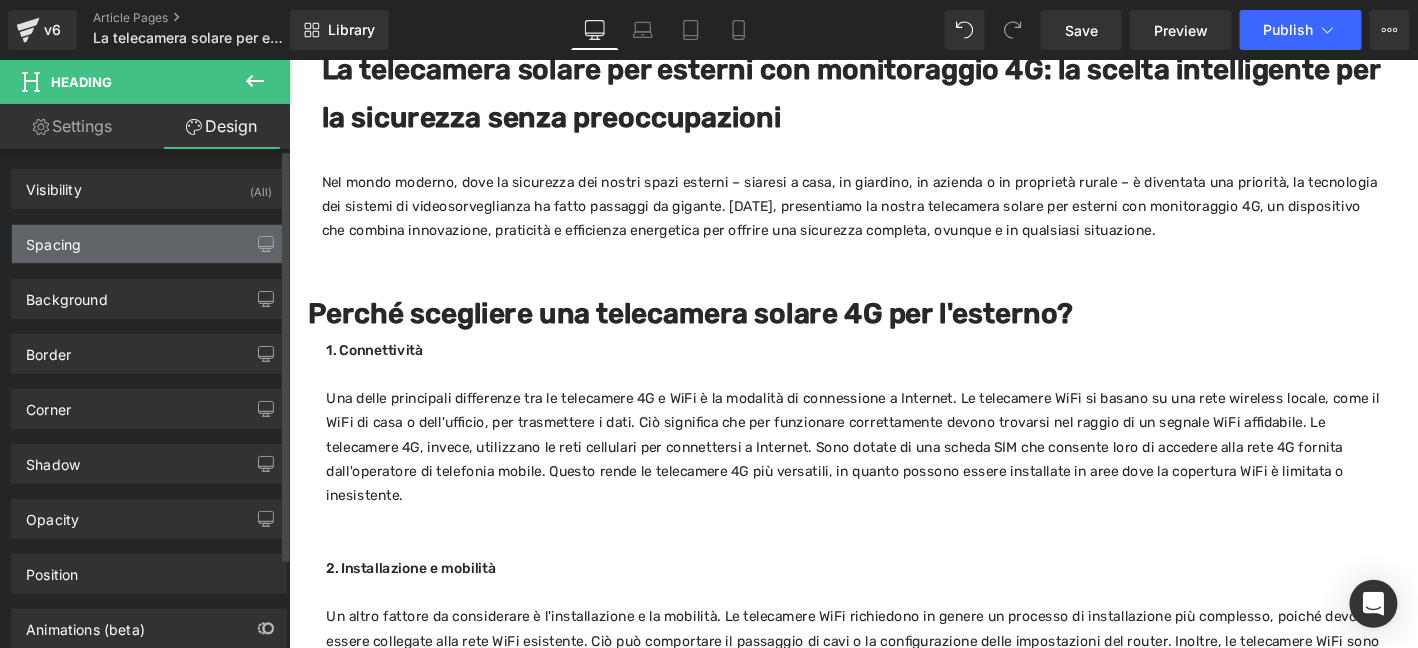 type on "0" 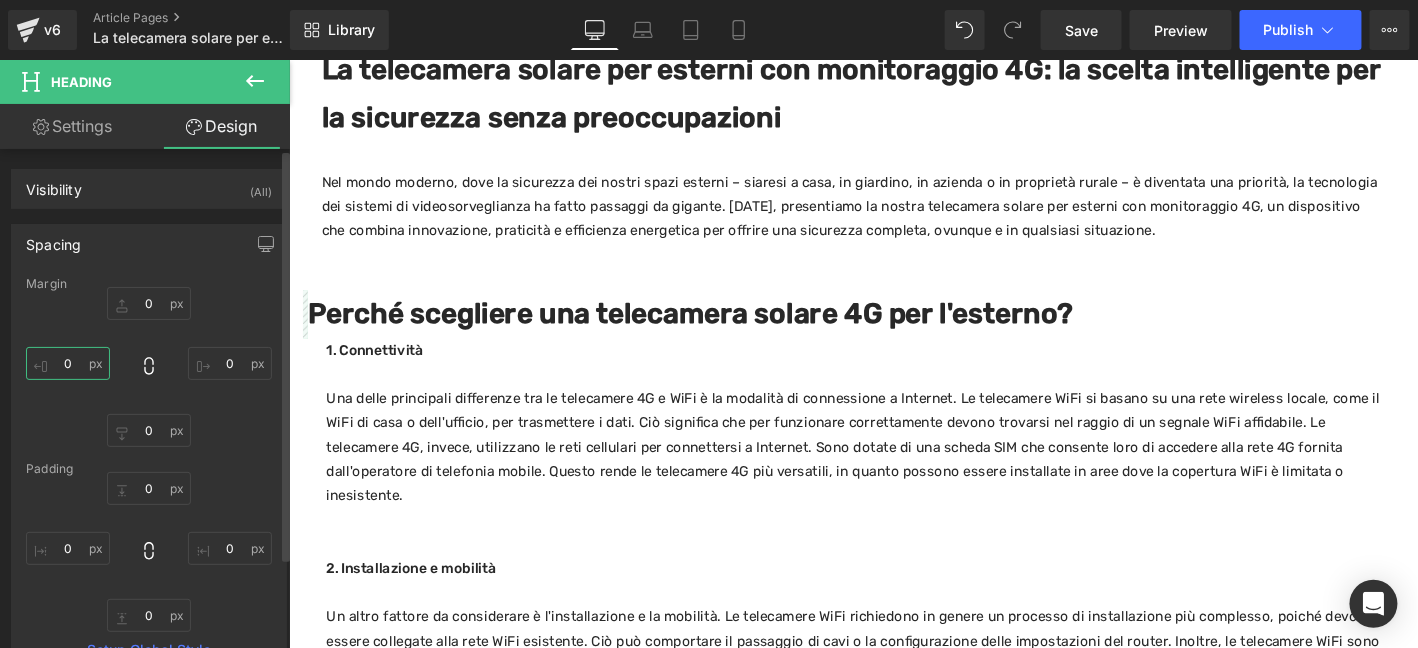 click on "0" at bounding box center (68, 363) 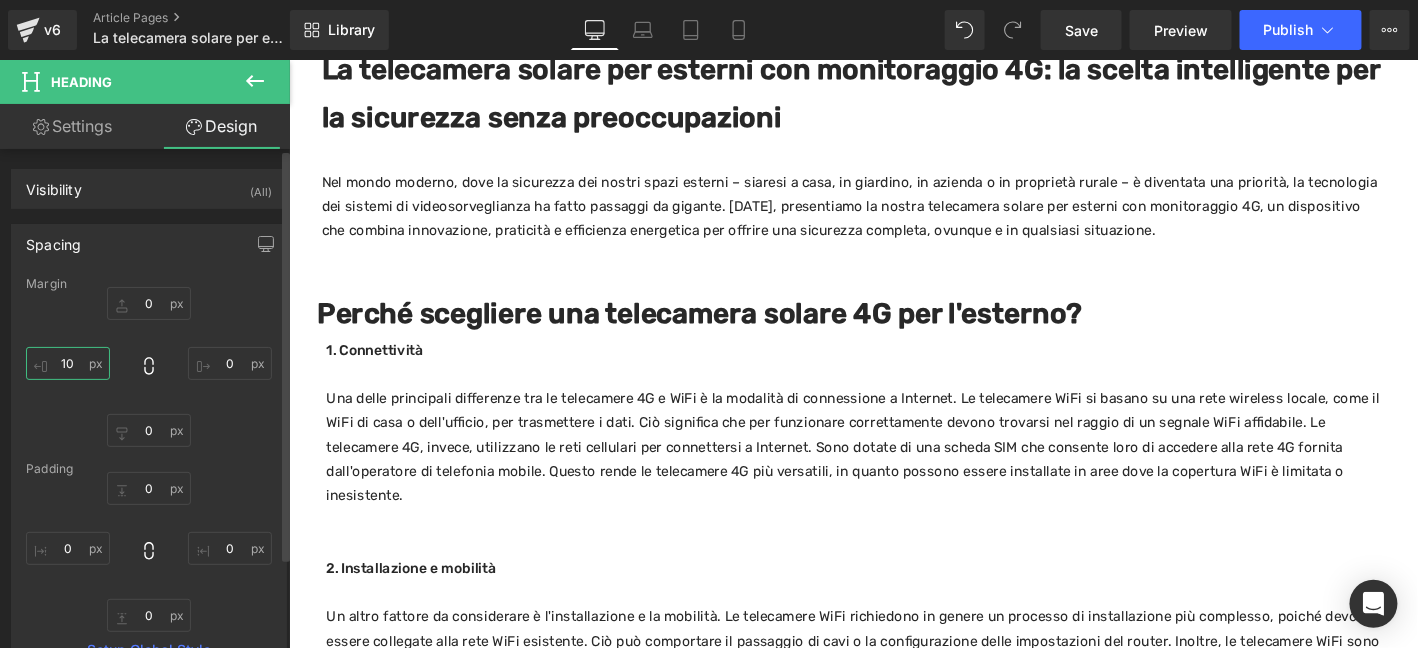 click on "10" at bounding box center [68, 363] 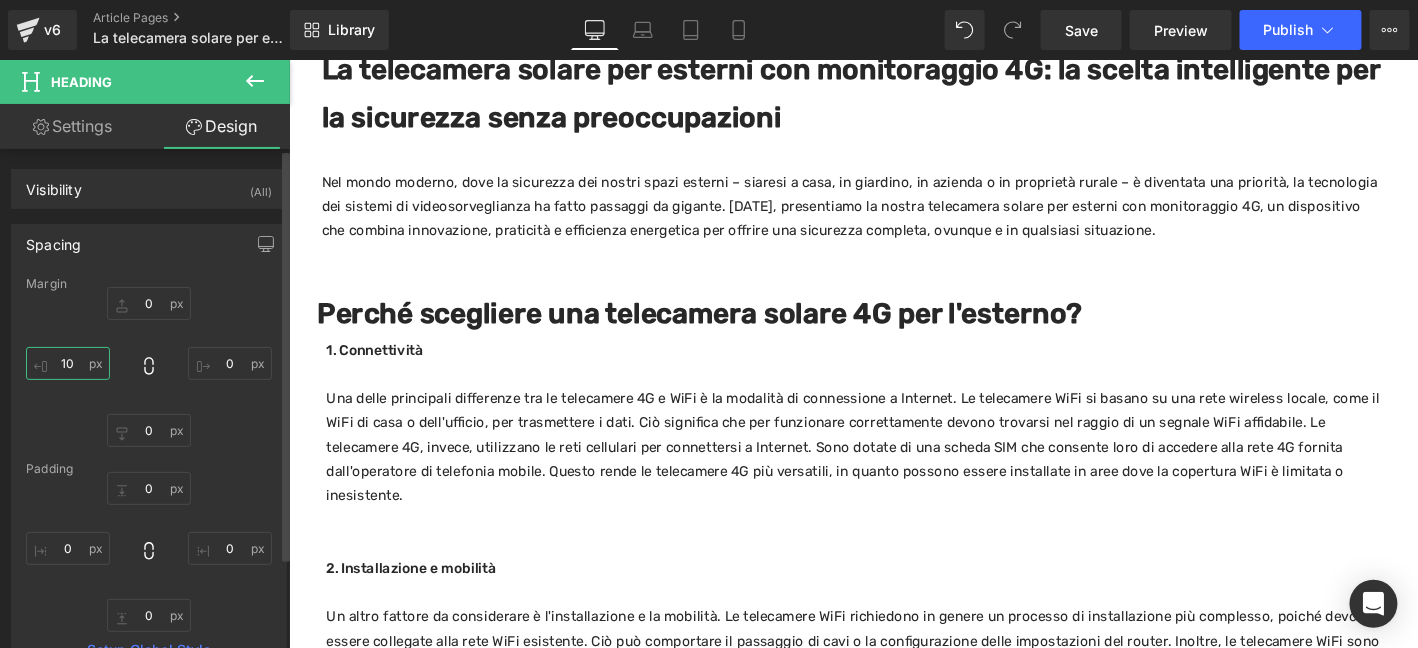 click on "10" at bounding box center (68, 363) 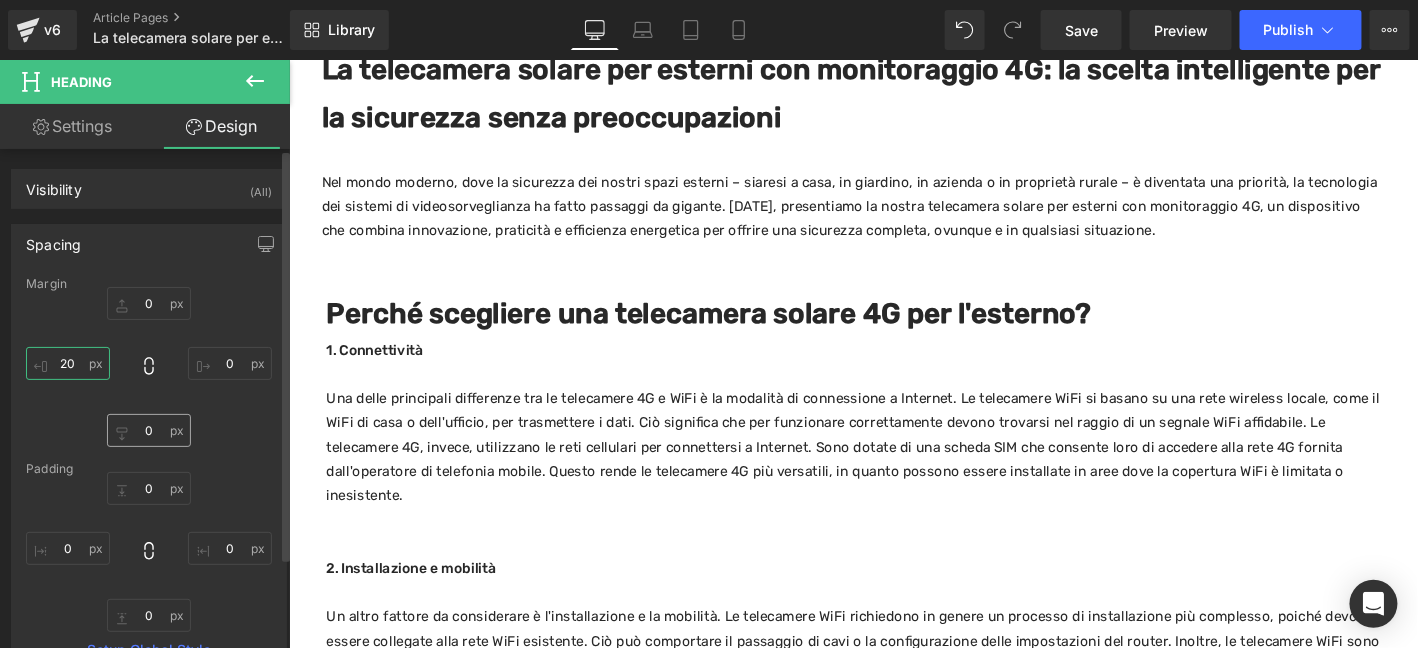 type on "20" 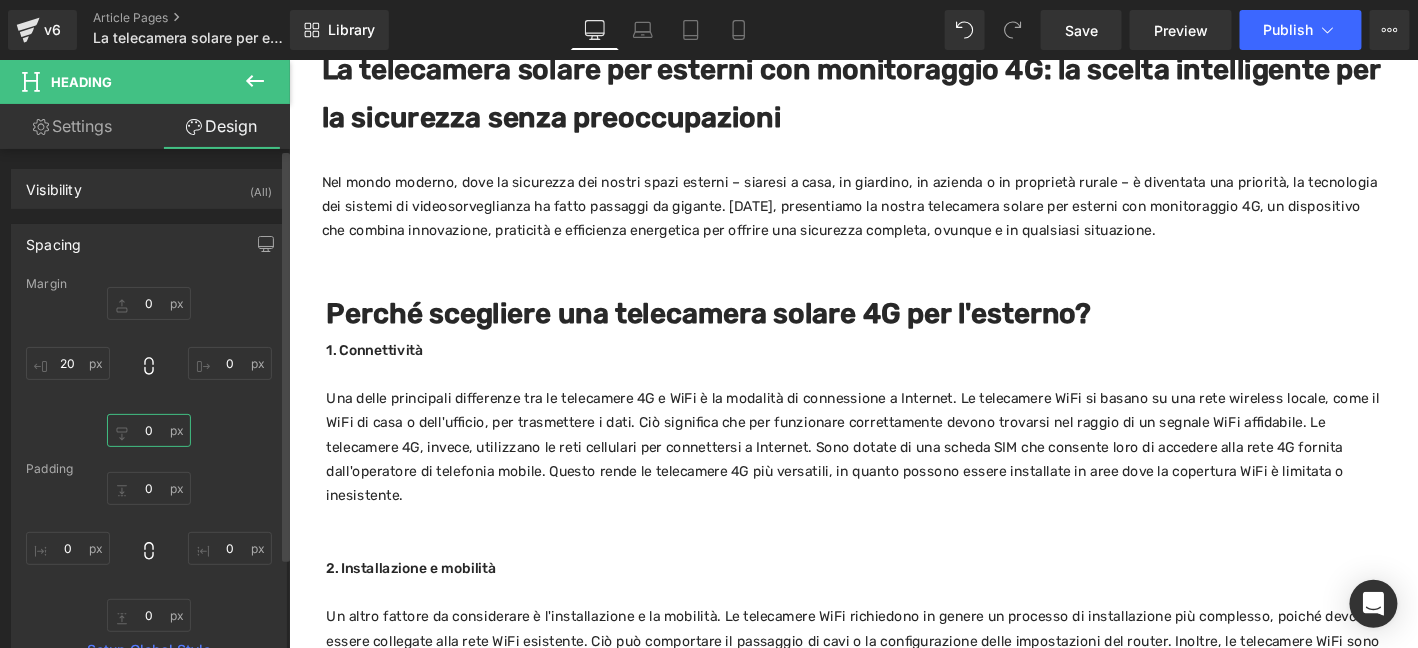 click on "0" at bounding box center [149, 430] 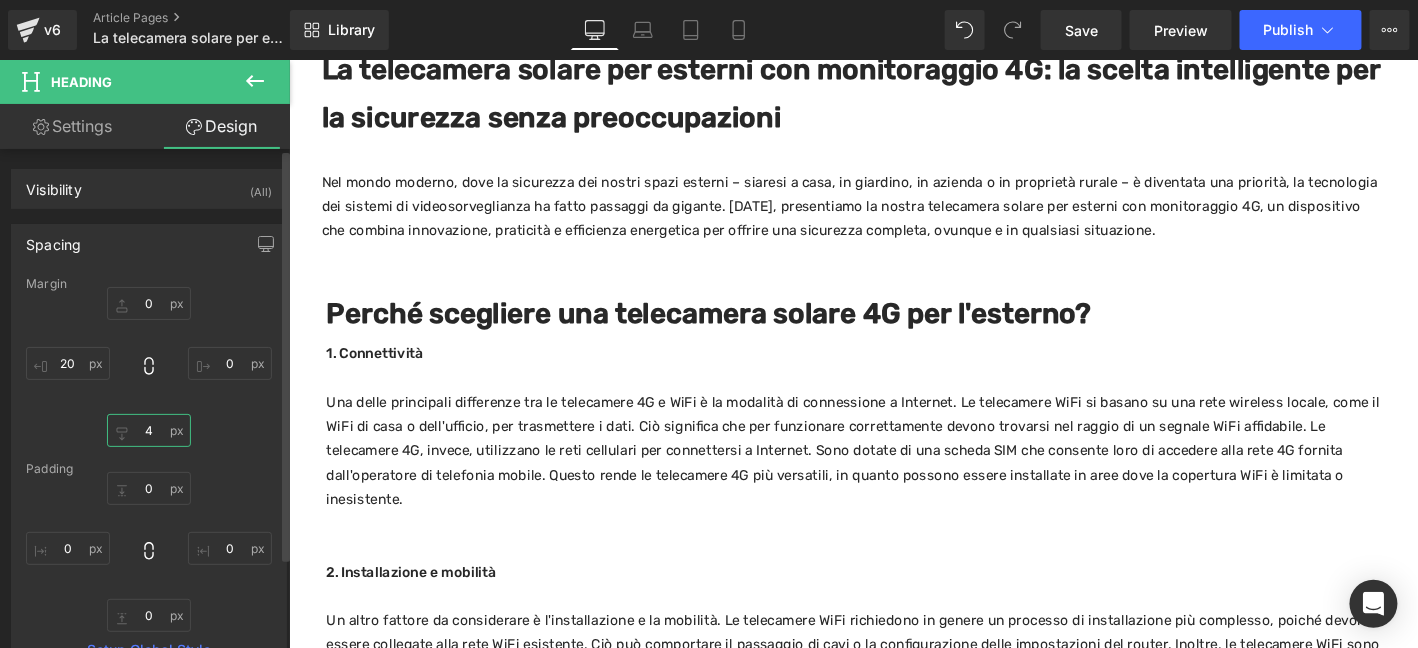 type on "40" 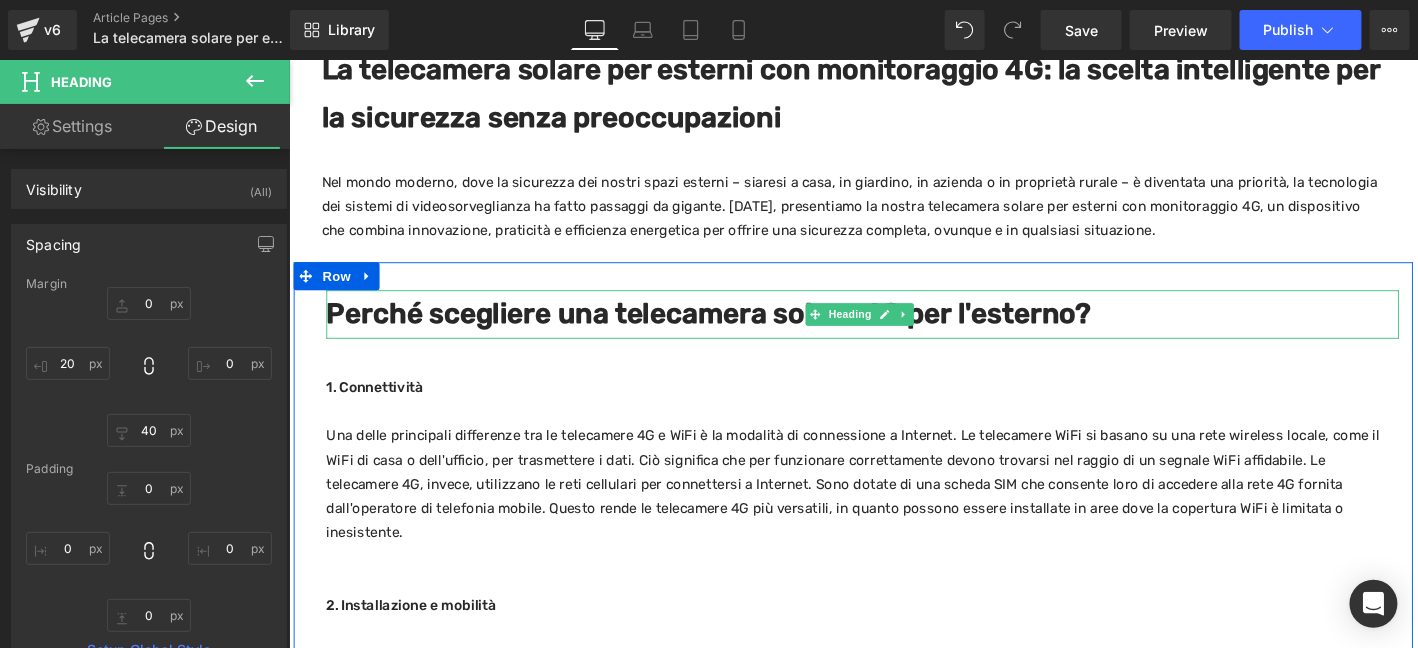 click on "Perché scegliere una telecamera solare 4G per l'esterno?" at bounding box center (738, 331) 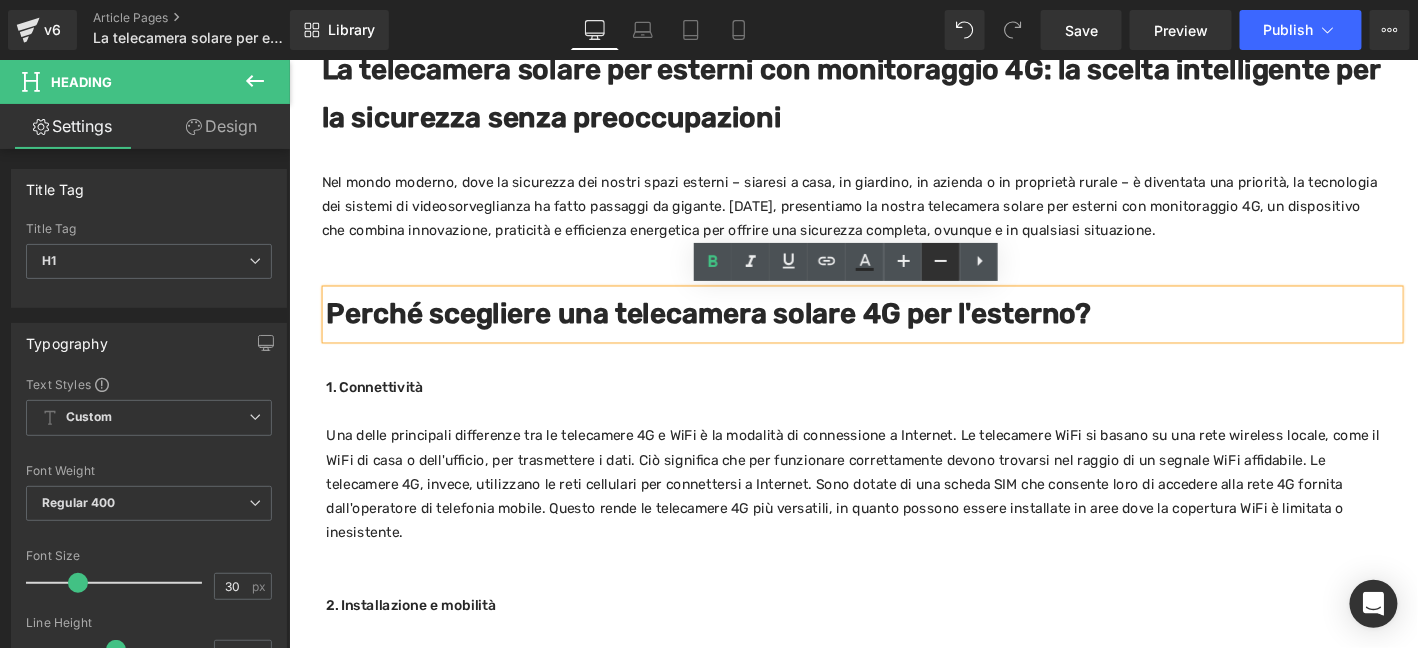 click 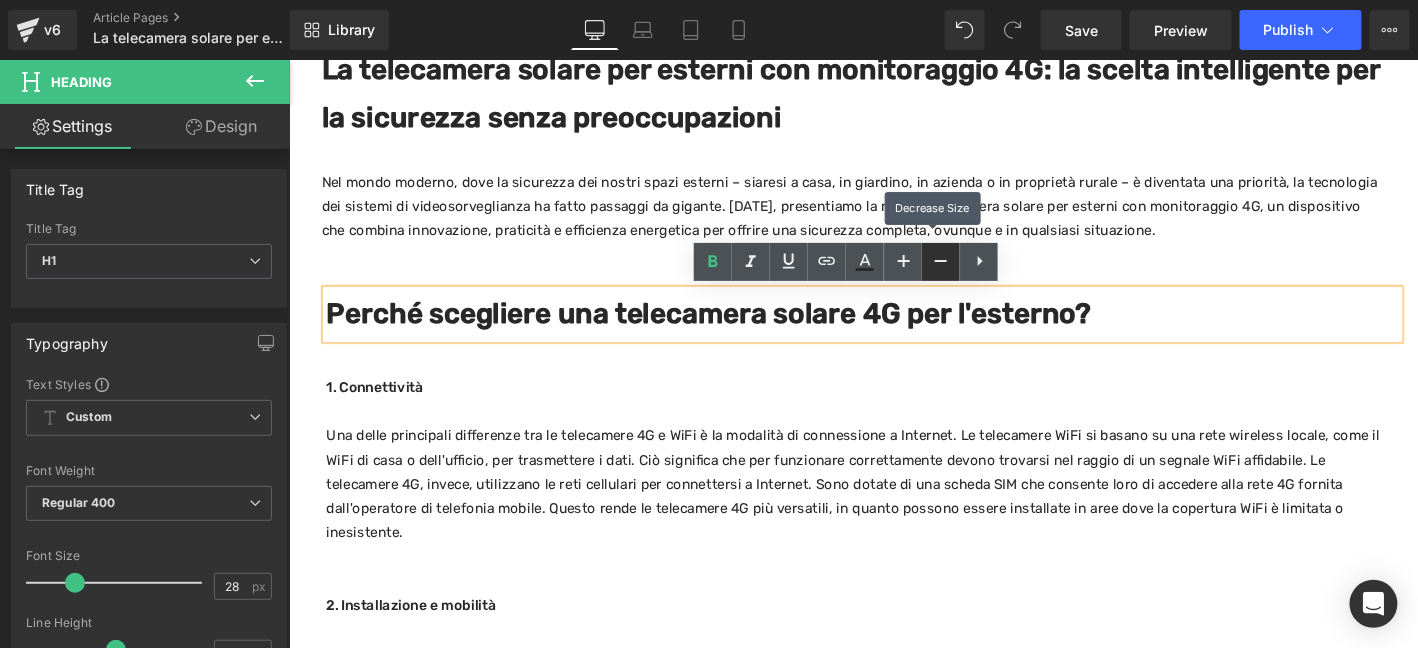 click 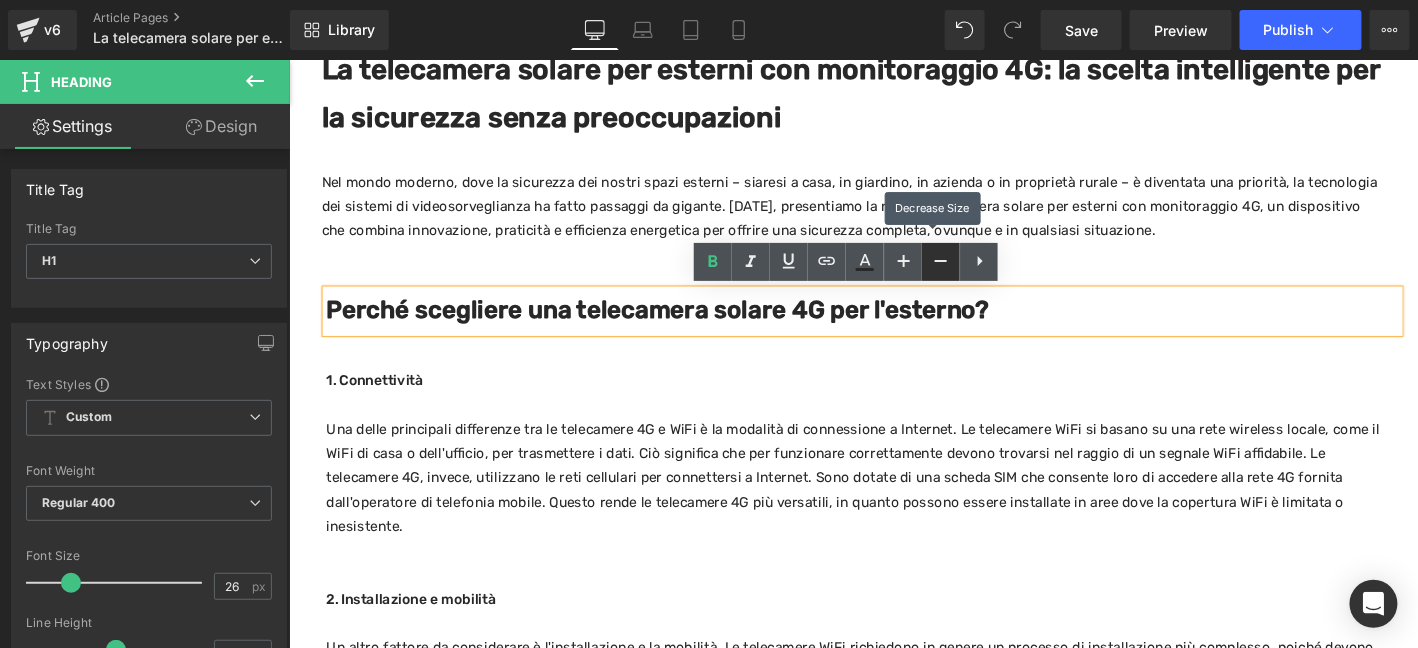click 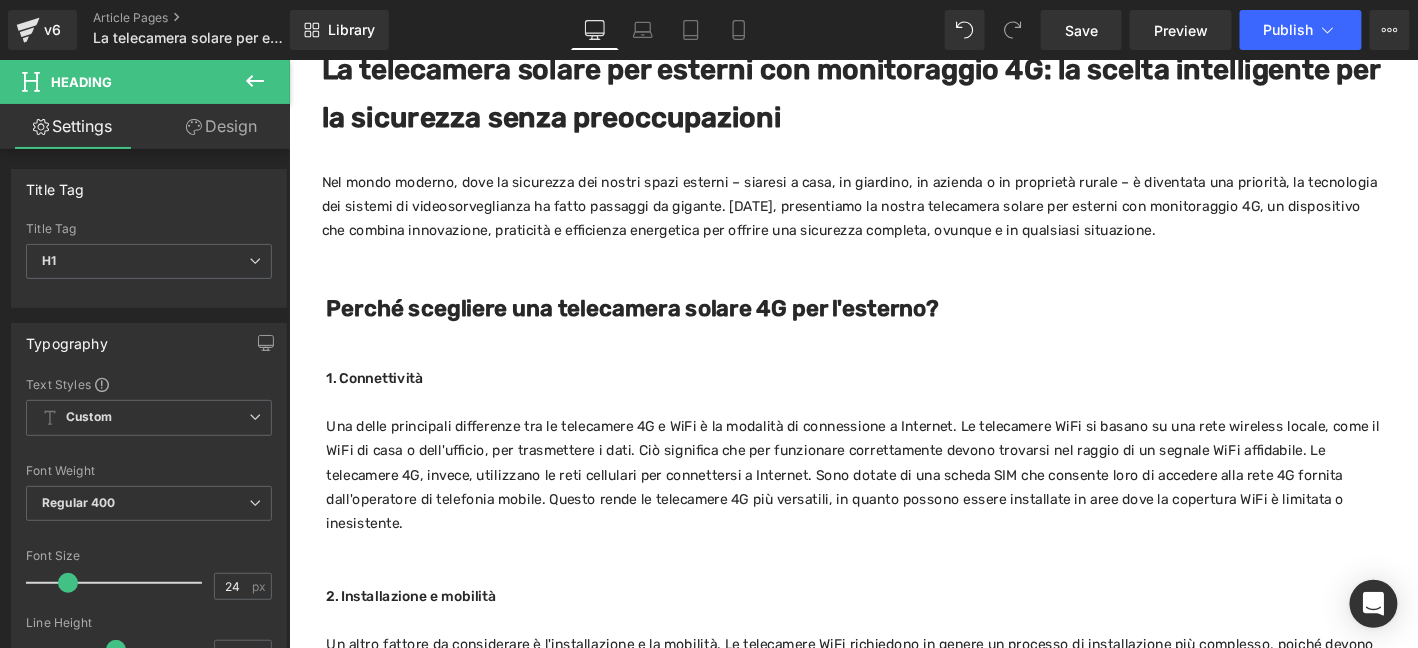 click 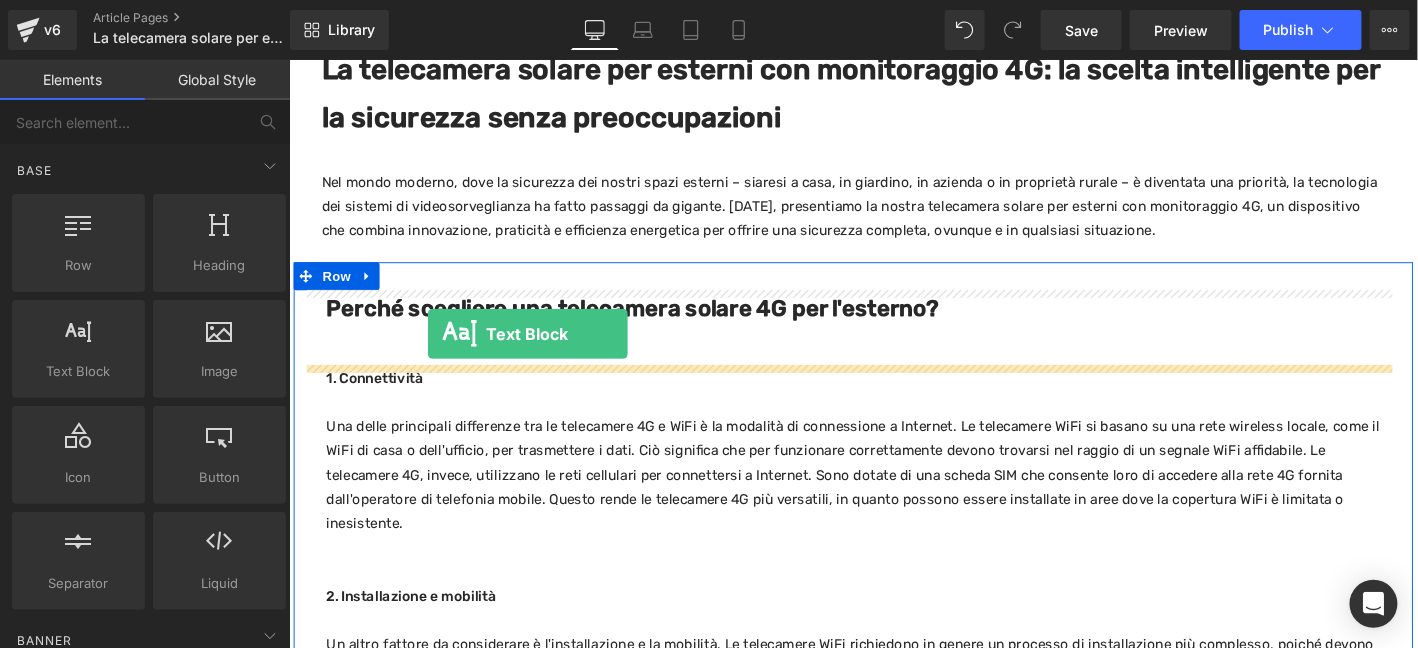 drag, startPoint x: 409, startPoint y: 411, endPoint x: 436, endPoint y: 352, distance: 64.884514 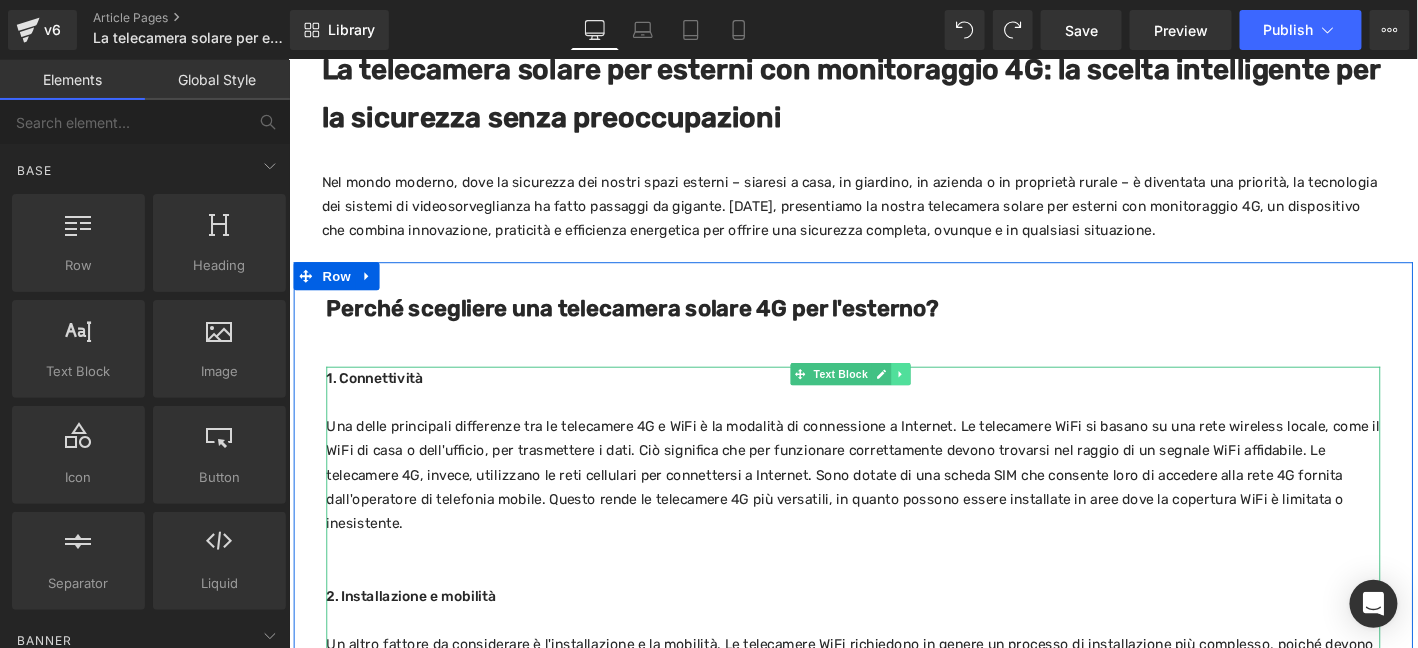 click 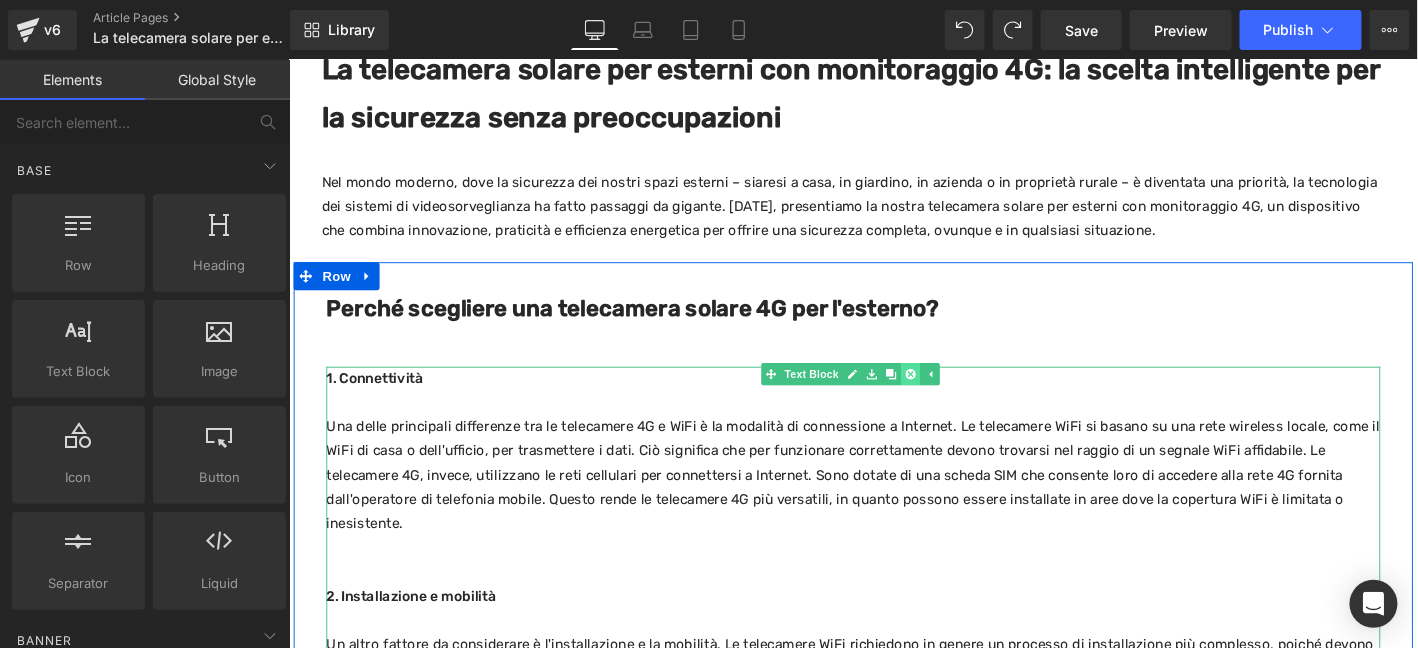 click 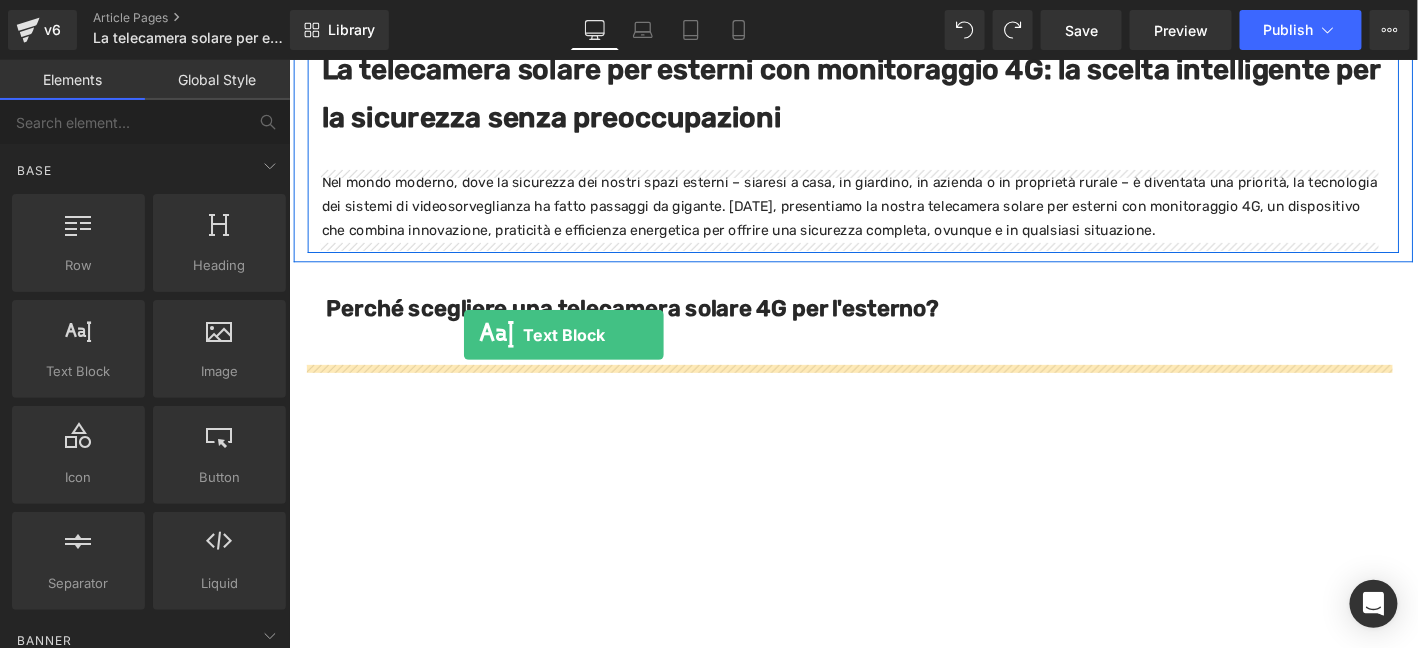 drag, startPoint x: 415, startPoint y: 383, endPoint x: 475, endPoint y: 354, distance: 66.64083 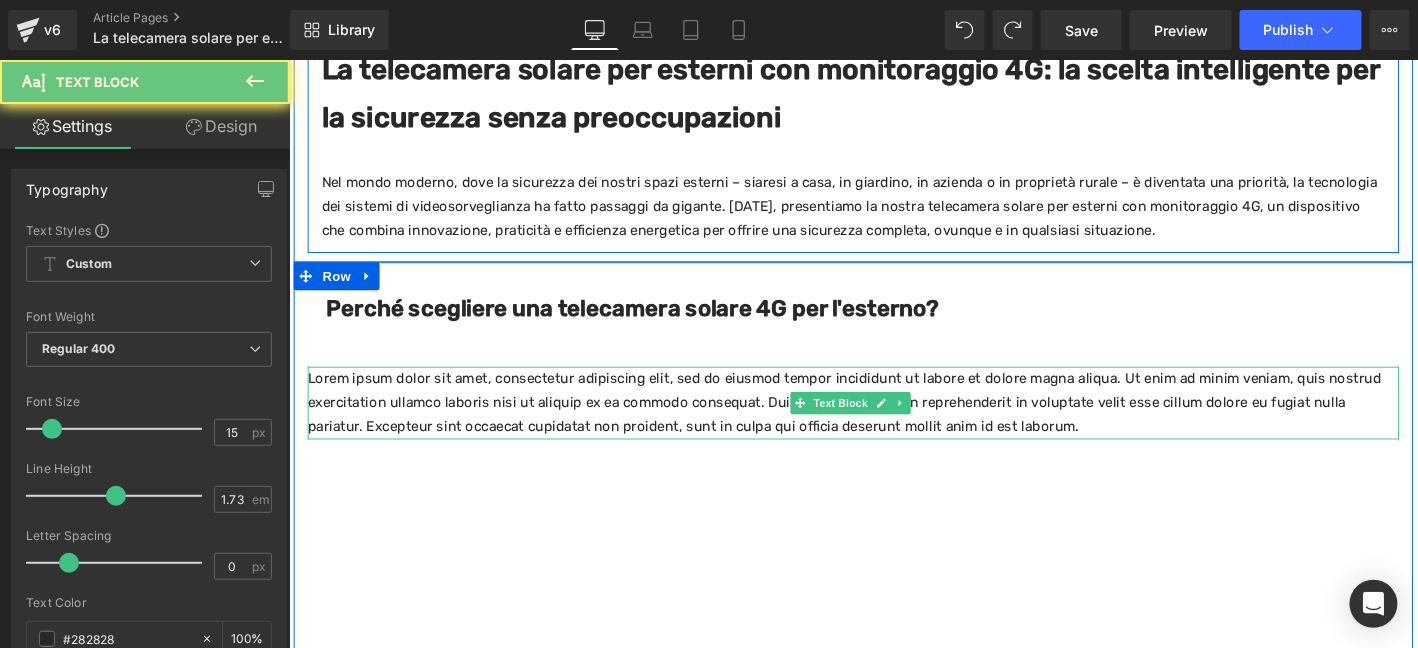 click on "Lorem ipsum dolor sit amet, consectetur adipiscing elit, sed do eiusmod tempor incididunt ut labore et dolore magna aliqua. Ut enim ad minim veniam, quis nostrud exercitation ullamco laboris nisi ut aliquip ex ea commodo consequat. Duis aute irure dolor in reprehenderit in voluptate velit esse cillum dolore eu fugiat nulla pariatur. Excepteur sint occaecat cupidatat non proident, sunt in culpa qui officia deserunt mollit anim id est laborum." at bounding box center [893, 427] 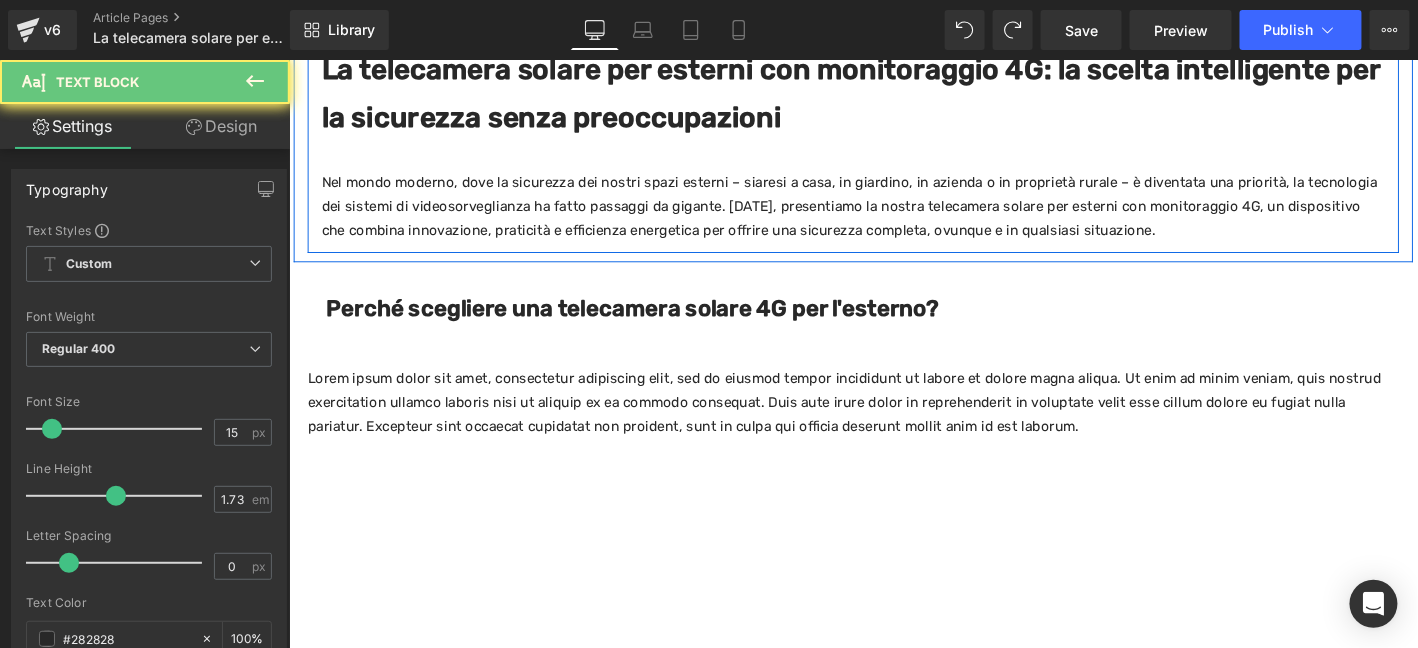 click on "Design" at bounding box center (221, 126) 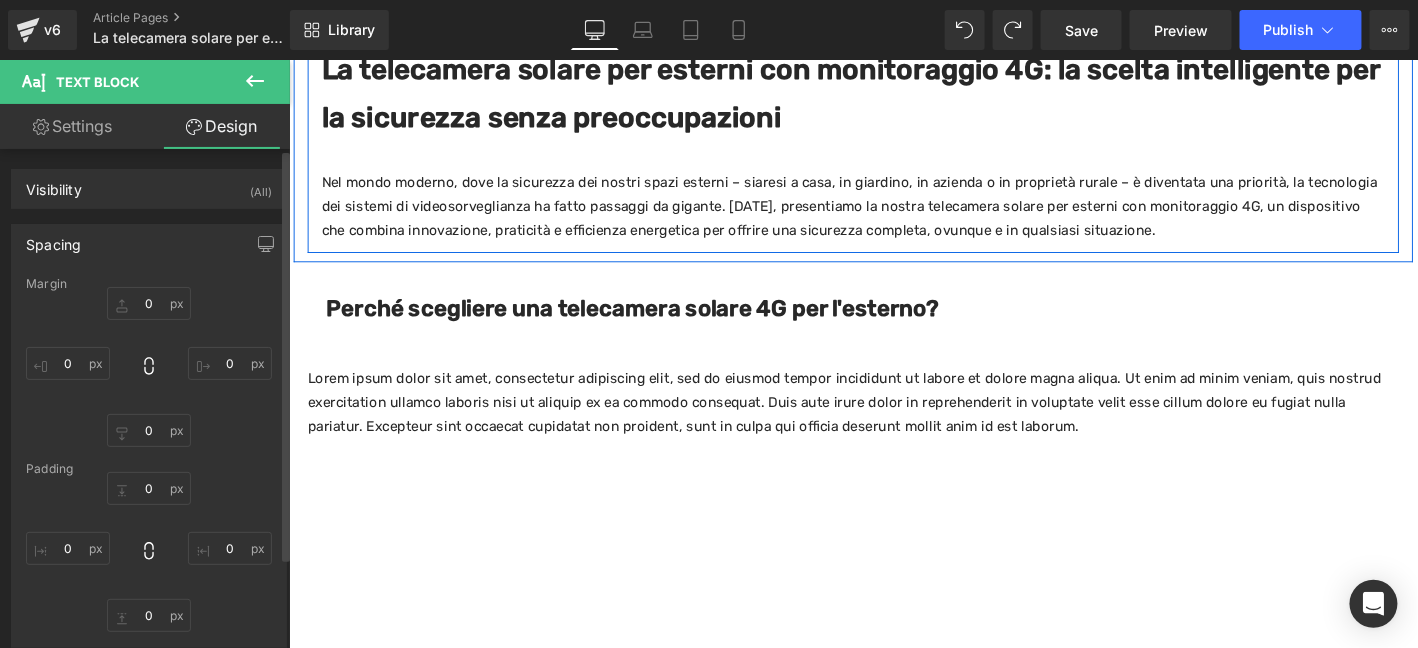 type on "0" 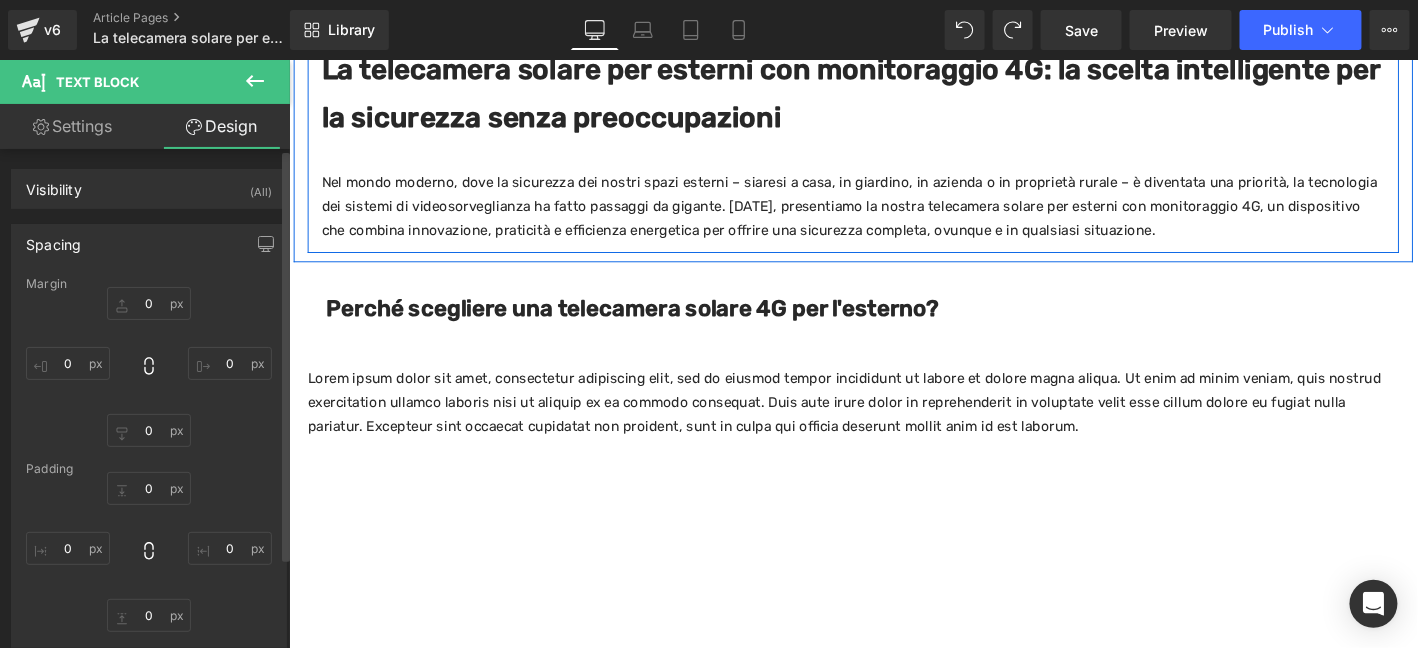 type on "0" 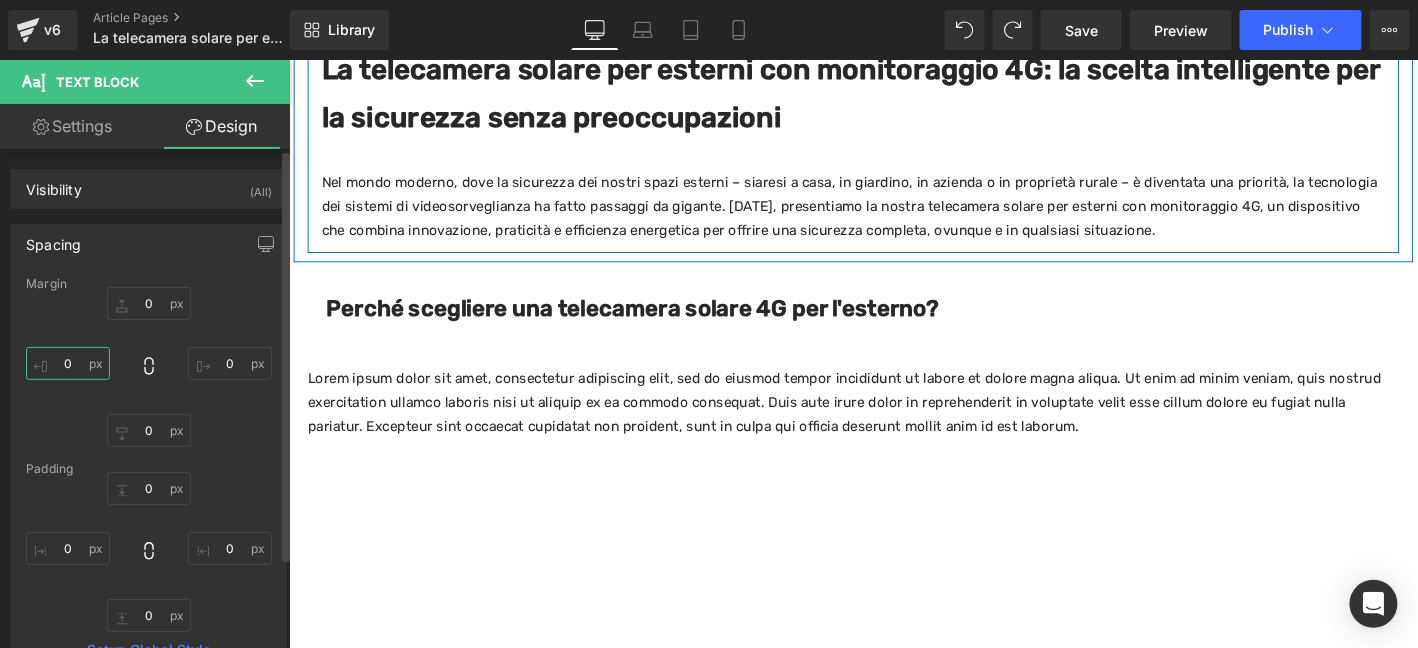 click on "0" at bounding box center (68, 363) 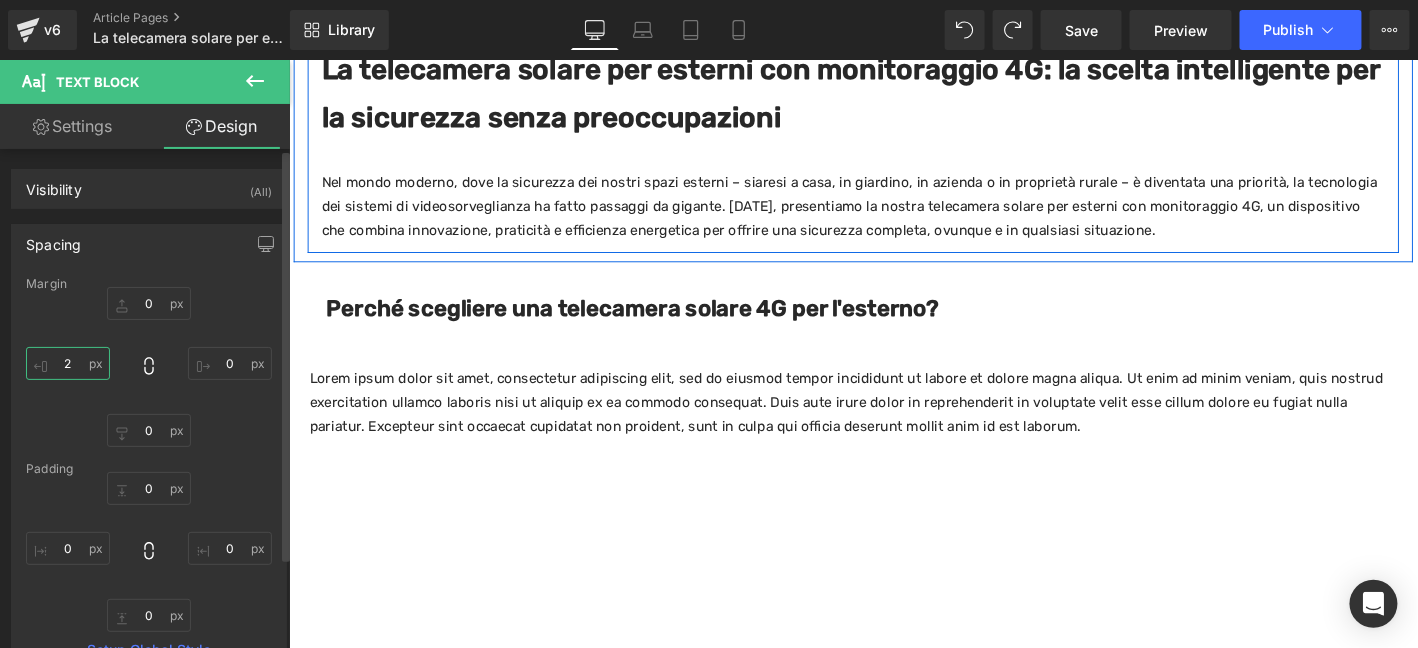type on "20" 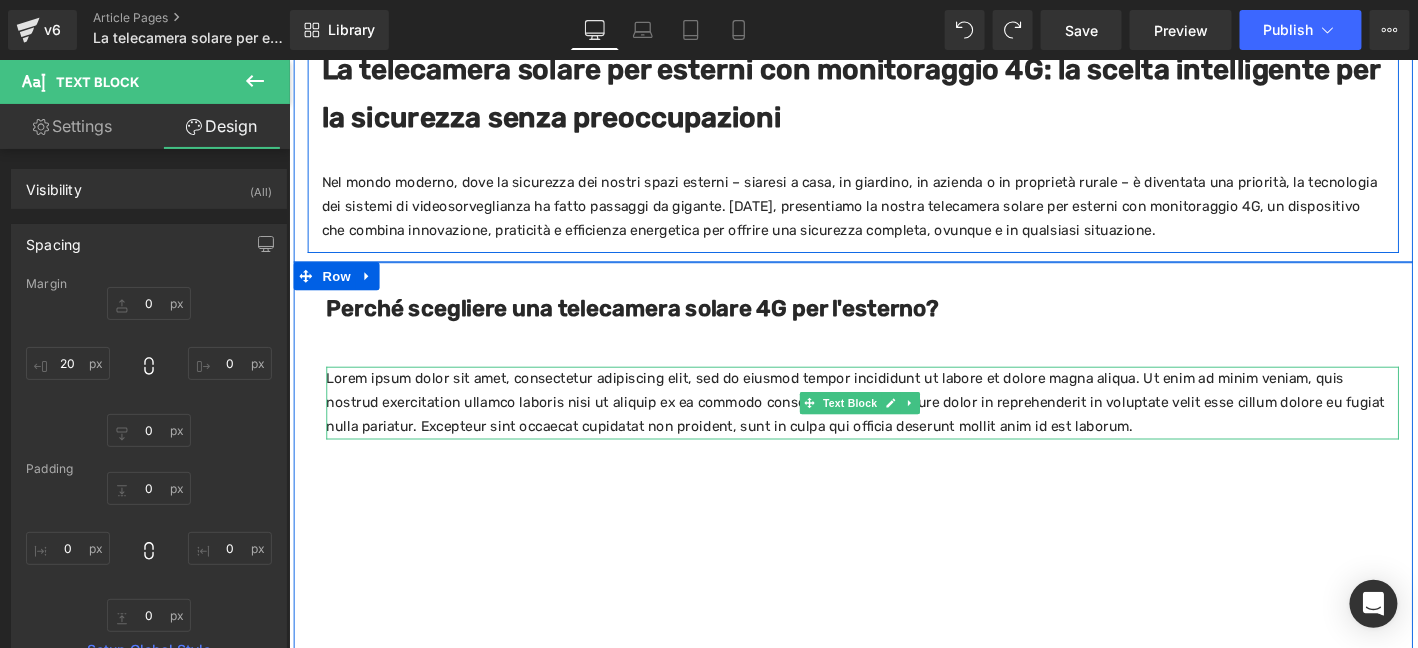 click on "Lorem ipsum dolor sit amet, consectetur adipiscing elit, sed do eiusmod tempor incididunt ut labore et dolore magna aliqua. Ut enim ad minim veniam, quis nostrud exercitation ullamco laboris nisi ut aliquip ex ea commodo consequat. Duis aute irure dolor in reprehenderit in voluptate velit esse cillum dolore eu fugiat nulla pariatur. Excepteur sint occaecat cupidatat non proident, sunt in culpa qui officia deserunt mollit anim id est laborum." at bounding box center (903, 427) 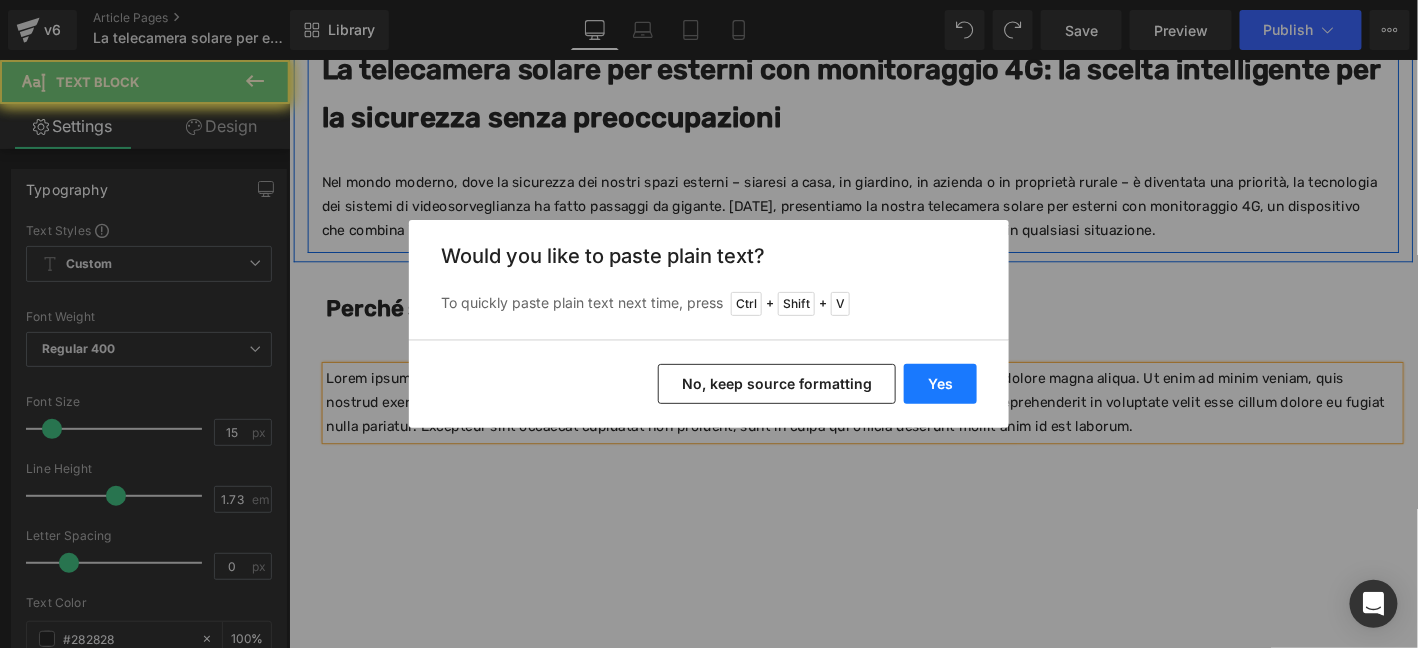 click on "Yes" at bounding box center [940, 384] 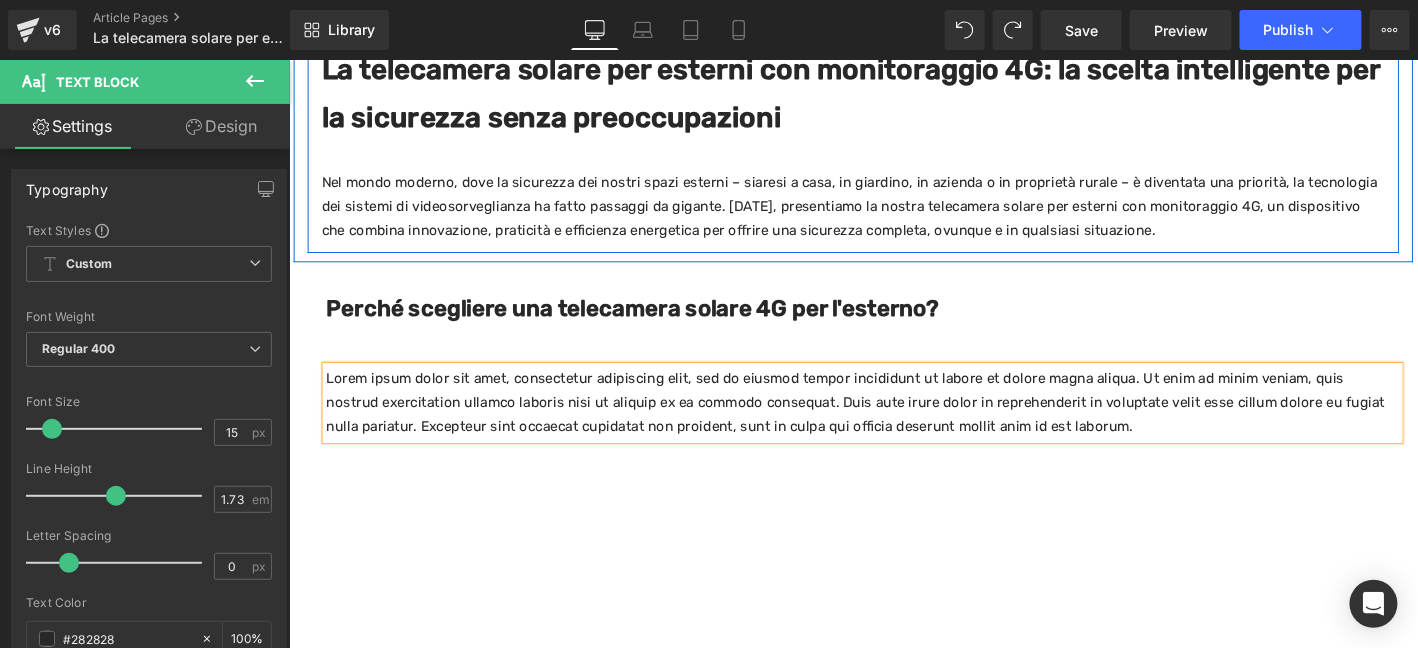 type 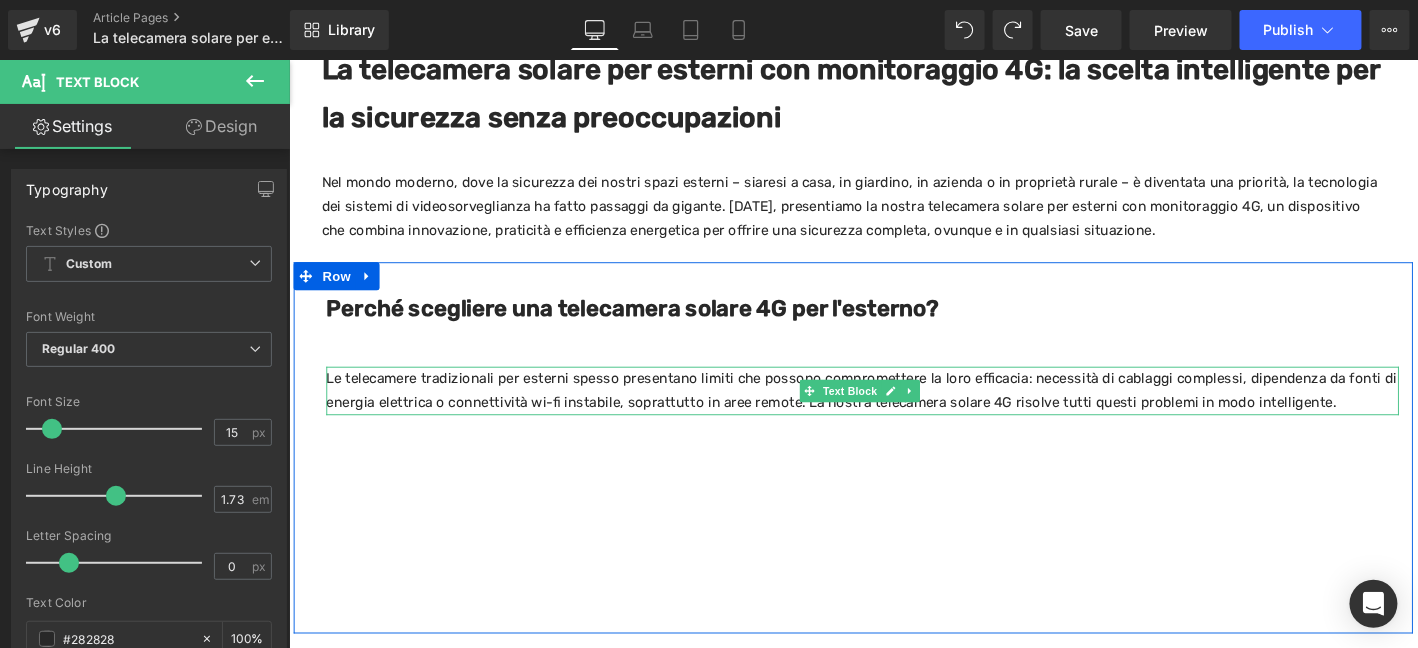 click on "Le telecamere tradizionali per esterni spesso presentano limiti che possono compromettere la loro efficacia: necessità di cablaggi complessi, dipendenza da fonti di energia elettrica o connettività wi-fi instabile, soprattutto in aree remote. La nostra telecamera solare 4G risolve tutti questi problemi in modo intelligente." at bounding box center [903, 414] 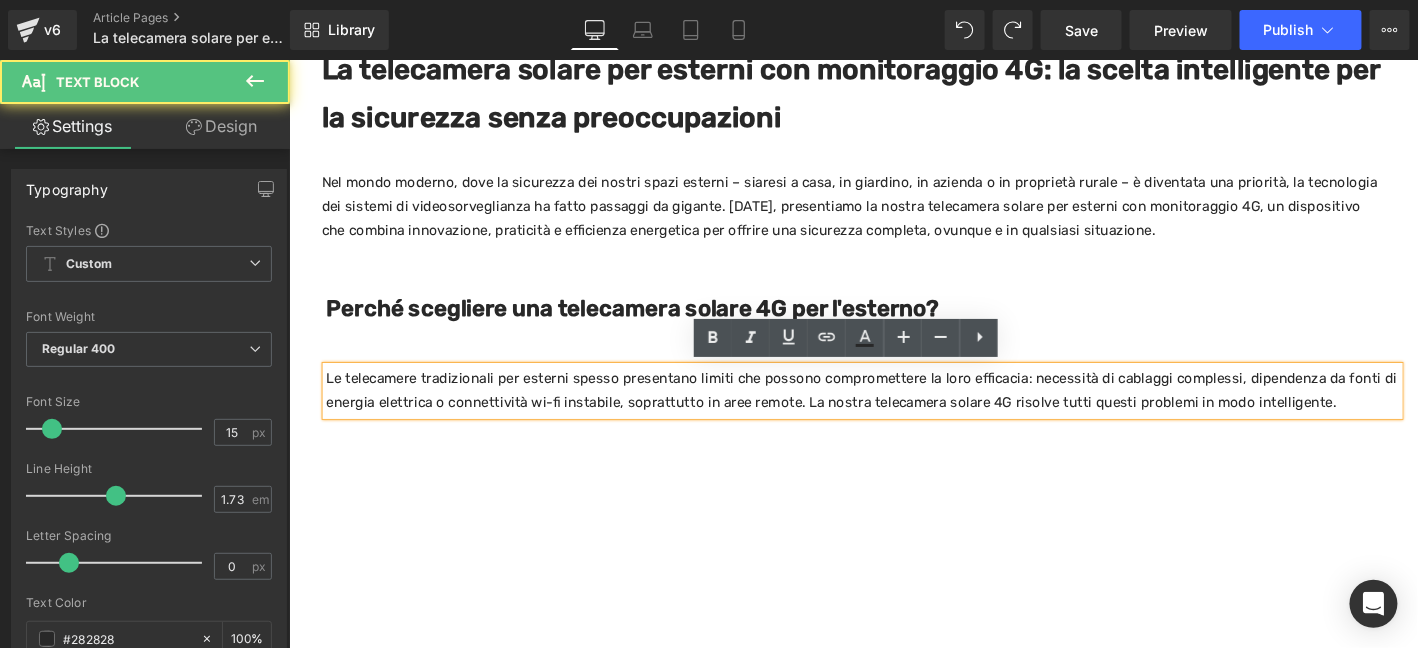 click on "Le telecamere tradizionali per esterni spesso presentano limiti che possono compromettere la loro efficacia: necessità di cablaggi complessi, dipendenza da fonti di energia elettrica o connettività wi-fi instabile, soprattutto in aree remote. La nostra telecamera solare 4G risolve tutti questi problemi in modo intelligente." at bounding box center (903, 414) 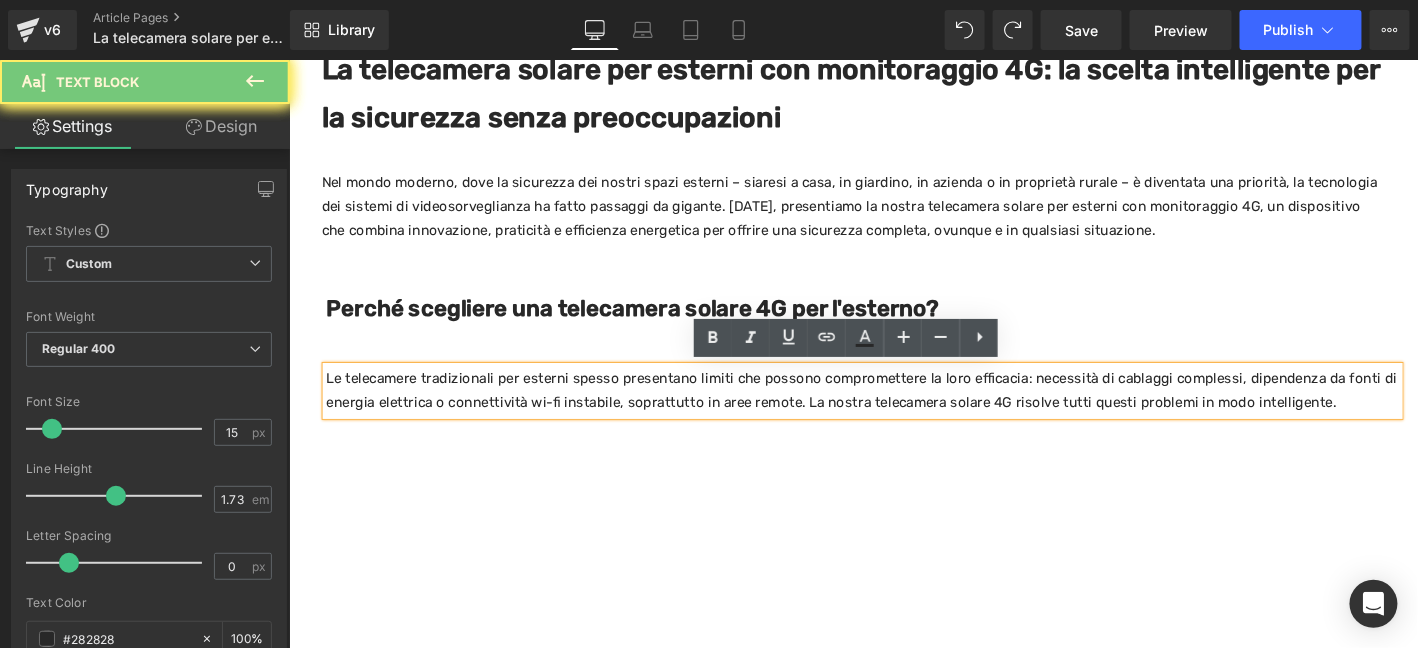 click on "Le telecamere tradizionali per esterni spesso presentano limiti che possono compromettere la loro efficacia: necessità di cablaggi complessi, dipendenza da fonti di energia elettrica o connettività wi-fi instabile, soprattutto in aree remote. La nostra telecamera solare 4G risolve tutti questi problemi in modo intelligente." at bounding box center (903, 414) 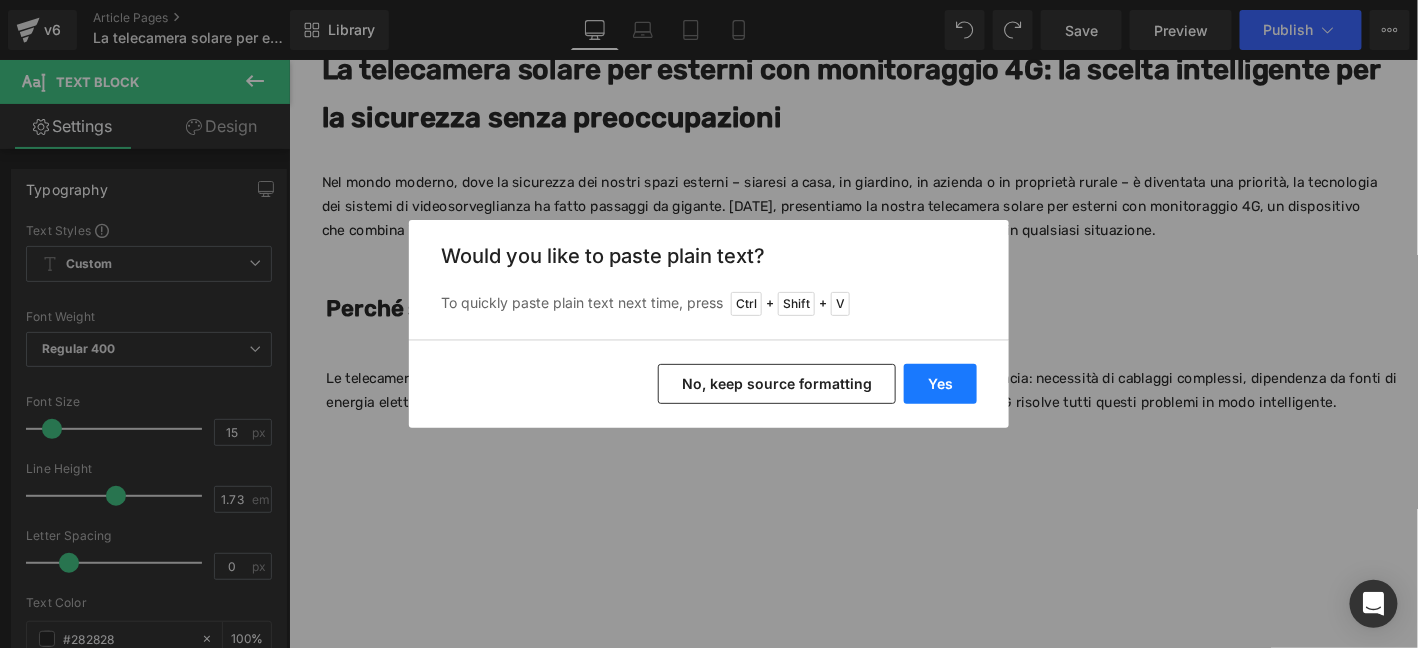 click on "Yes" at bounding box center (940, 384) 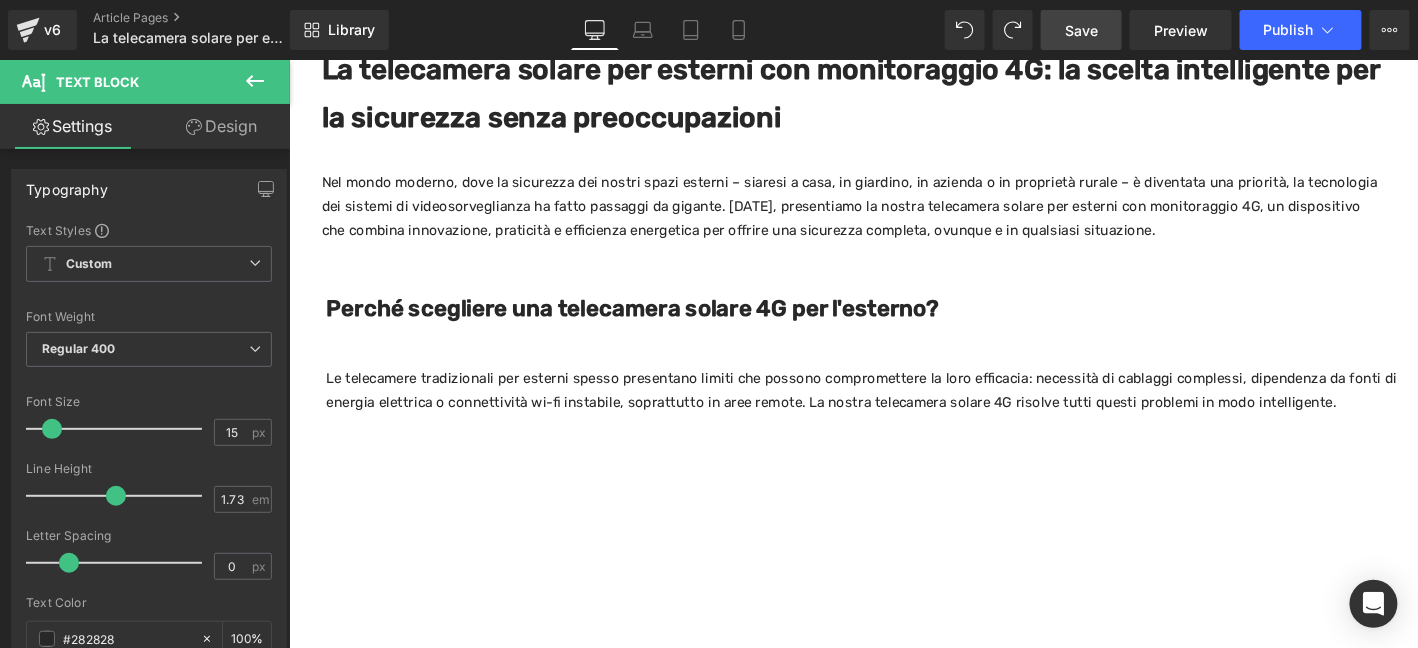 click on "Save" at bounding box center (1081, 30) 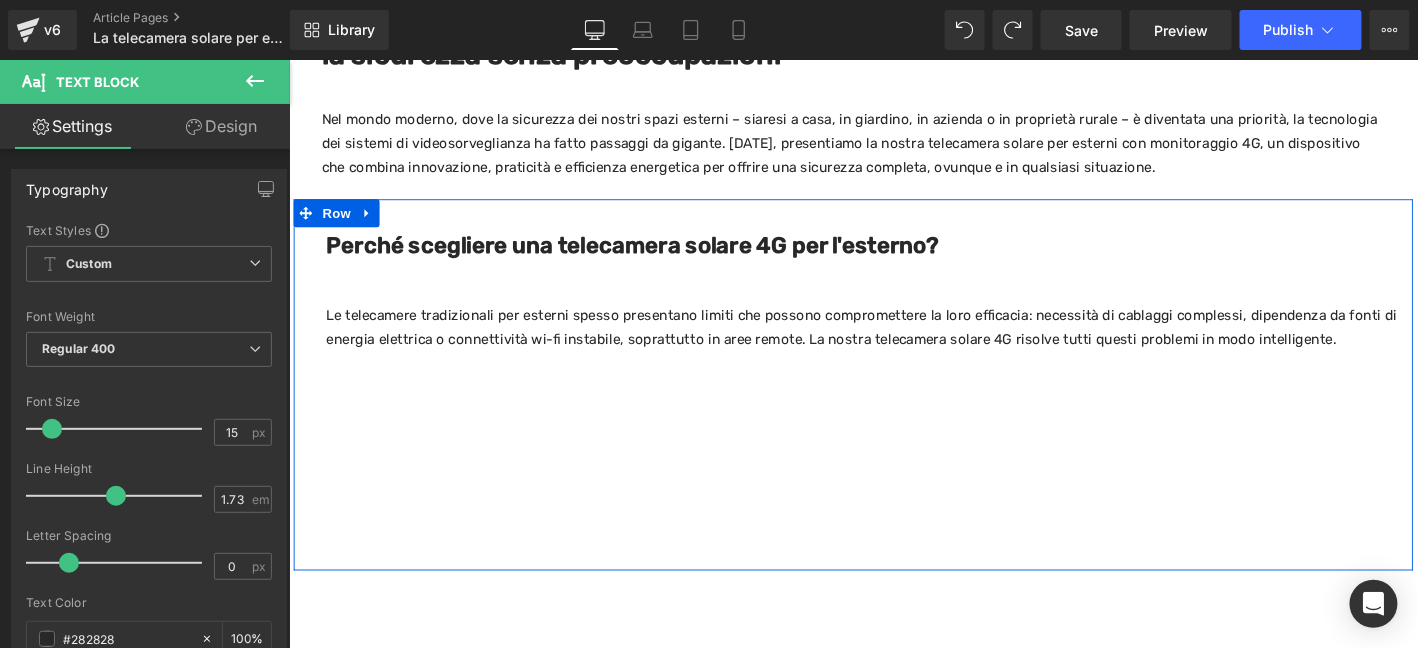 scroll, scrollTop: 433, scrollLeft: 0, axis: vertical 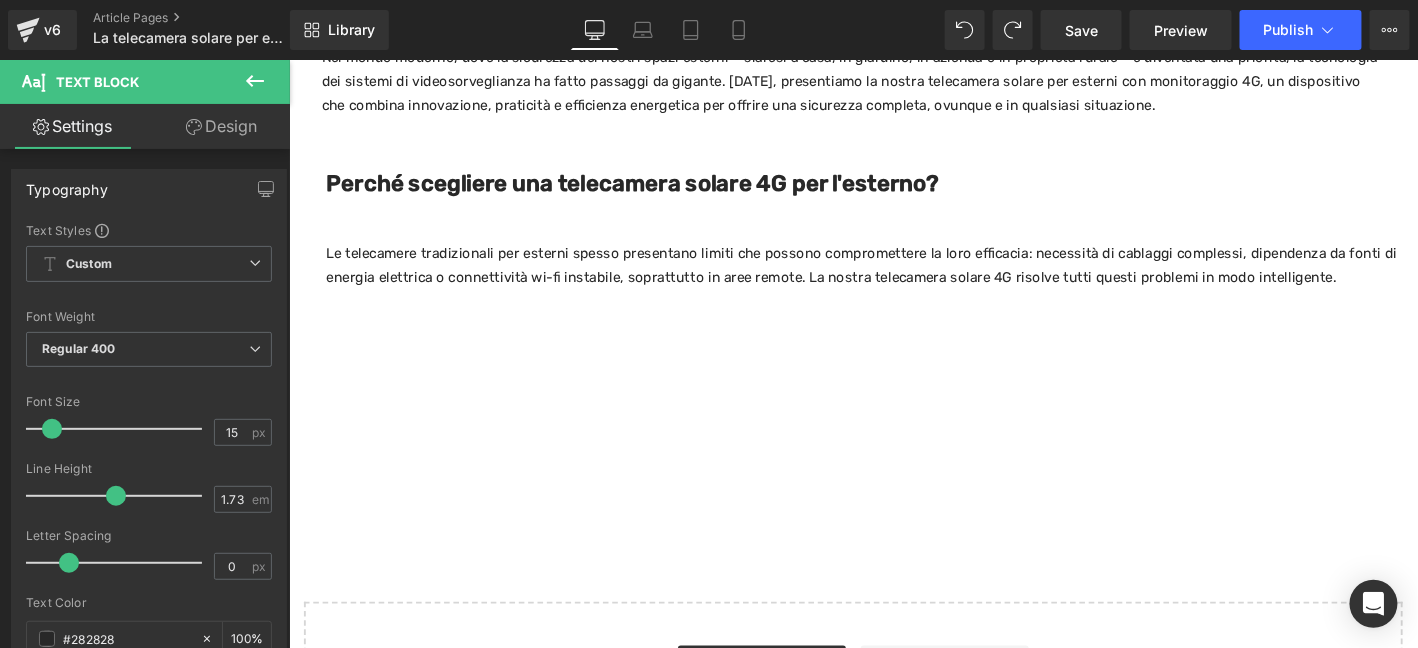 click 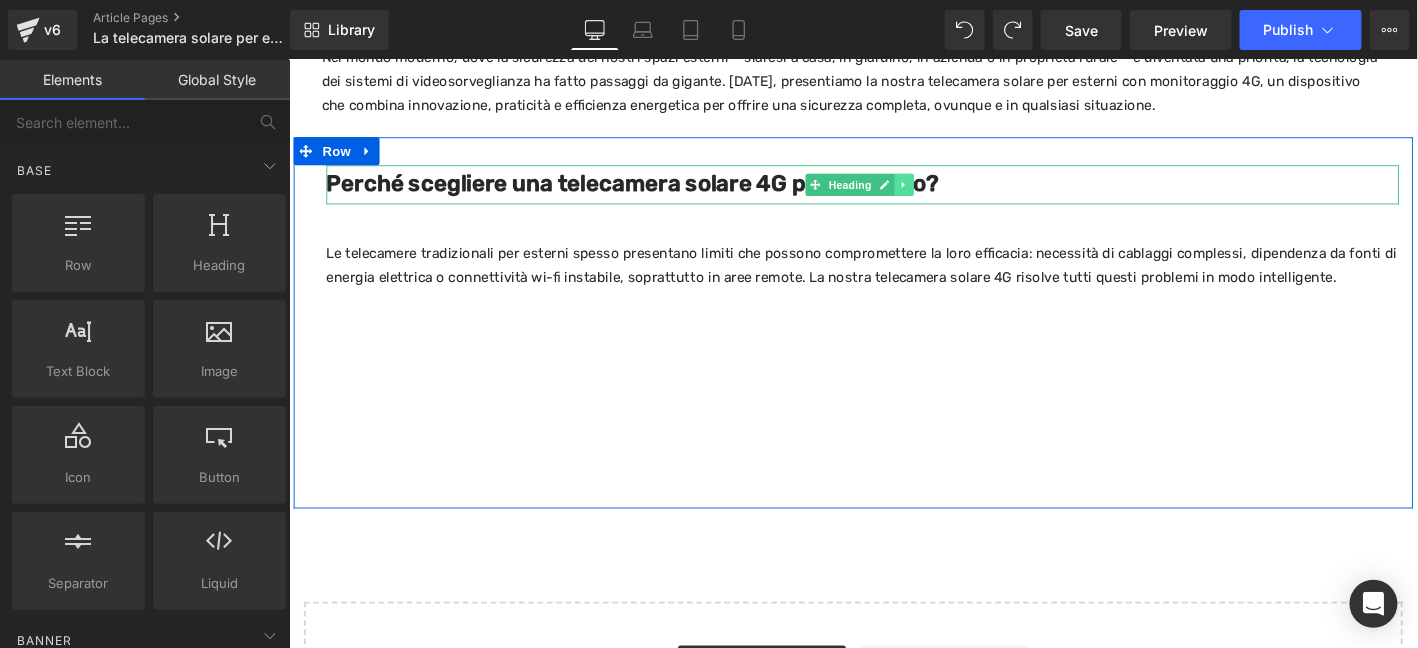 click 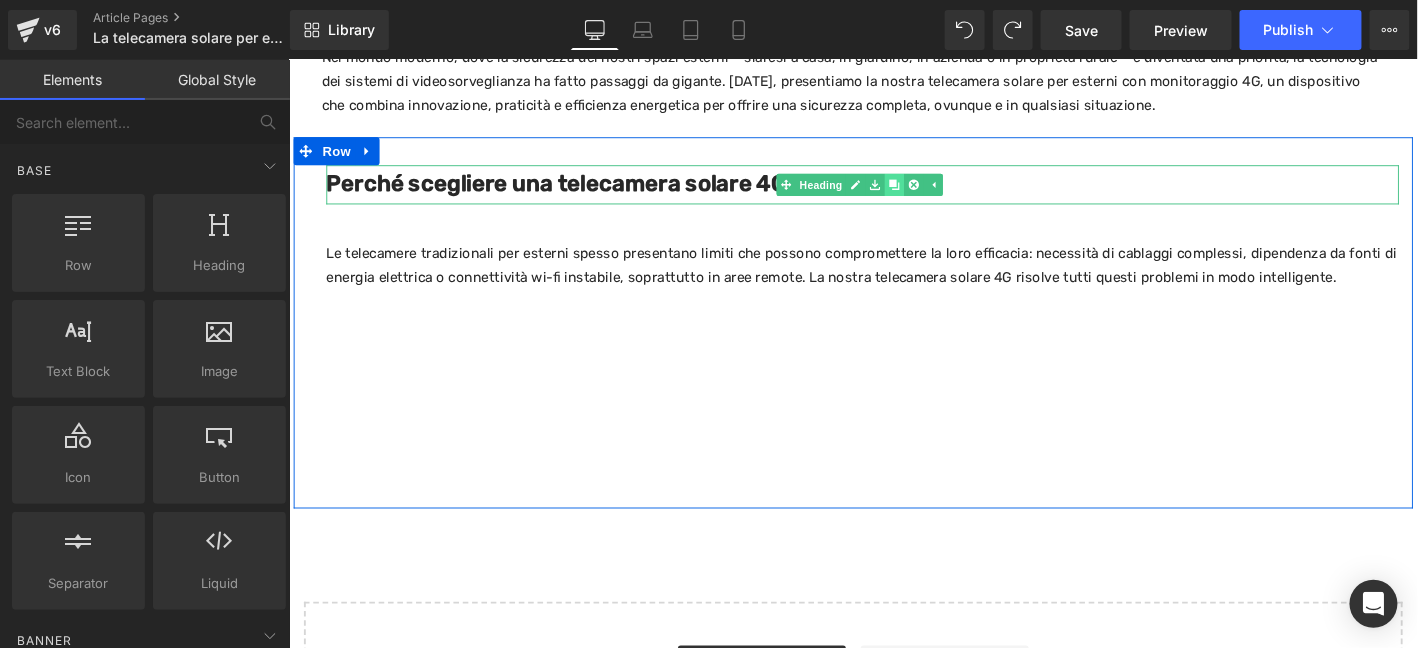 click 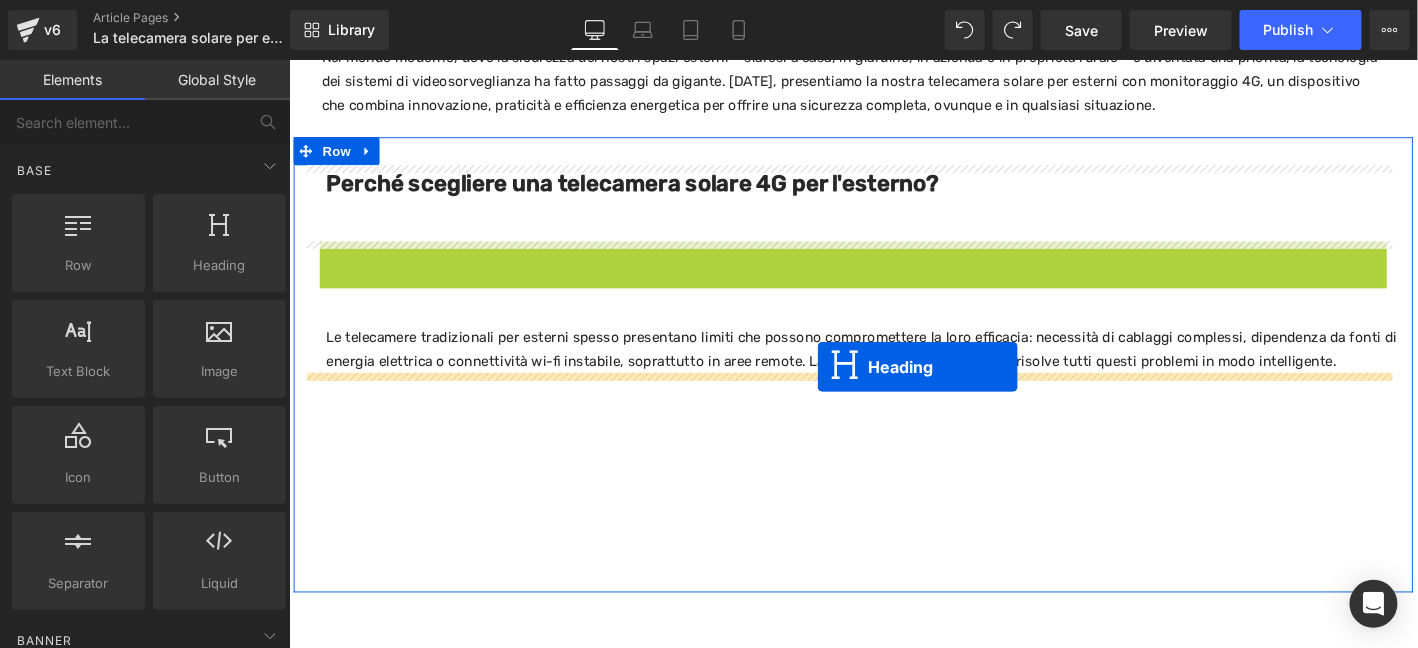 drag, startPoint x: 877, startPoint y: 267, endPoint x: 854, endPoint y: 388, distance: 123.16656 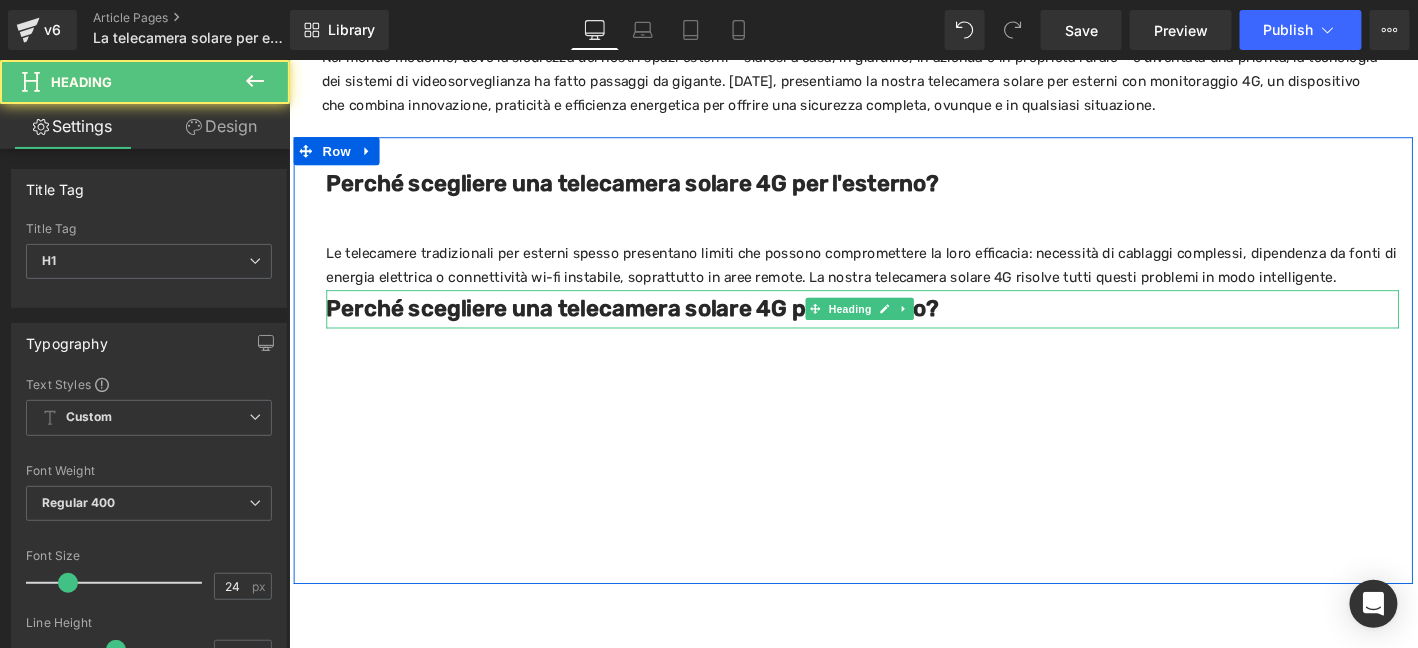 click on "Perché scegliere una telecamera solare 4G per l'esterno?" at bounding box center (656, 326) 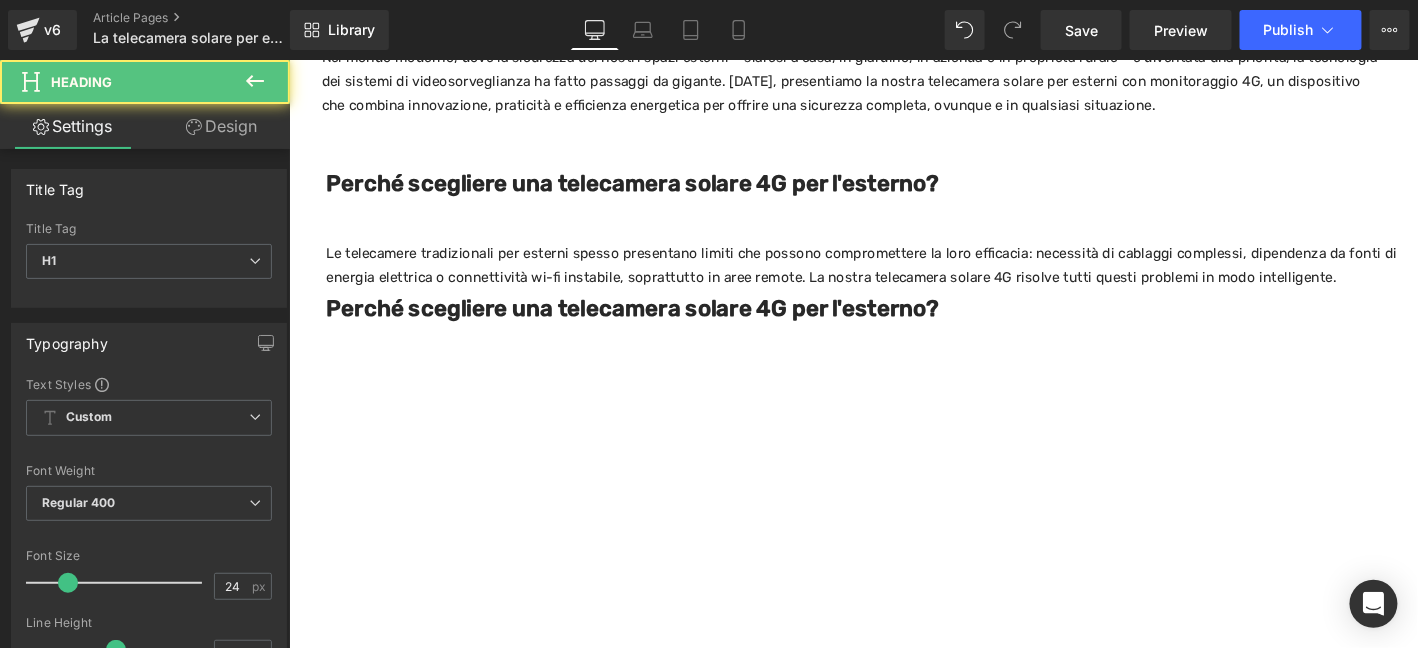 click on "Design" at bounding box center (221, 126) 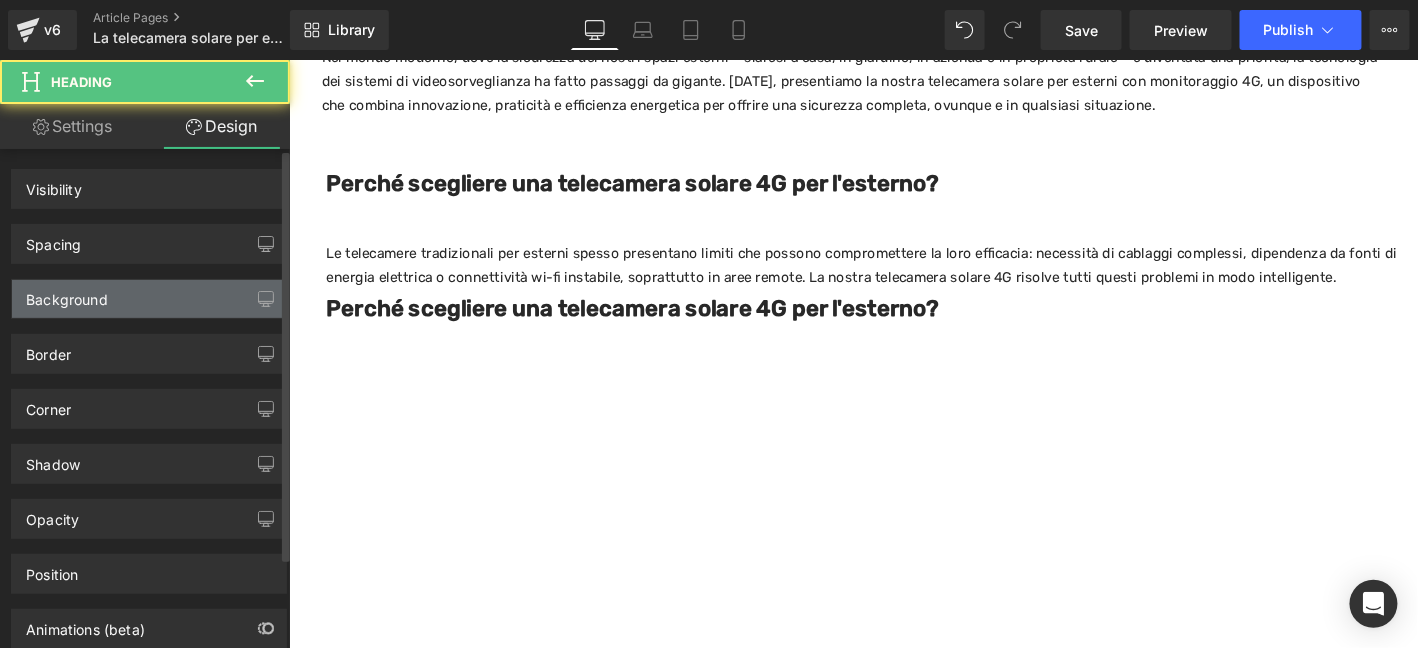 click on "Background" at bounding box center (149, 299) 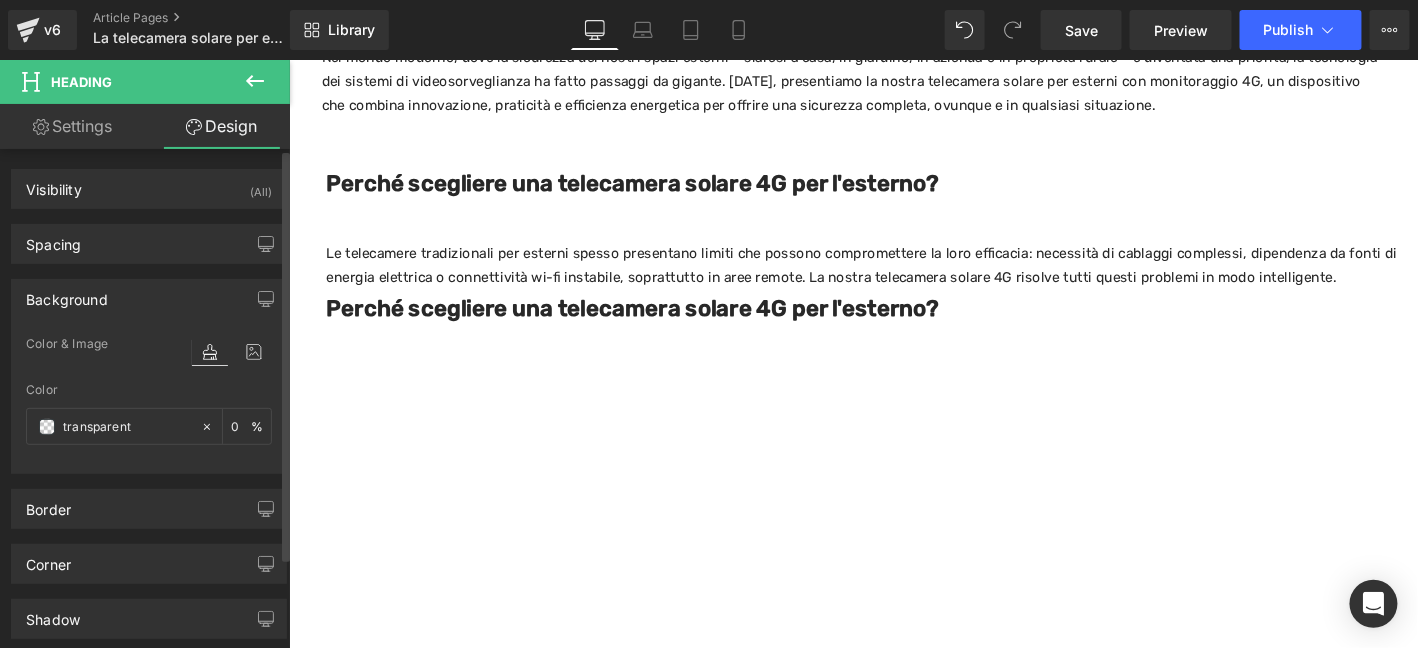 type on "0" 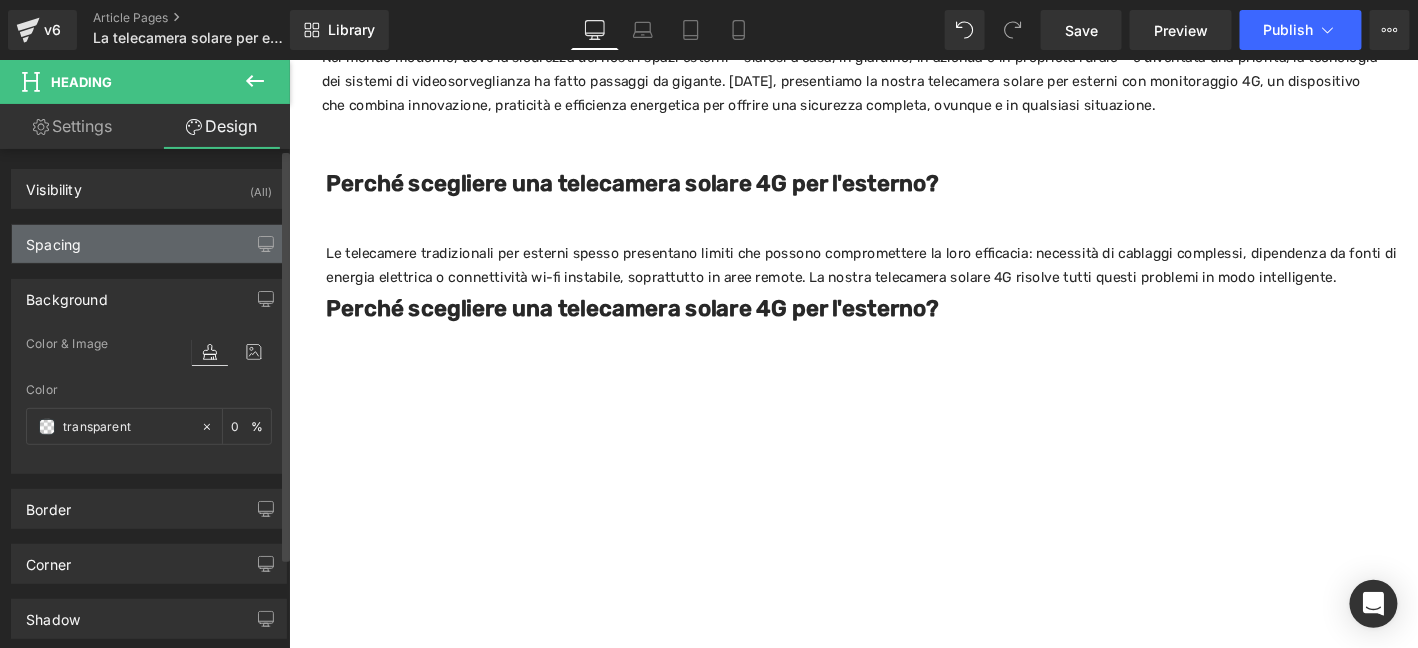 click on "Spacing" at bounding box center [149, 244] 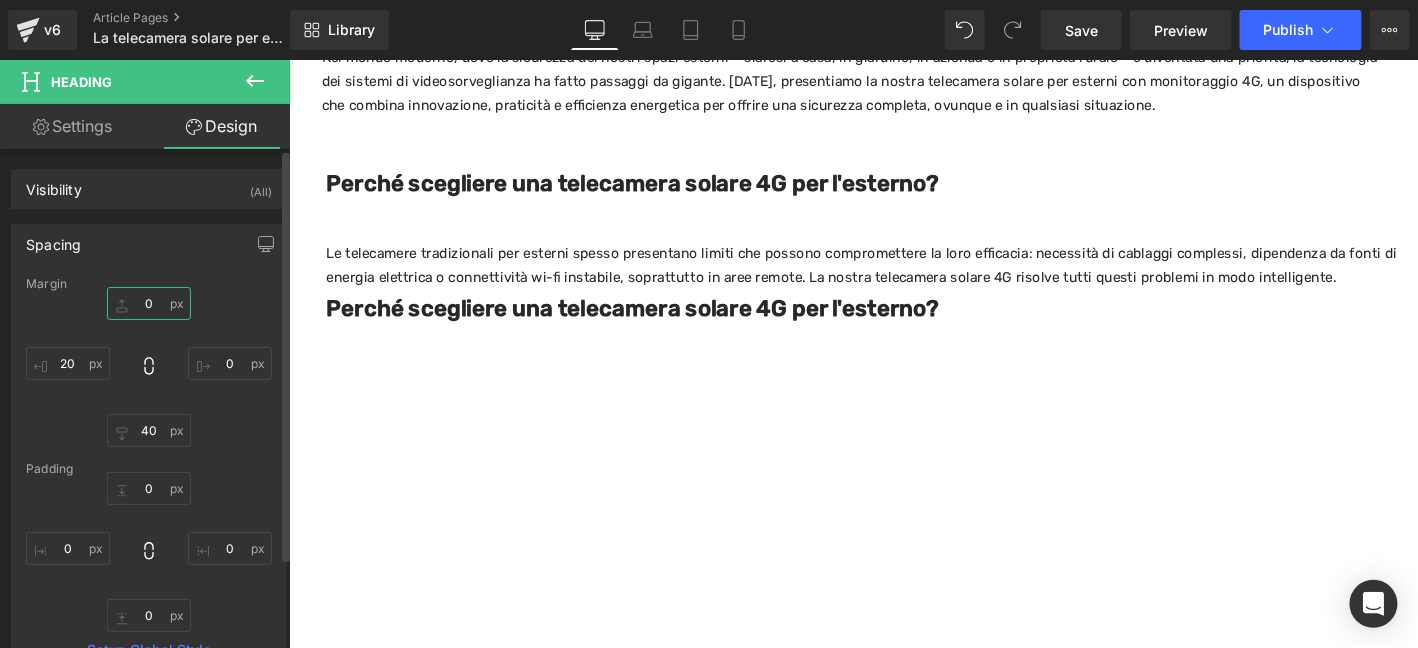 click on "0" at bounding box center (149, 303) 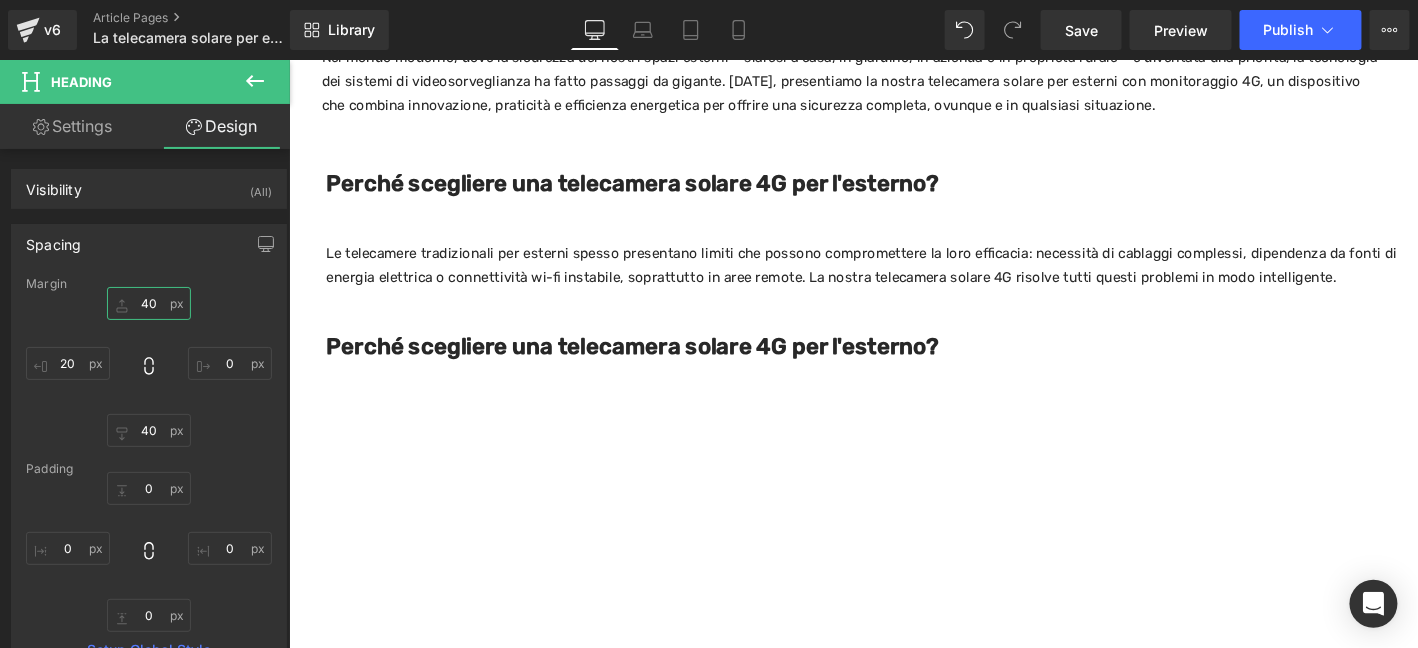 type on "40" 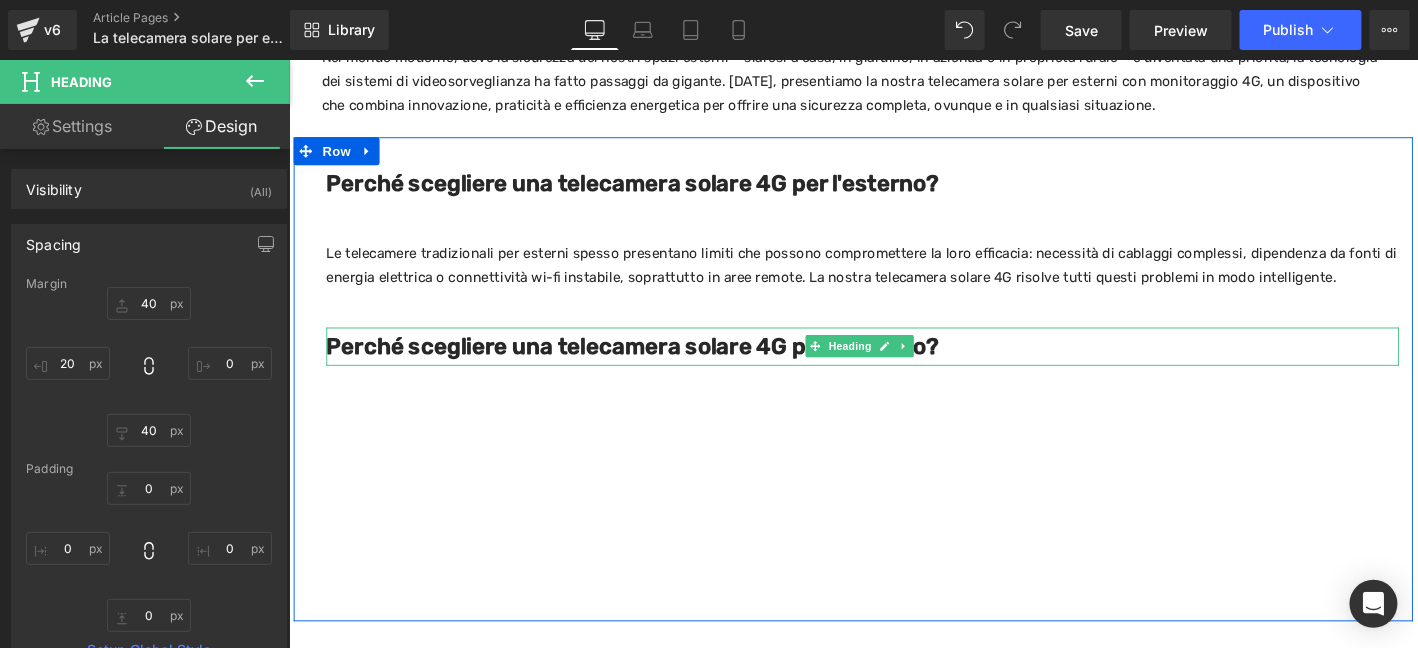 click on "Perché scegliere una telecamera solare 4G per l'esterno?" at bounding box center (656, 366) 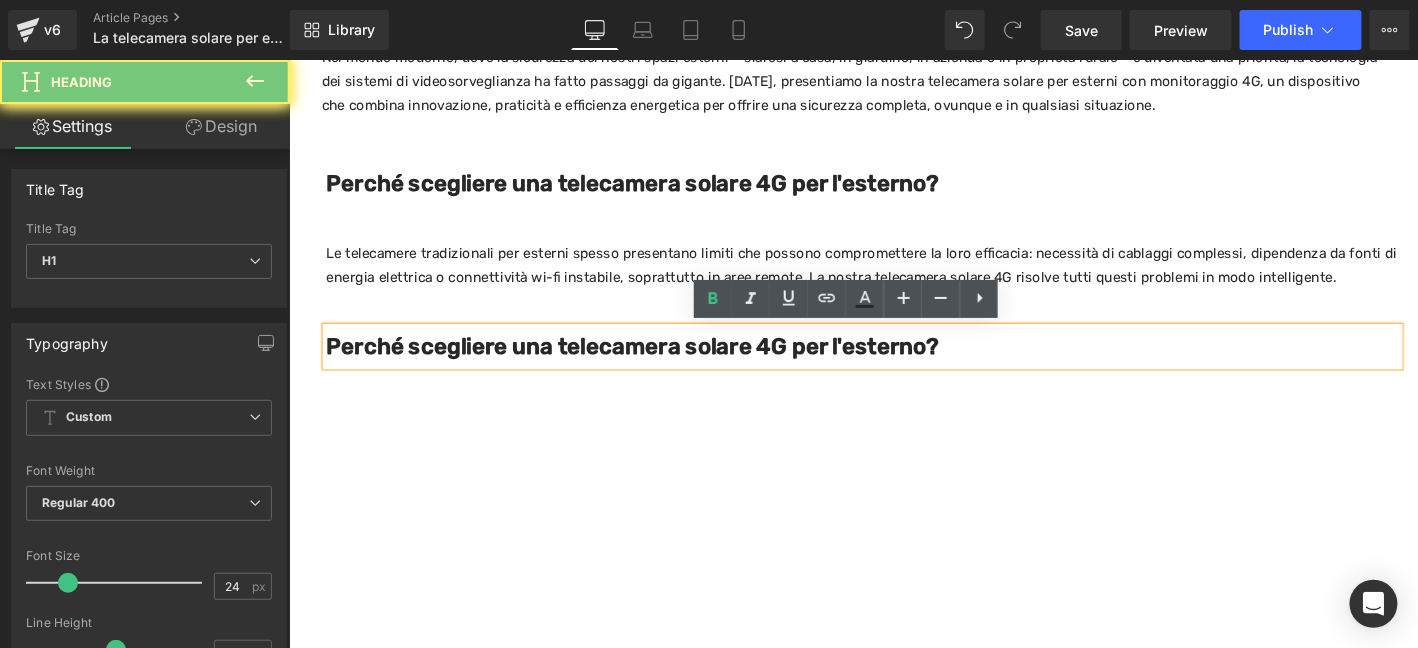 type 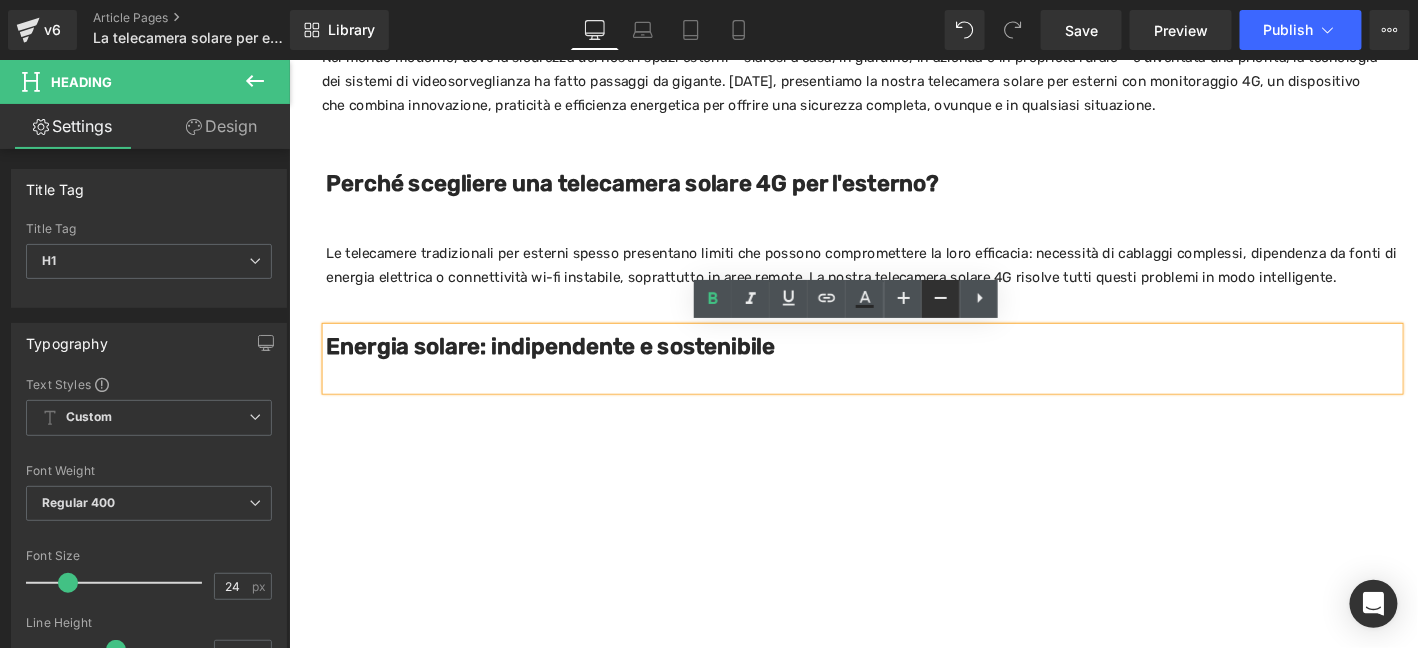 click 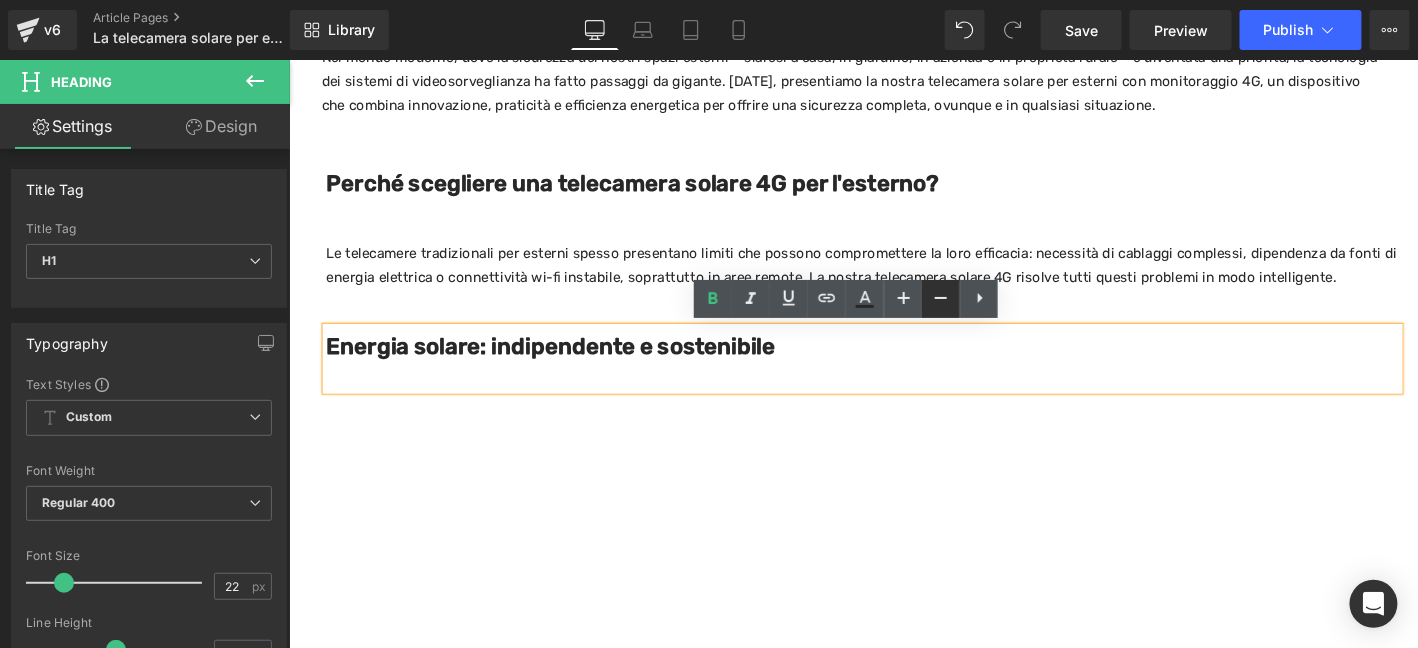 click 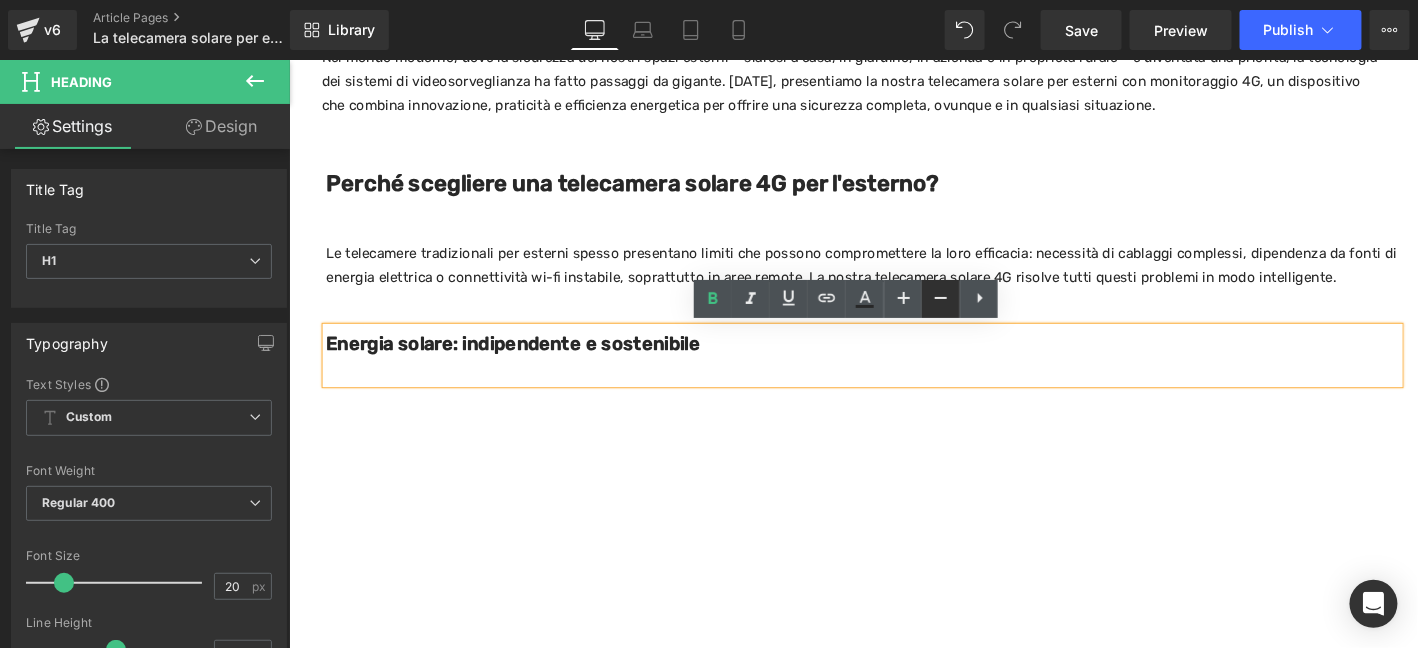 click 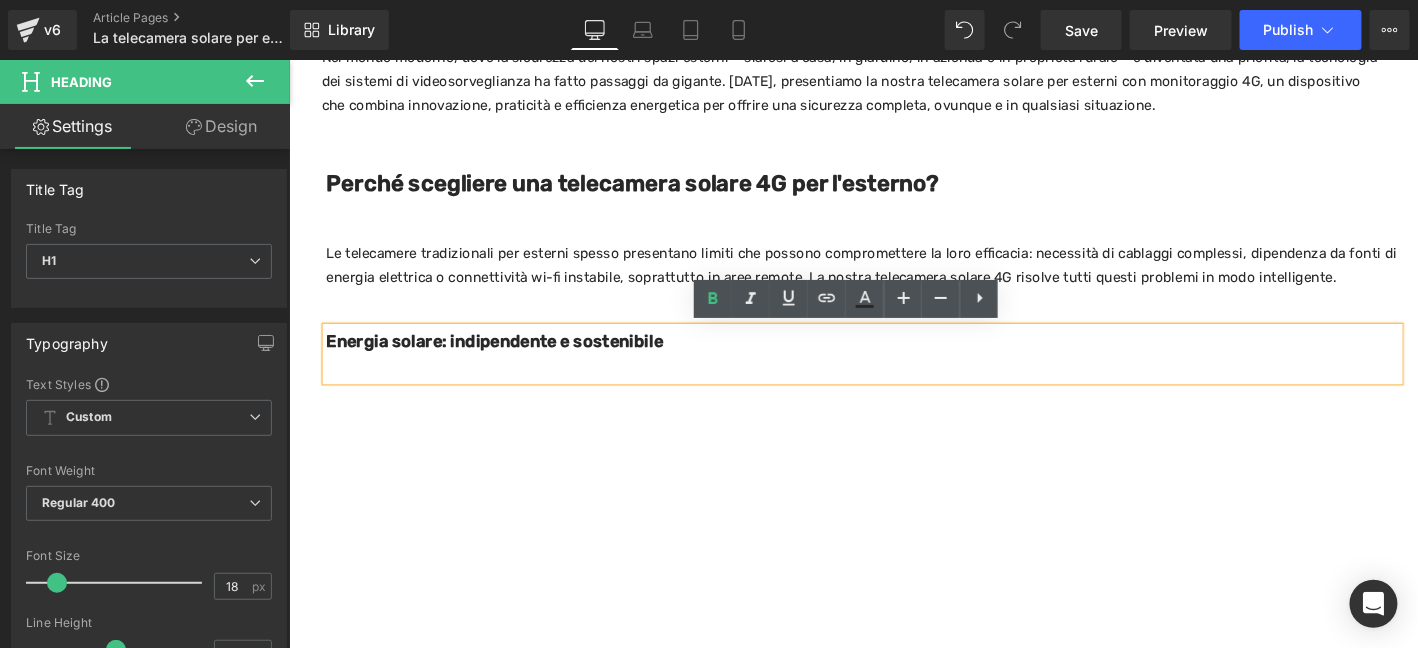 click at bounding box center (903, 390) 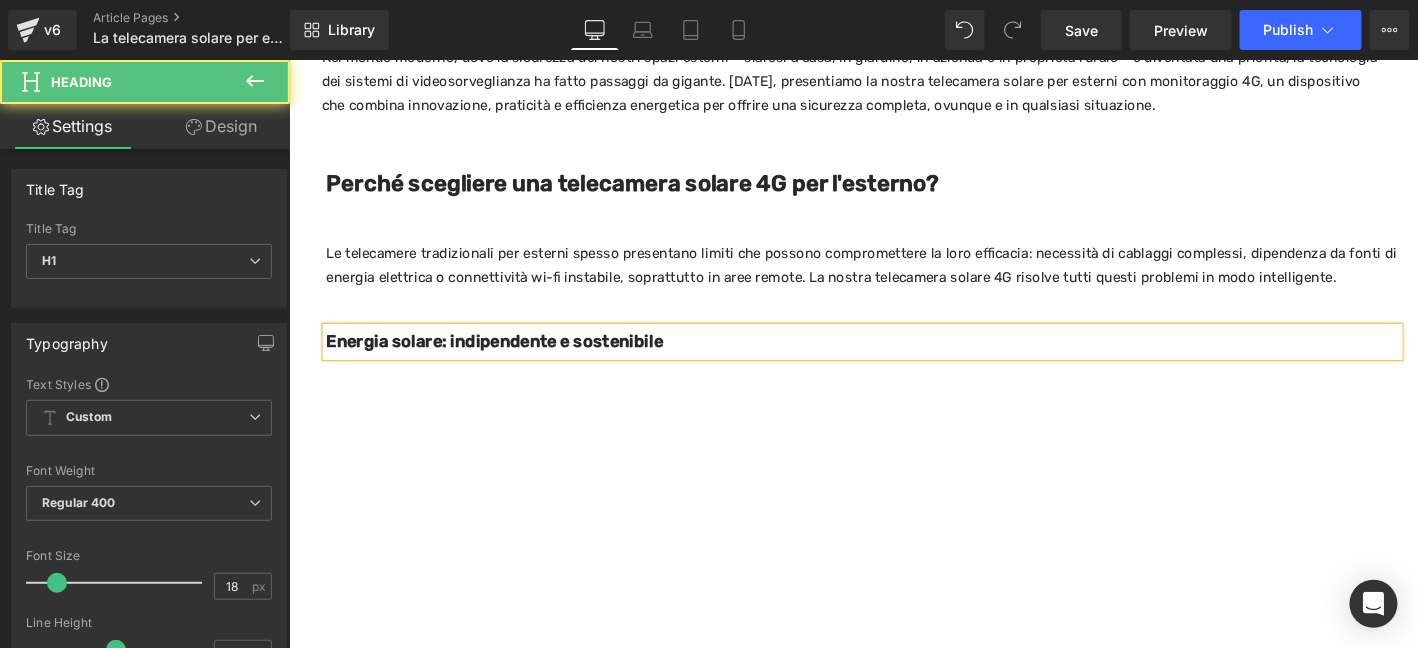 click on "Energia solare: indipendente e sostenibile​" at bounding box center [508, 361] 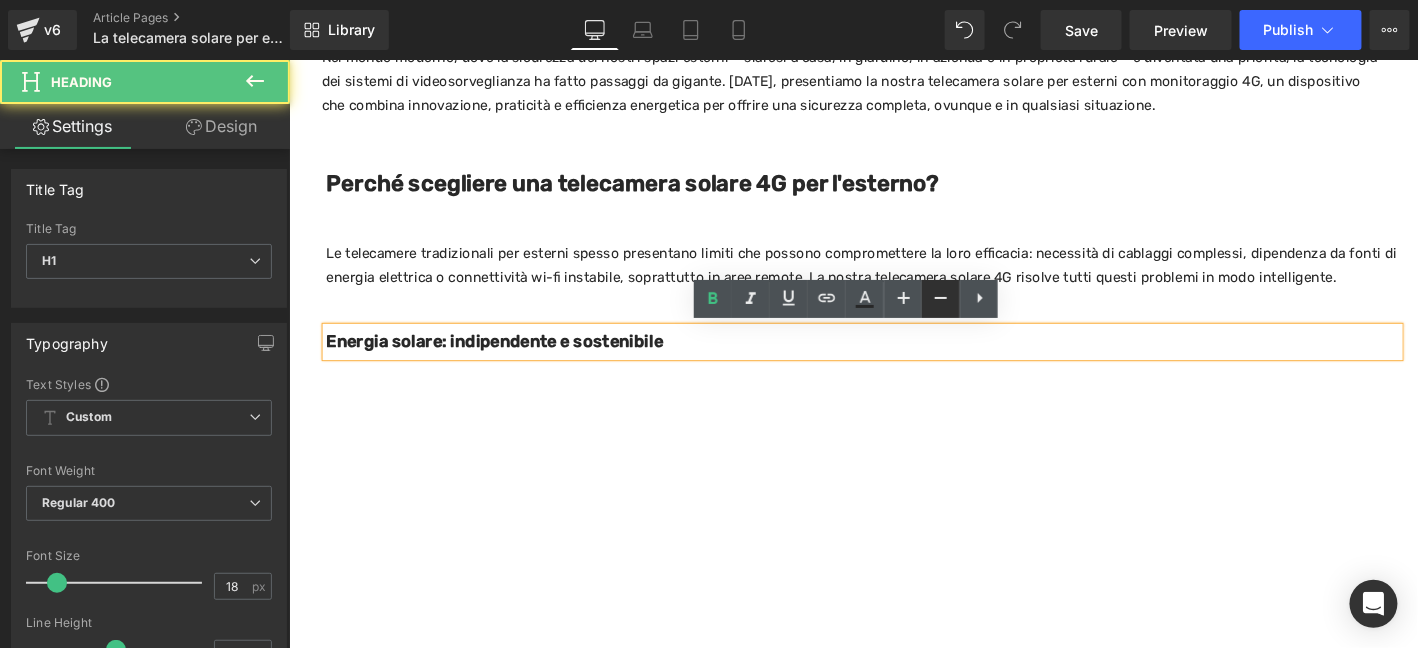 click 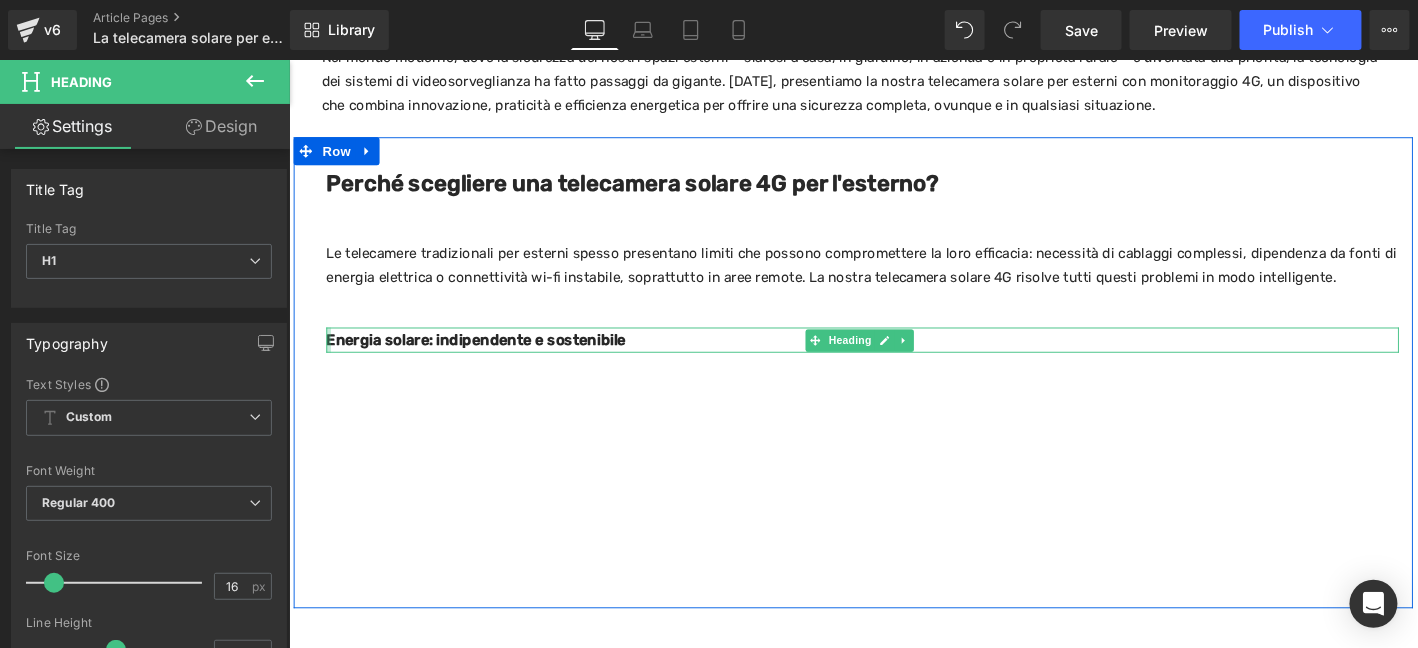 click at bounding box center [330, 360] 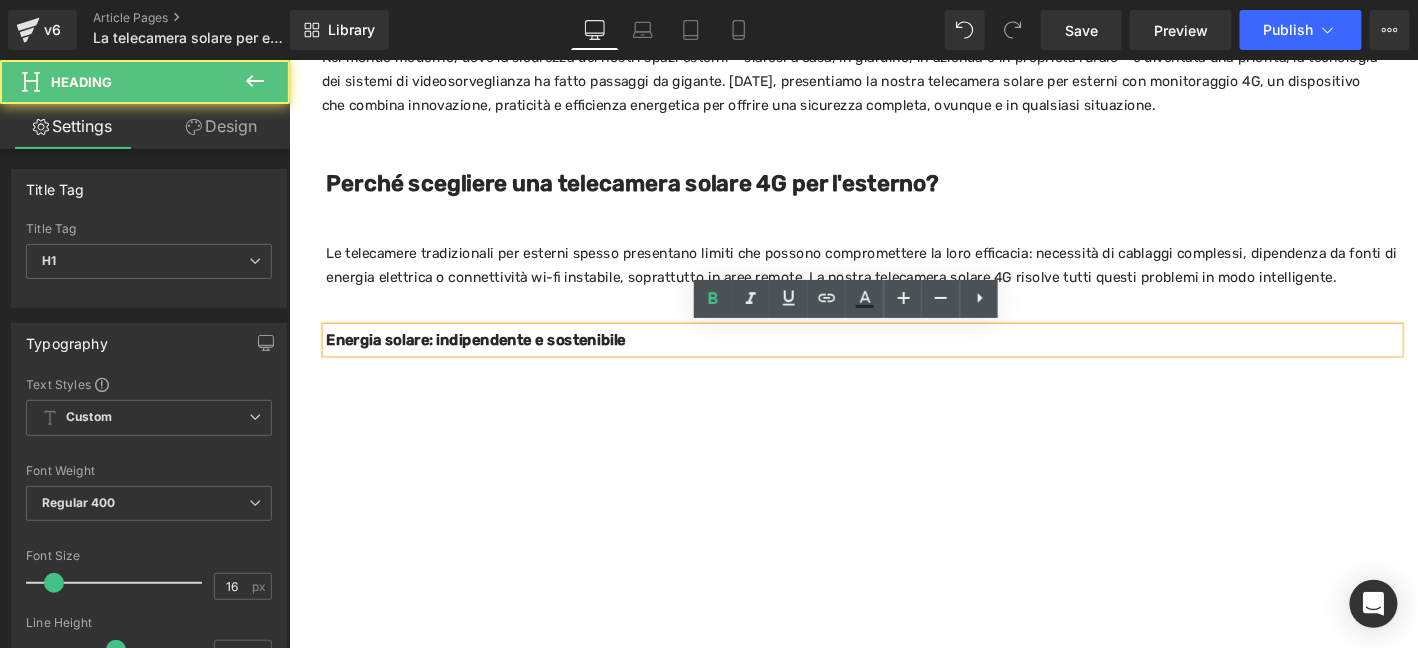 click on "Energia solare: indipendente e sostenibile​" at bounding box center (488, 359) 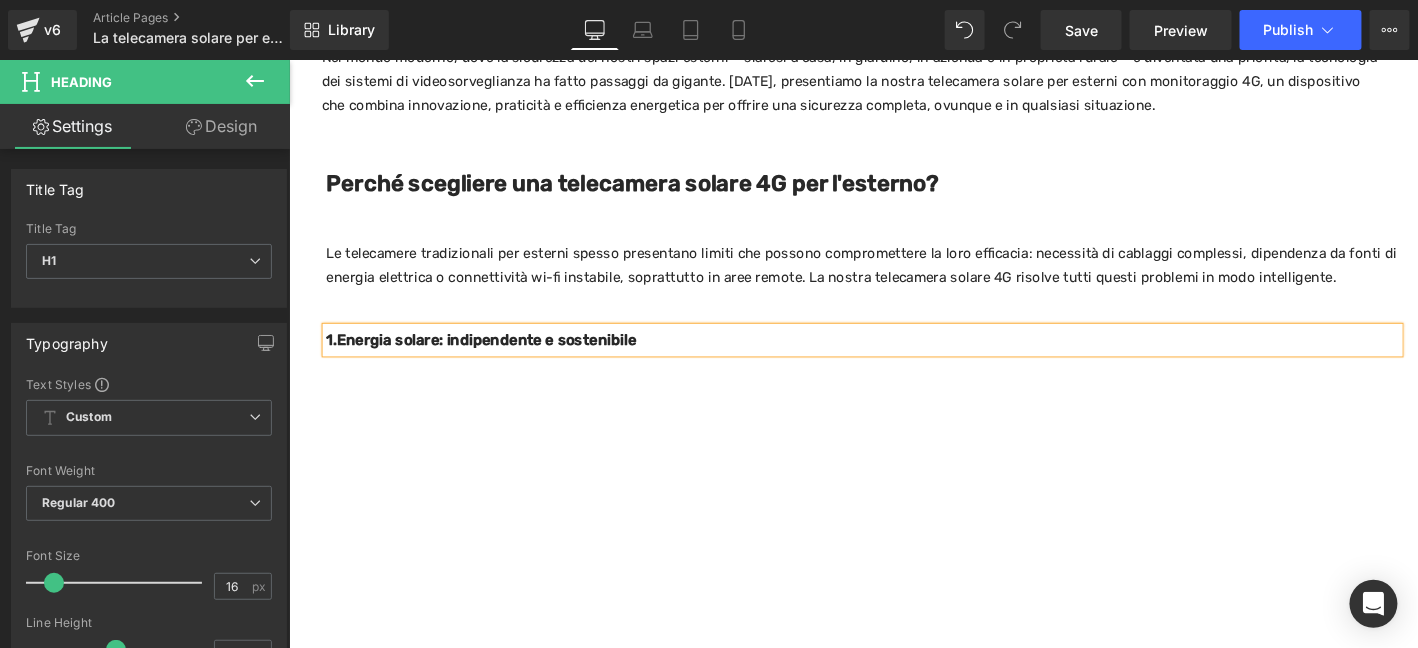 click on "Perché scegliere una telecamera solare 4G per l'esterno?
Heading
Le telecamere tradizionali per esterni spesso presentano limiti che possono compromettere la loro efficacia: necessità di cablaggi complessi, dipendenza da fonti di energia elettrica o connettività wi-fi instabile, soprattutto in aree remote. La nostra telecamera solare 4G risolve tutti questi problemi in modo intelligente.
Text Block         1.Energia solare: indipendente e sostenibile​ Heading         Row" at bounding box center [893, 394] 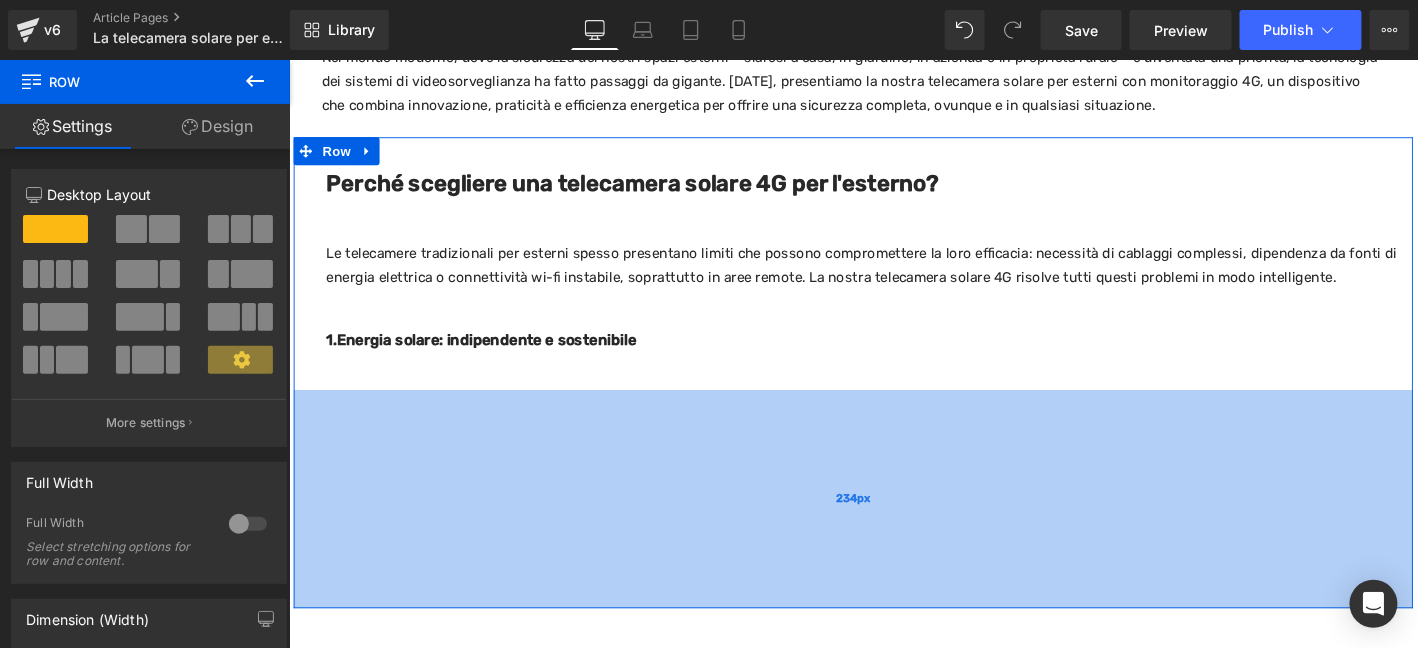 click on "234px" at bounding box center (893, 530) 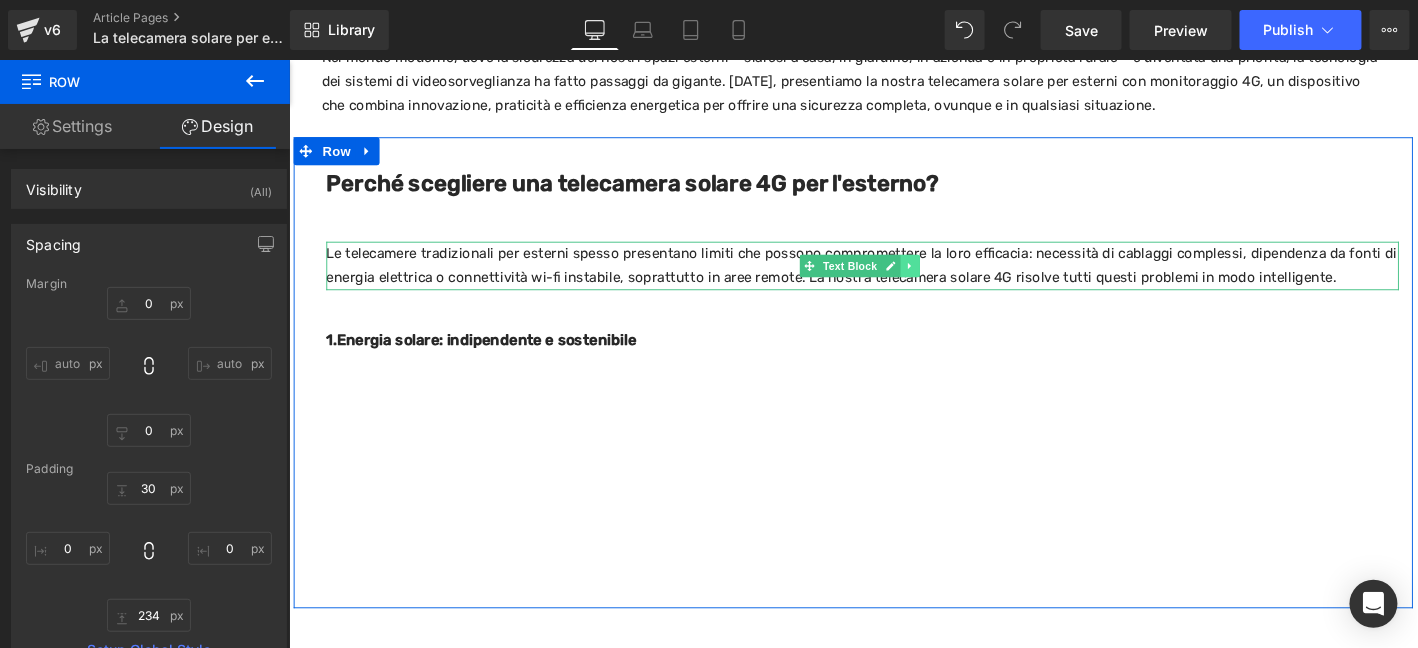 click 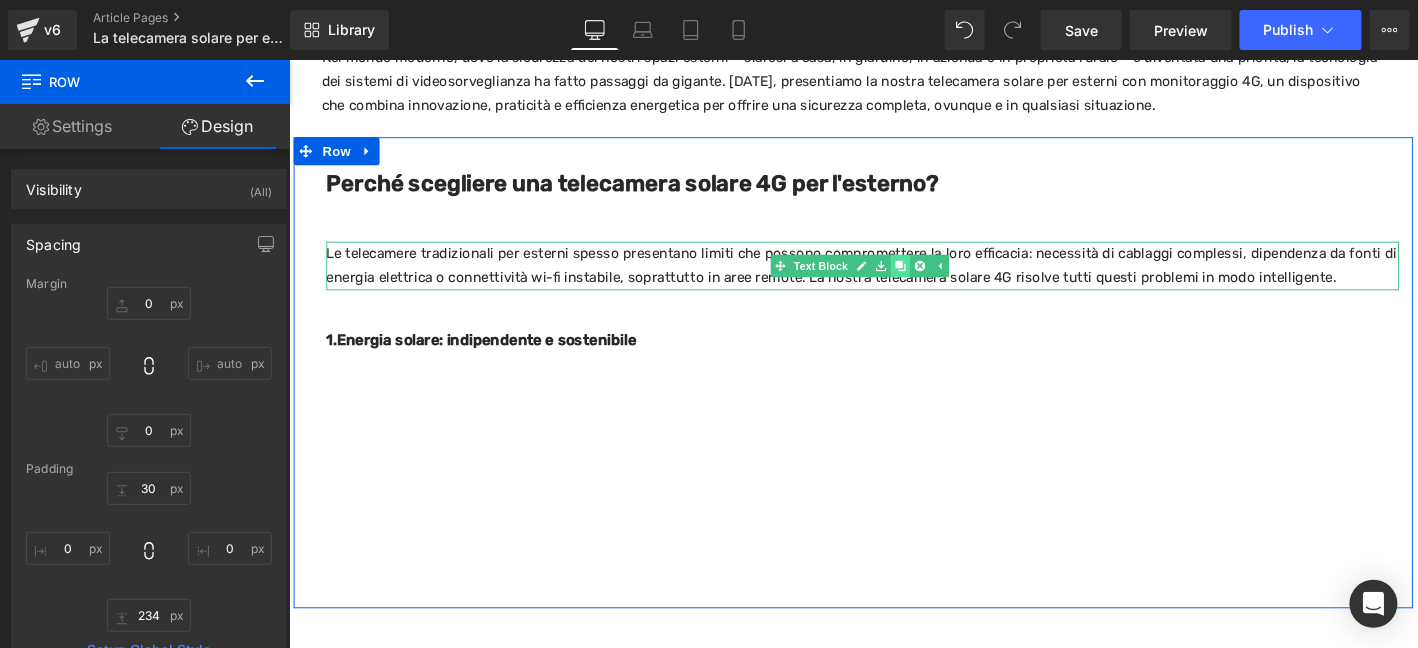 click 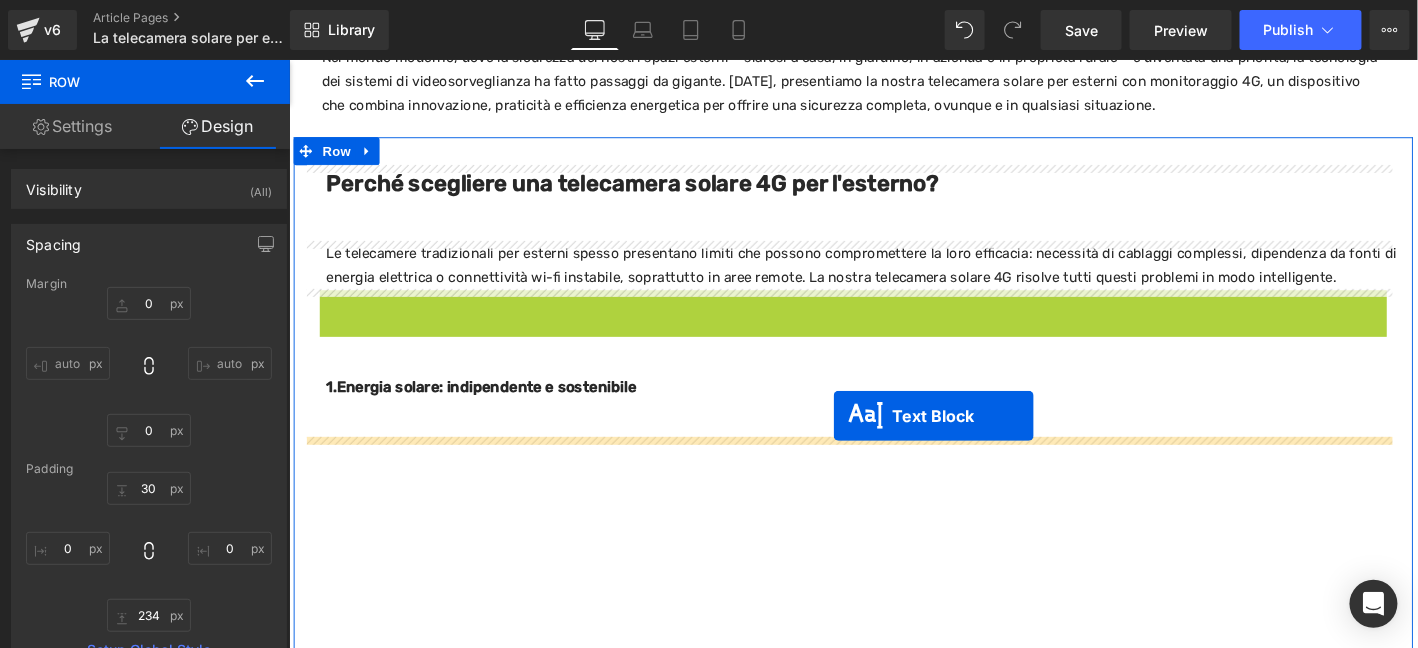 drag, startPoint x: 882, startPoint y: 329, endPoint x: 871, endPoint y: 441, distance: 112.53888 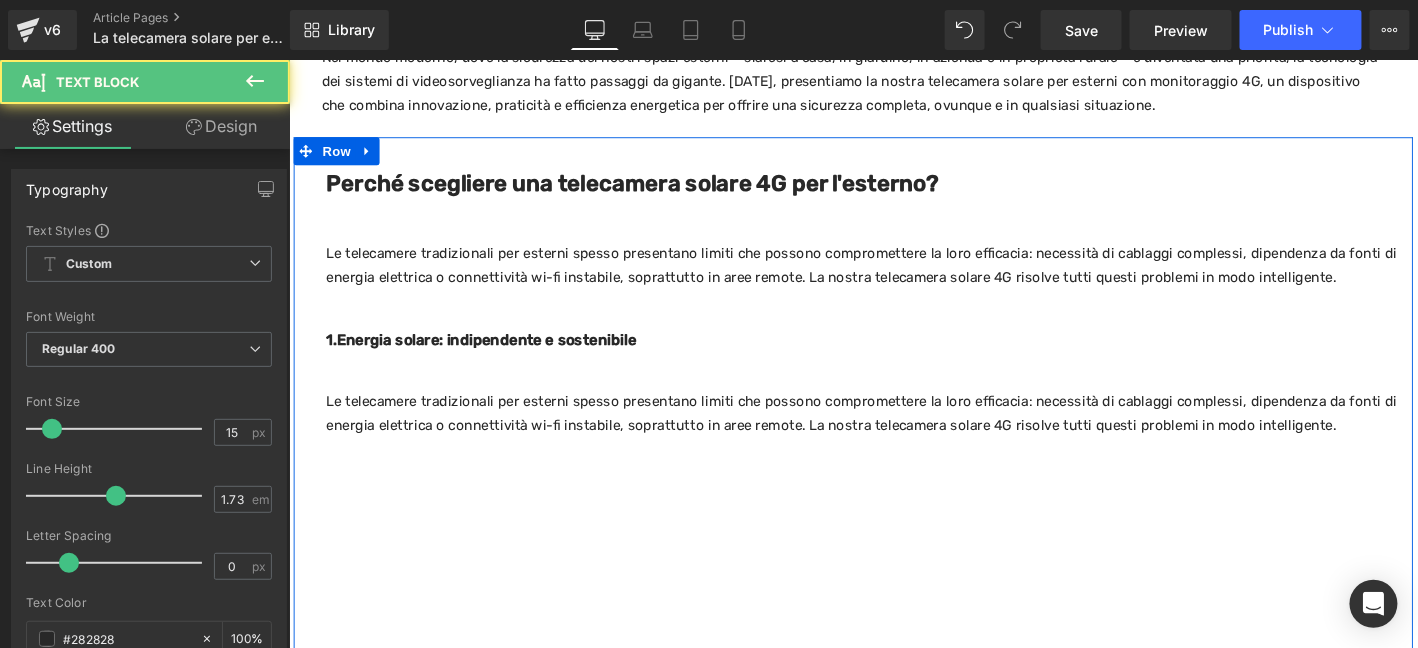 click on "Le telecamere tradizionali per esterni spesso presentano limiti che possono compromettere la loro efficacia: necessità di cablaggi complessi, dipendenza da fonti di energia elettrica o connettività wi-fi instabile, soprattutto in aree remote. La nostra telecamera solare 4G risolve tutti questi problemi in modo intelligente." at bounding box center (903, 439) 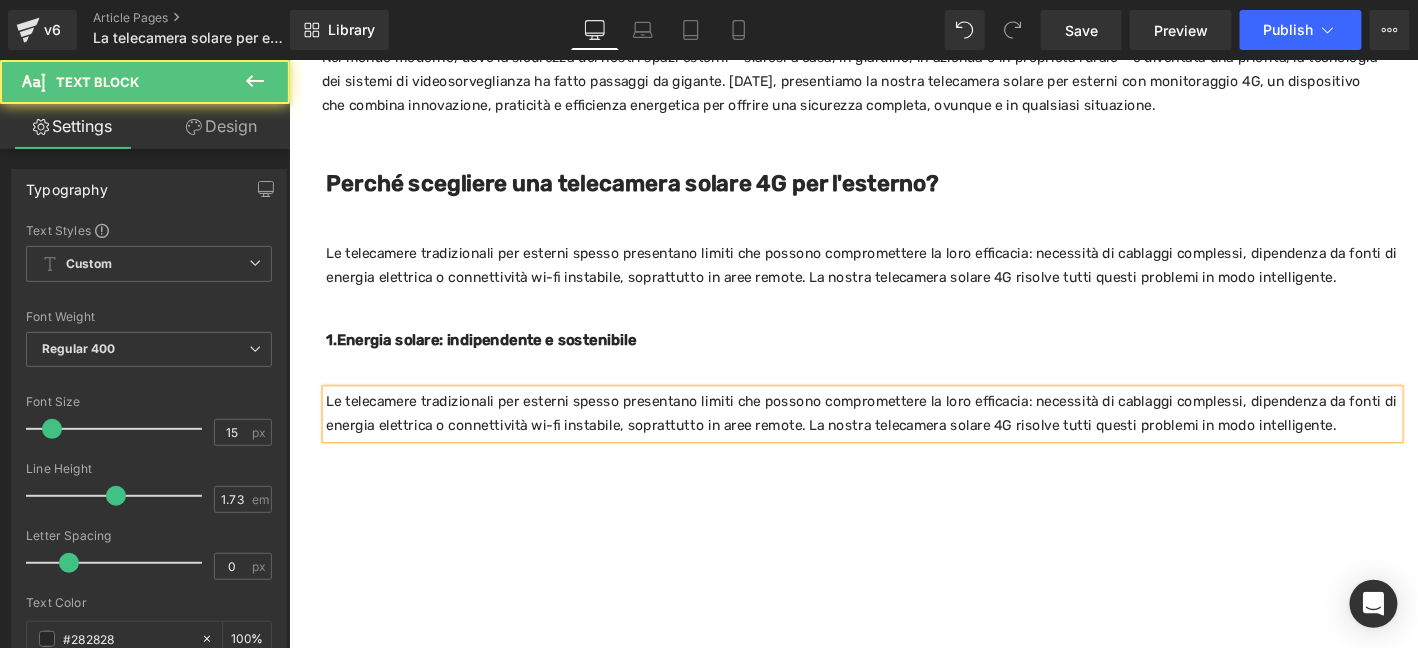 click on "Le telecamere tradizionali per esterni spesso presentano limiti che possono compromettere la loro efficacia: necessità di cablaggi complessi, dipendenza da fonti di energia elettrica o connettività wi-fi instabile, soprattutto in aree remote. La nostra telecamera solare 4G risolve tutti questi problemi in modo intelligente." at bounding box center [903, 439] 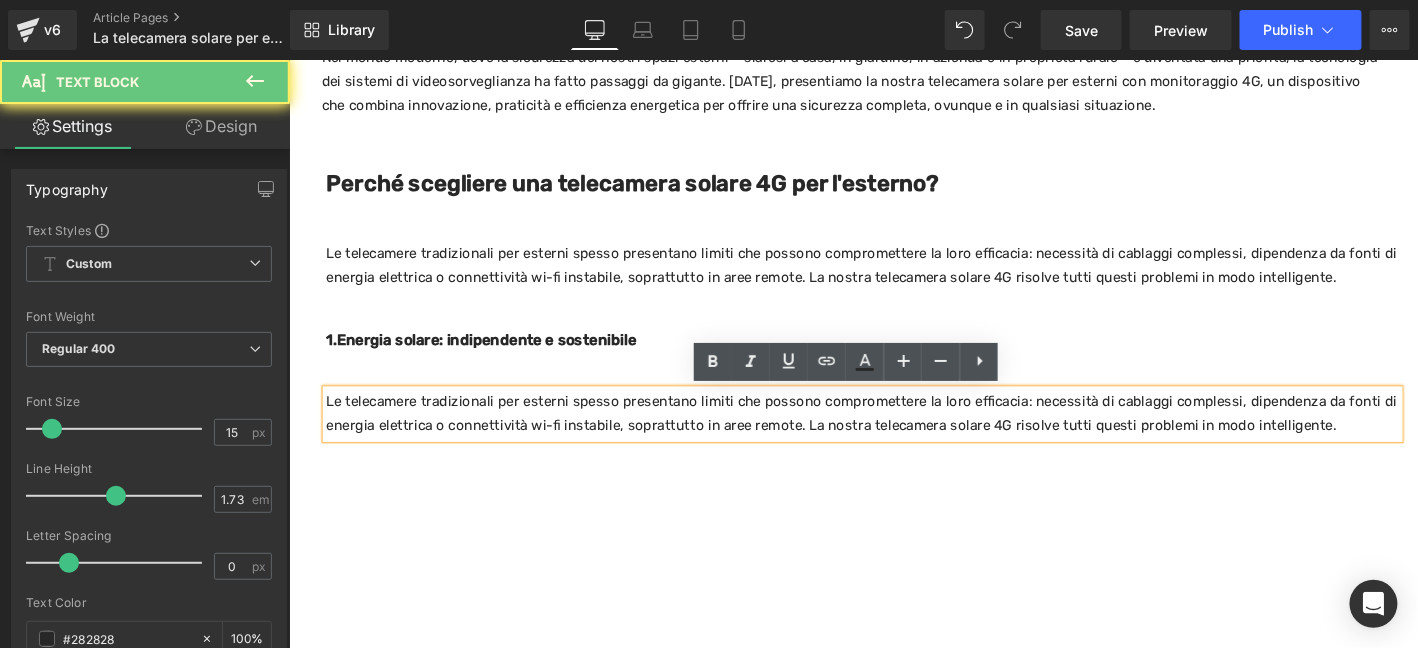 click on "Le telecamere tradizionali per esterni spesso presentano limiti che possono compromettere la loro efficacia: necessità di cablaggi complessi, dipendenza da fonti di energia elettrica o connettività wi-fi instabile, soprattutto in aree remote. La nostra telecamera solare 4G risolve tutti questi problemi in modo intelligente." at bounding box center (903, 439) 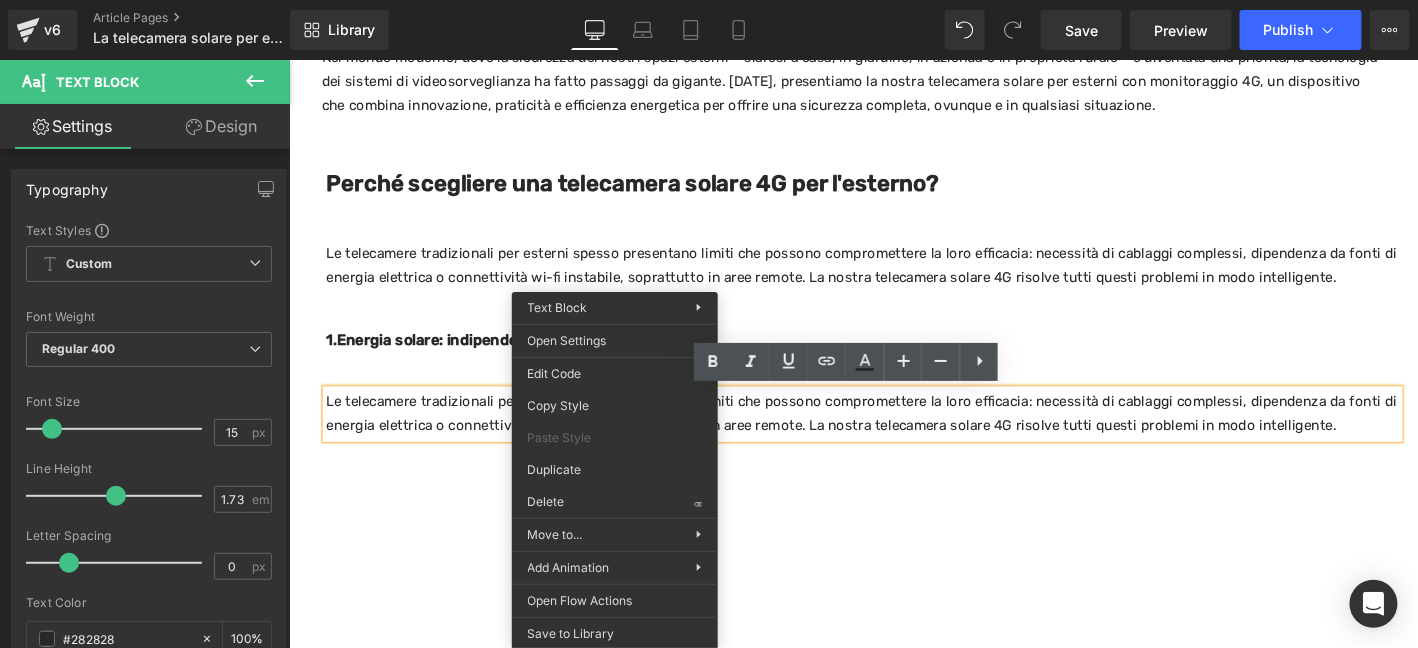 click on "Le telecamere tradizionali per esterni spesso presentano limiti che possono compromettere la loro efficacia: necessità di cablaggi complessi, dipendenza da fonti di energia elettrica o connettività wi-fi instabile, soprattutto in aree remote. La nostra telecamera solare 4G risolve tutti questi problemi in modo intelligente." at bounding box center (903, 439) 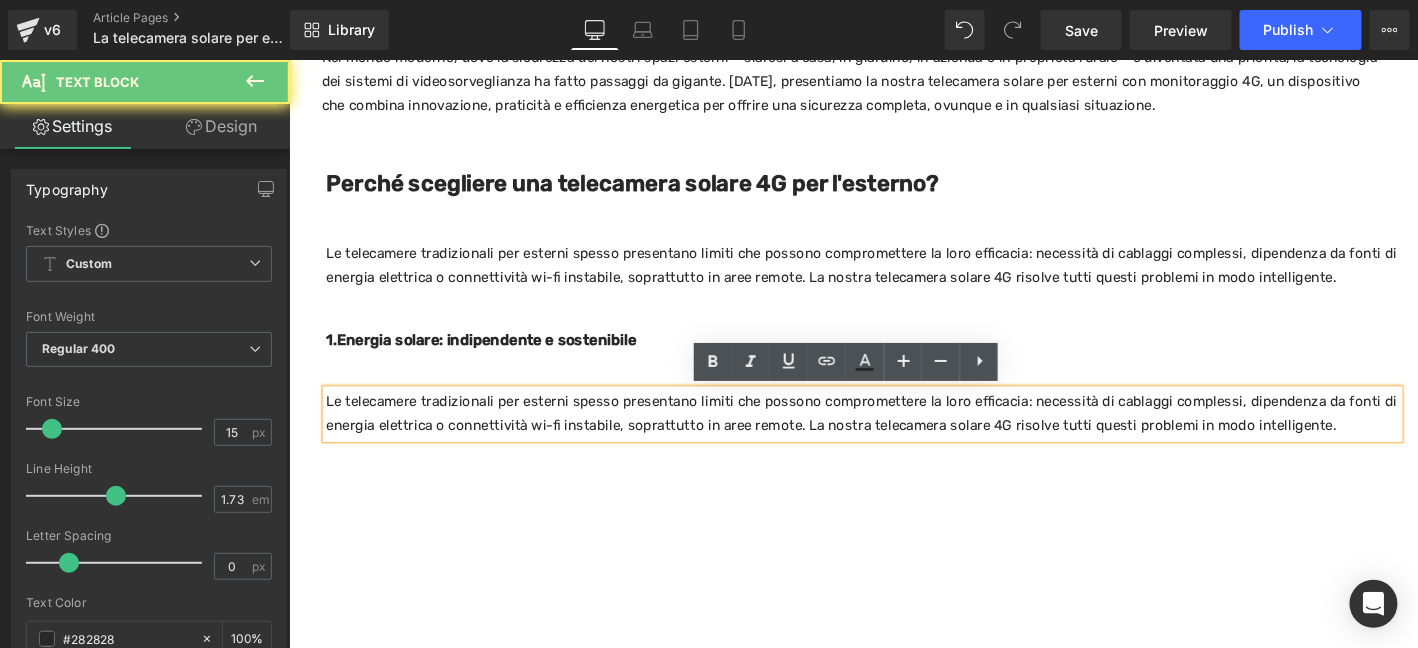 click on "Le telecamere tradizionali per esterni spesso presentano limiti che possono compromettere la loro efficacia: necessità di cablaggi complessi, dipendenza da fonti di energia elettrica o connettività wi-fi instabile, soprattutto in aree remote. La nostra telecamera solare 4G risolve tutti questi problemi in modo intelligente." at bounding box center (903, 439) 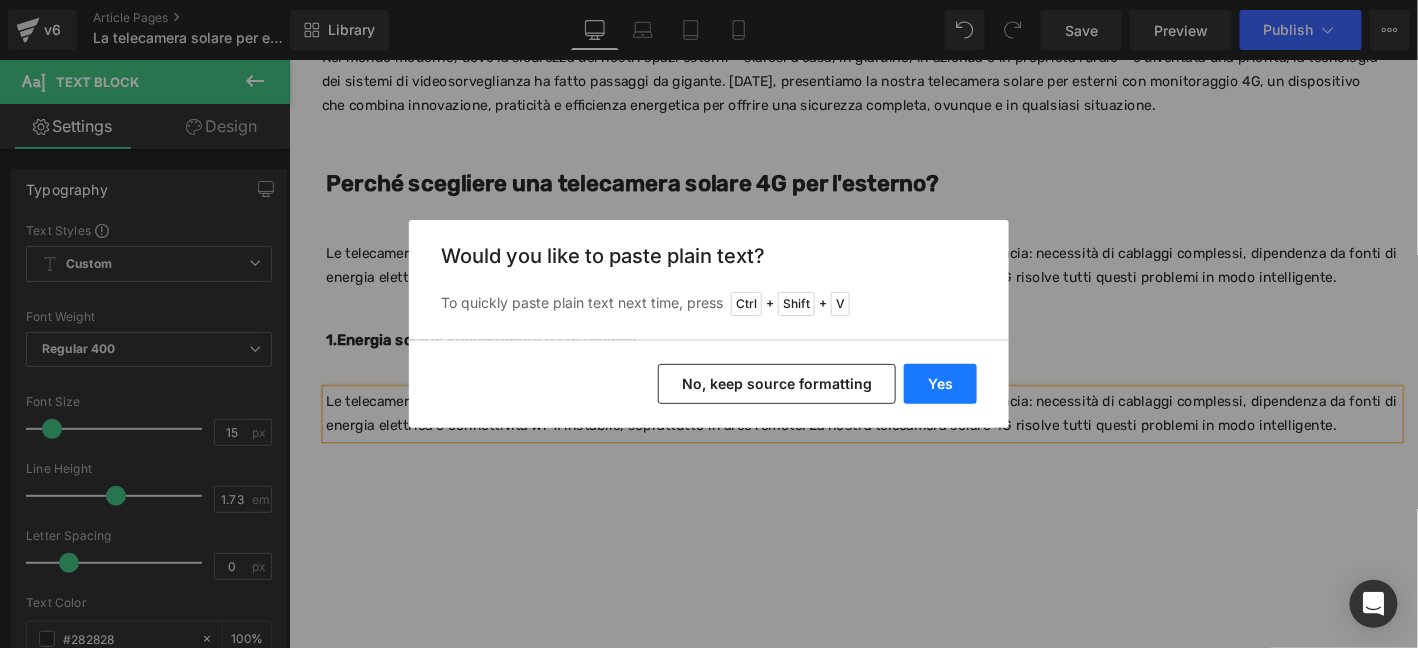click on "Yes" at bounding box center [940, 384] 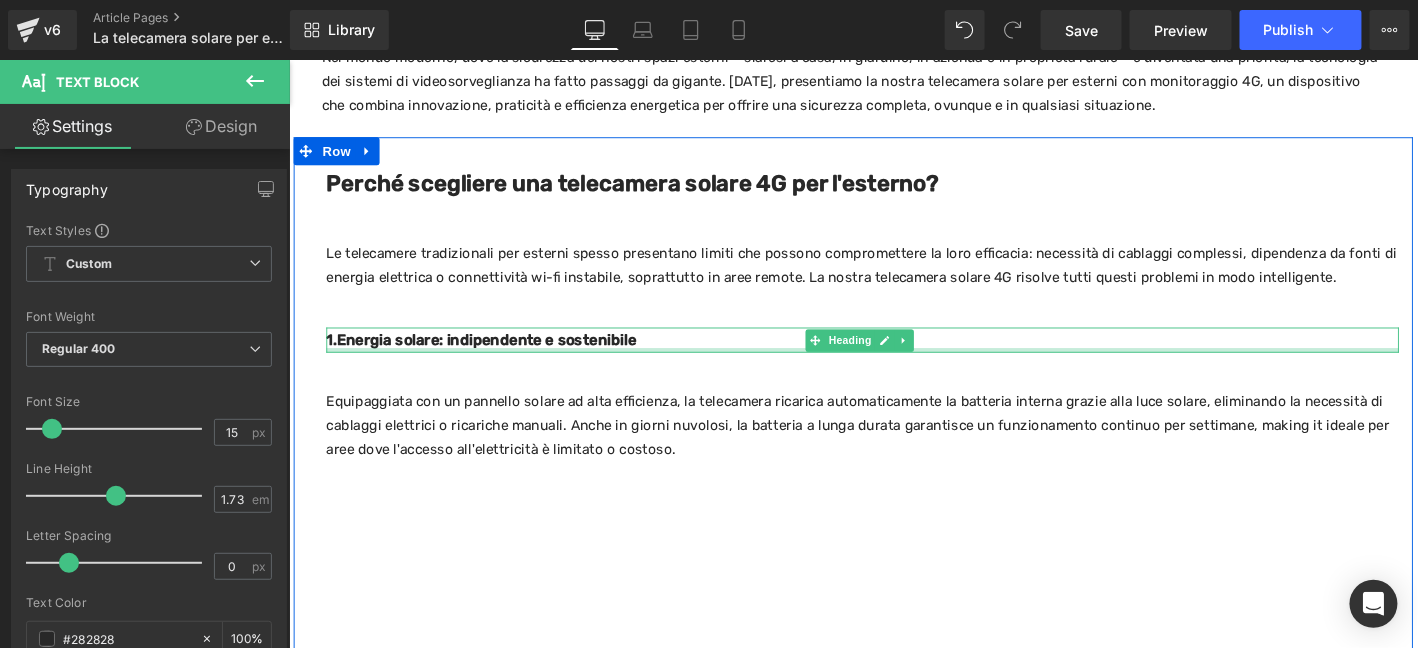 drag, startPoint x: 1308, startPoint y: 372, endPoint x: 708, endPoint y: 683, distance: 675.81134 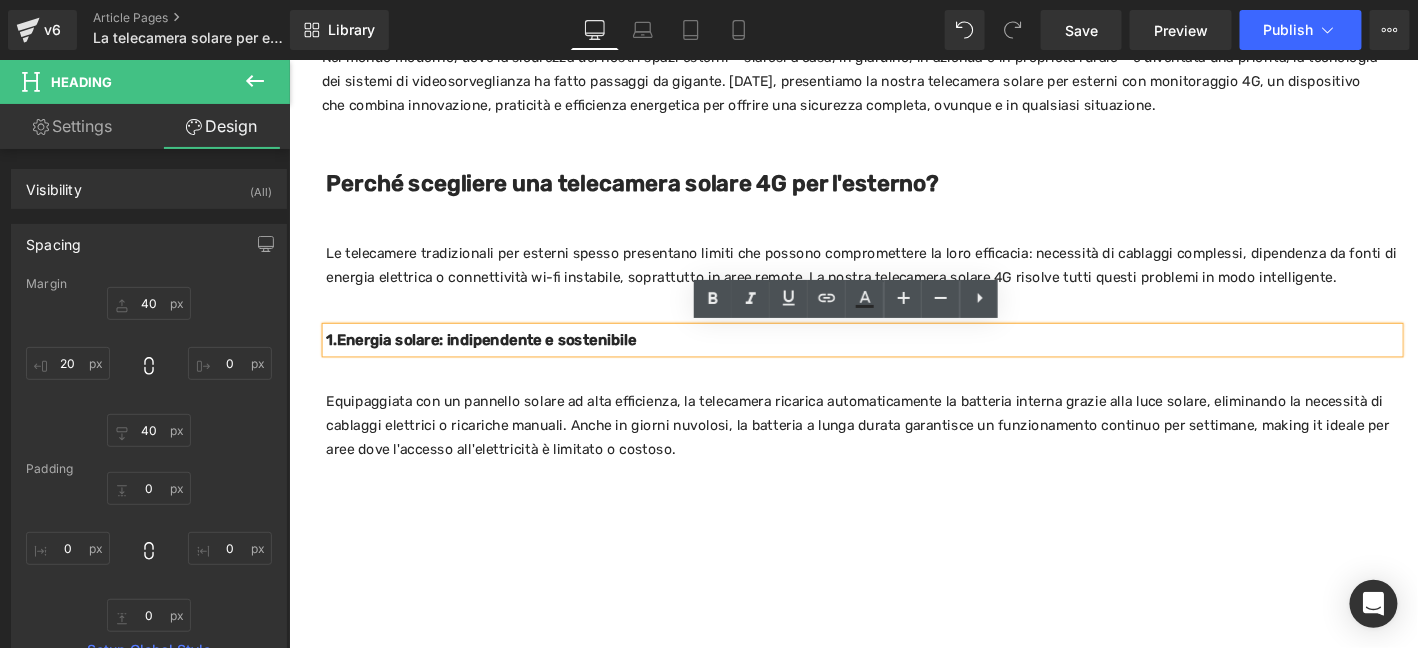 drag, startPoint x: 1436, startPoint y: 367, endPoint x: 1387, endPoint y: 377, distance: 50.01 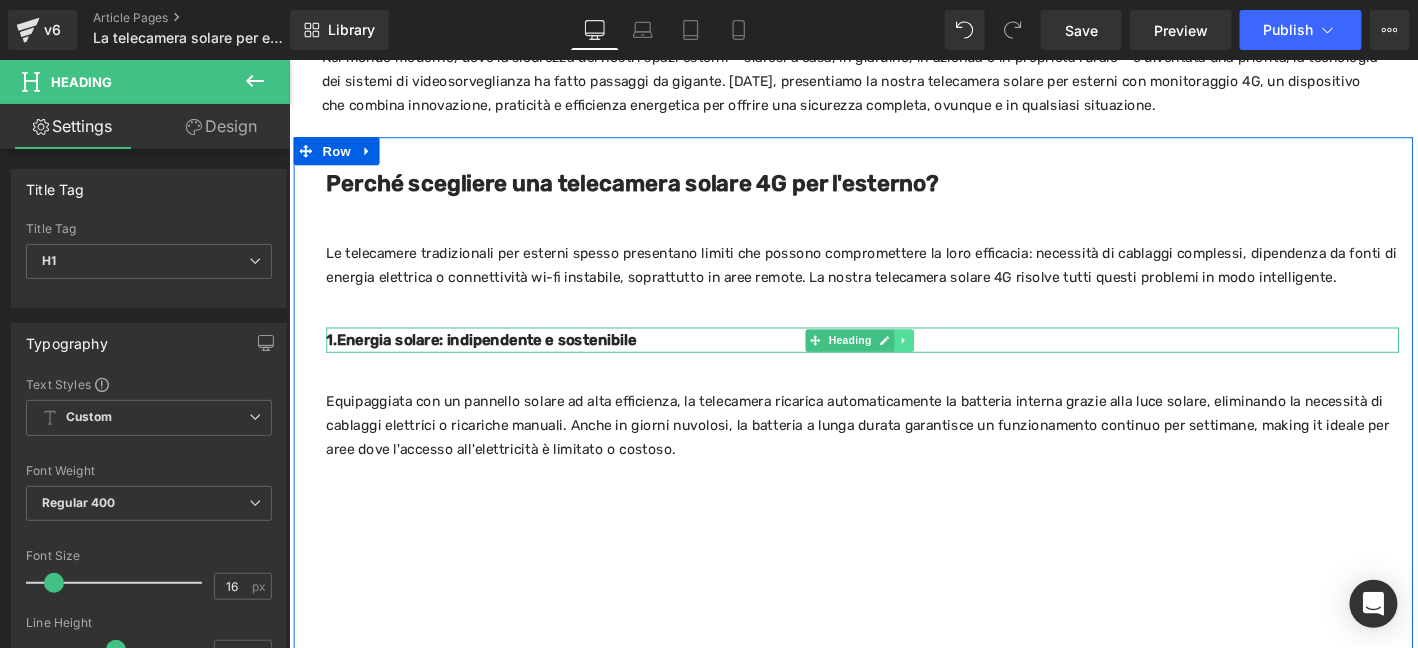 click at bounding box center [947, 360] 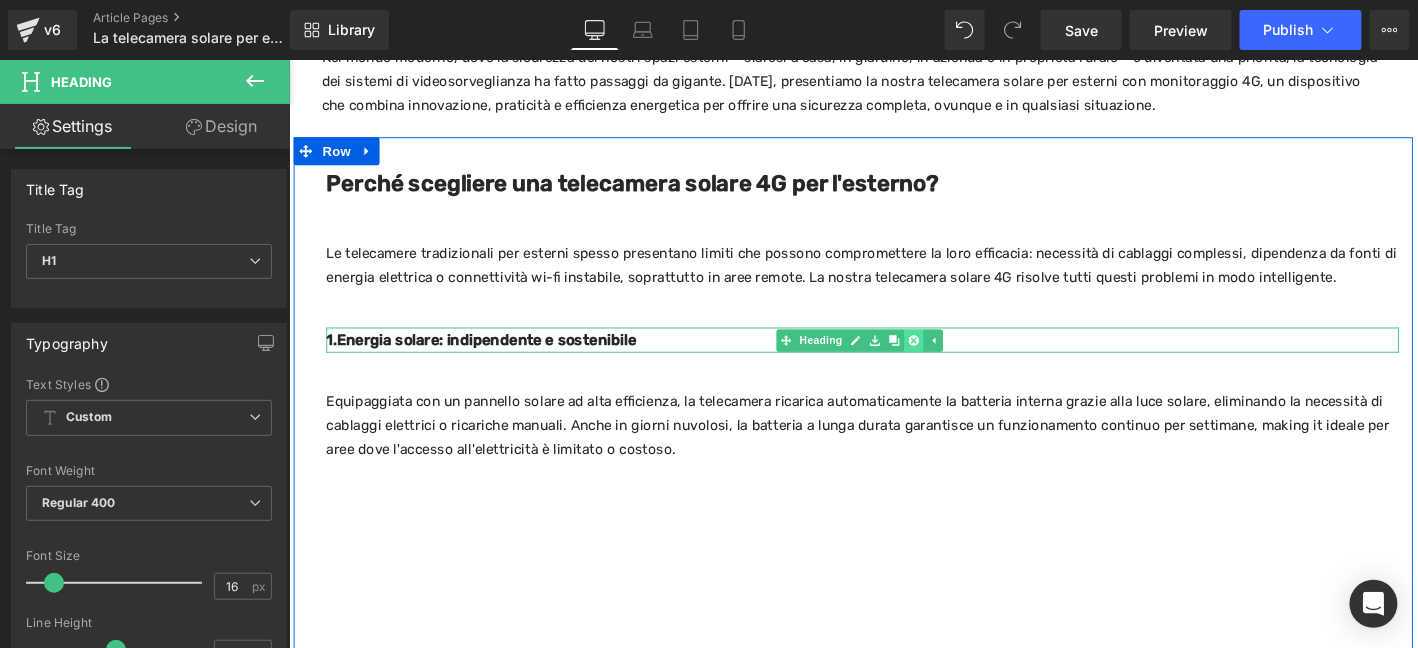 click at bounding box center (957, 360) 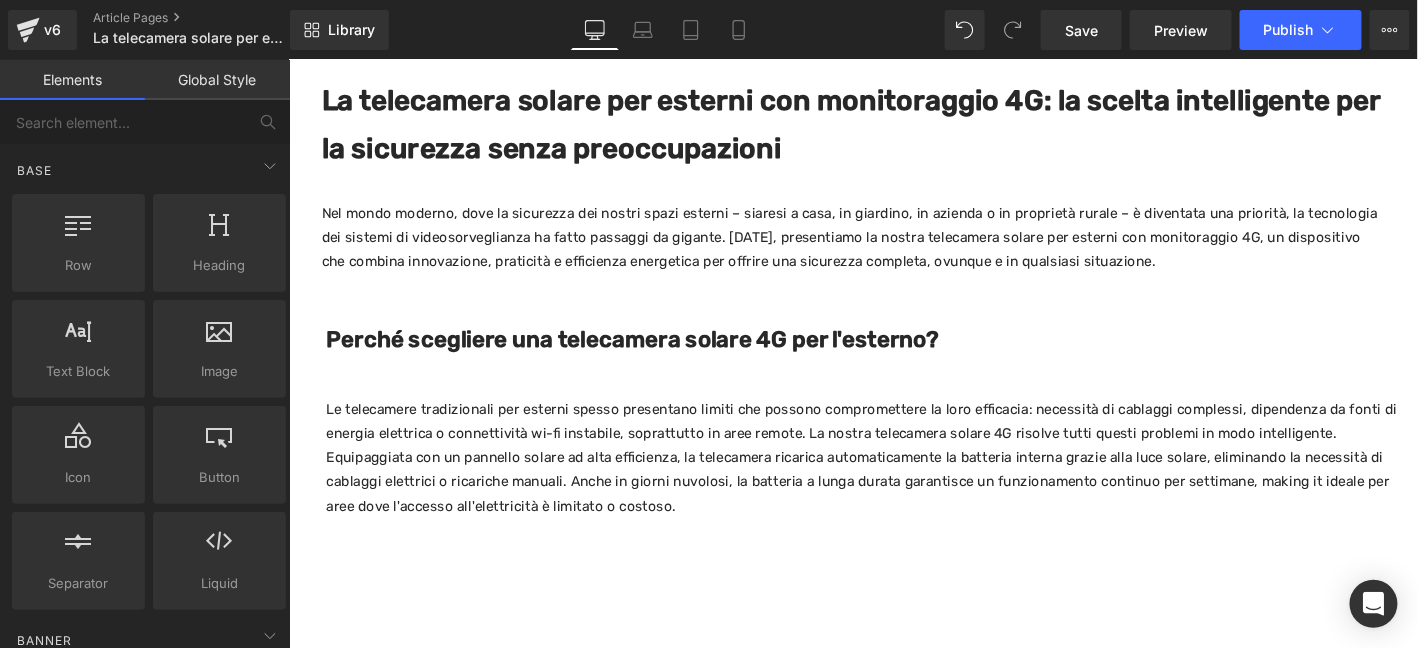 scroll, scrollTop: 233, scrollLeft: 0, axis: vertical 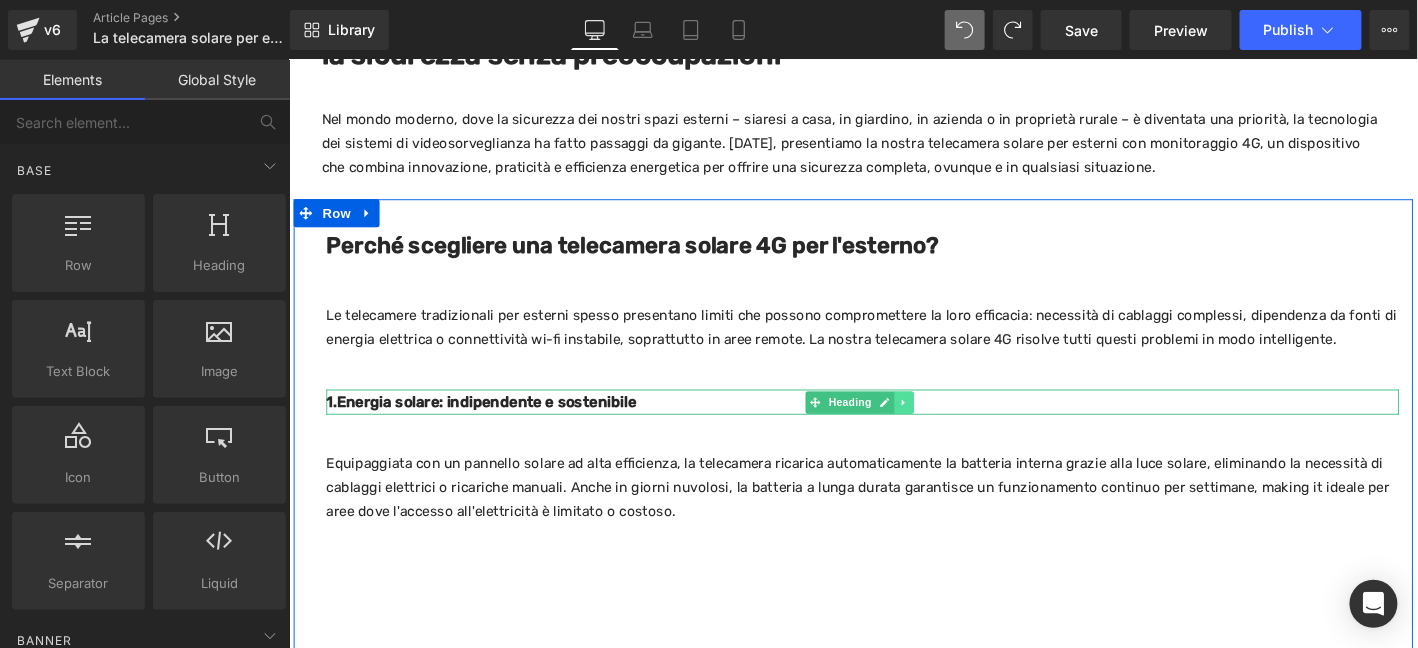 click at bounding box center (947, 426) 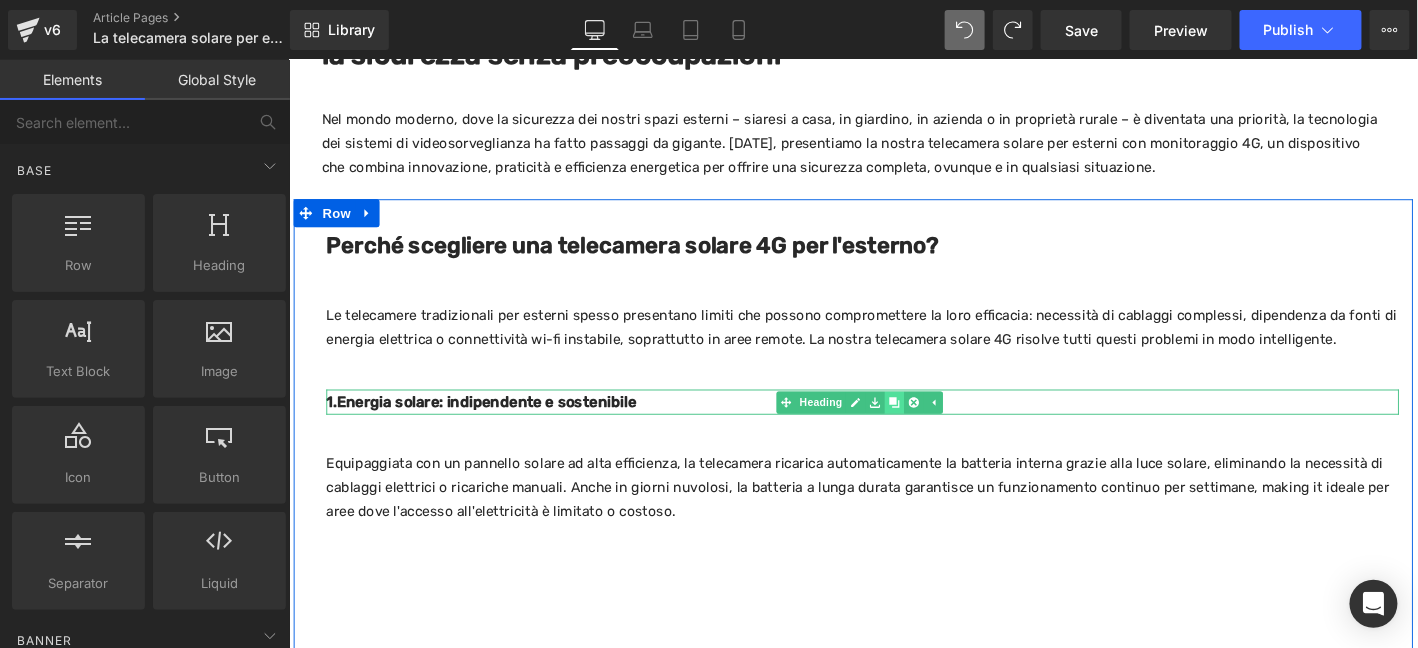 click 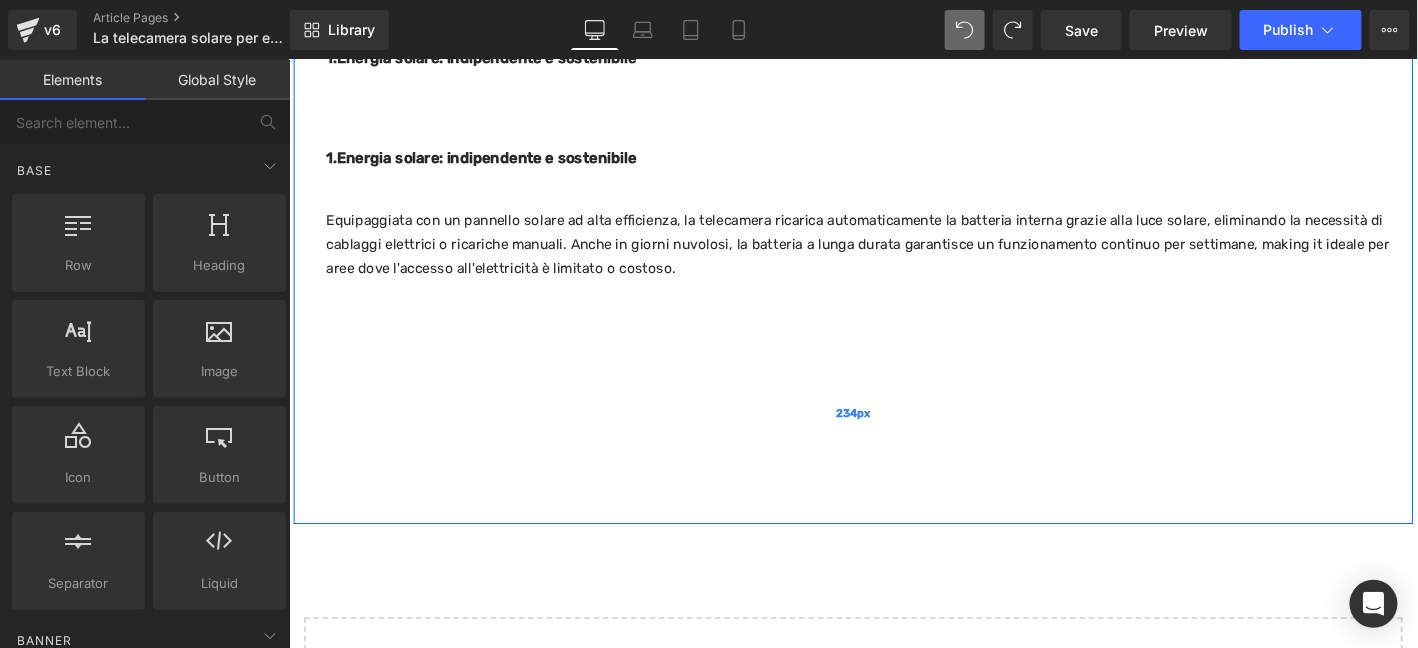 scroll, scrollTop: 746, scrollLeft: 0, axis: vertical 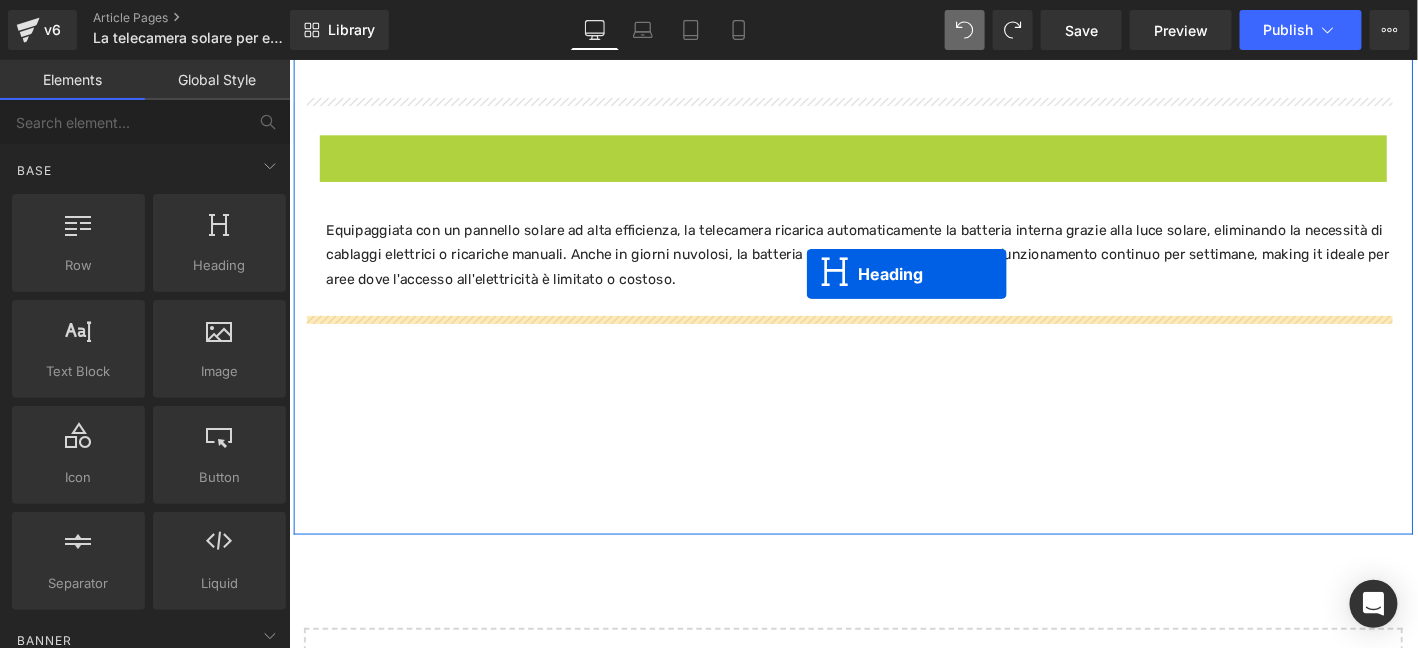 drag, startPoint x: 882, startPoint y: 159, endPoint x: 843, endPoint y: 288, distance: 134.76646 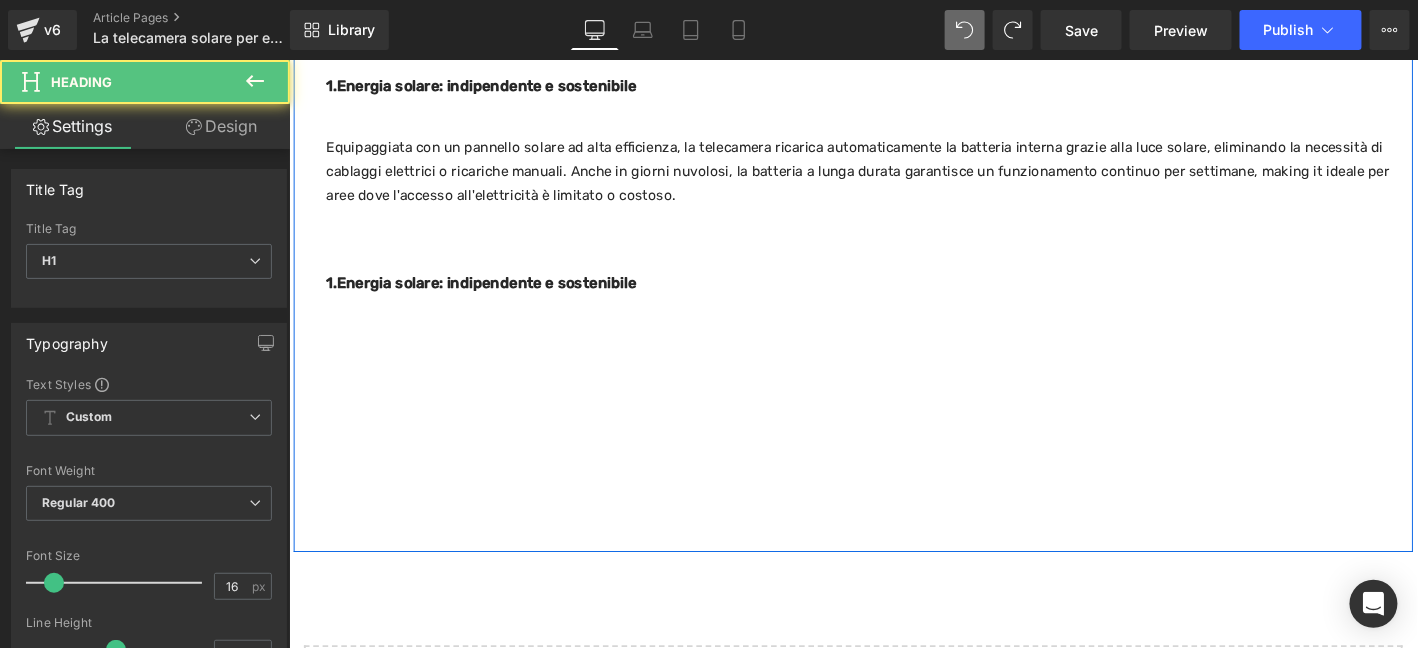 scroll, scrollTop: 579, scrollLeft: 0, axis: vertical 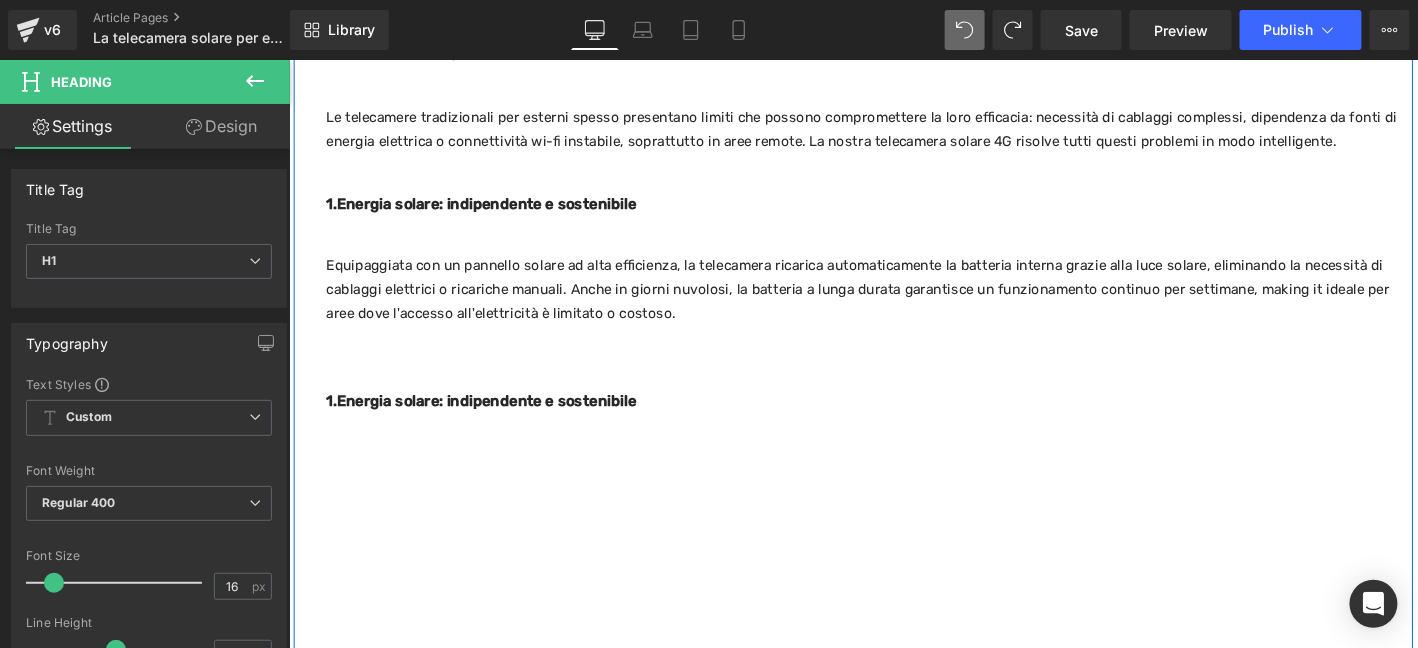 click on "Perché scegliere una telecamera solare 4G per l'esterno?
Heading
Le telecamere tradizionali per esterni spesso presentano limiti che possono compromettere la loro efficacia: necessità di cablaggi complessi, dipendenza da fonti di energia elettrica o connettività wi-fi instabile, soprattutto in aree remote. La nostra telecamera solare 4G risolve tutti questi problemi in modo intelligente.
Text Block         1.Energia solare: indipendente e sostenibile​ Heading         Equipaggiata con un pannello solare ad alta efficienza, la telecamera ricarica automaticamente la batteria interna grazie alla luce solare, eliminando la necessità di cablaggi elettrici o ricariche manuali. Anche in giorni nuvolosi, la batteria a lunga durata garantisce un funzionamento continuo per settimane, making it ideale per aree dove l'accesso all'elettricità è limitato o costoso. Text Block         1.Energia solare: indipendente e sostenibile​ Heading" at bounding box center [893, 252] 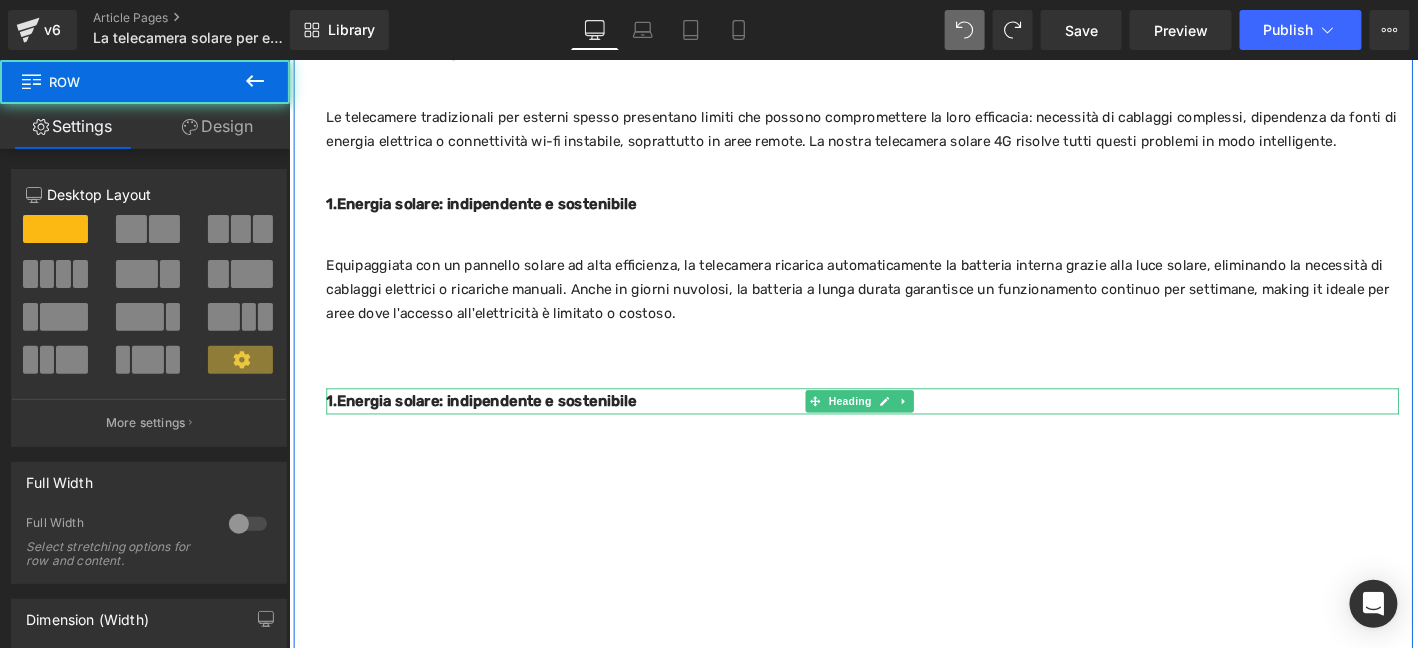 click at bounding box center [903, 436] 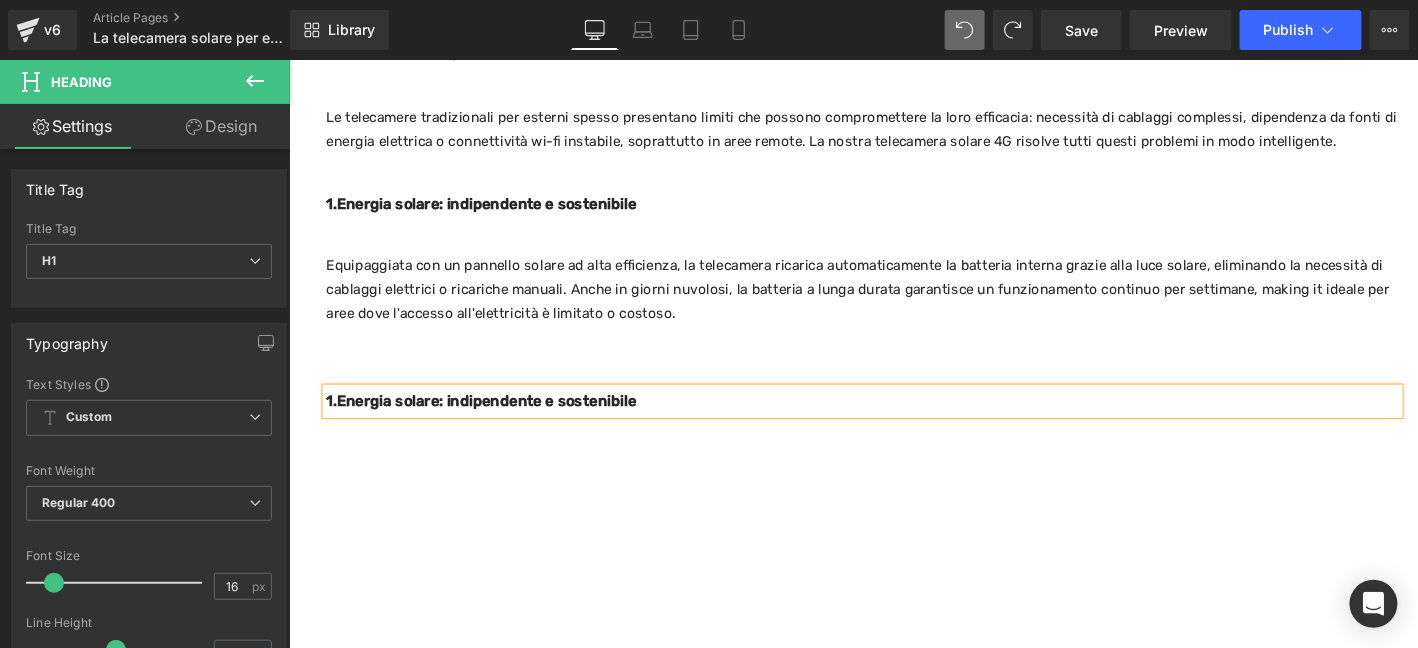 click on "Design" at bounding box center (221, 126) 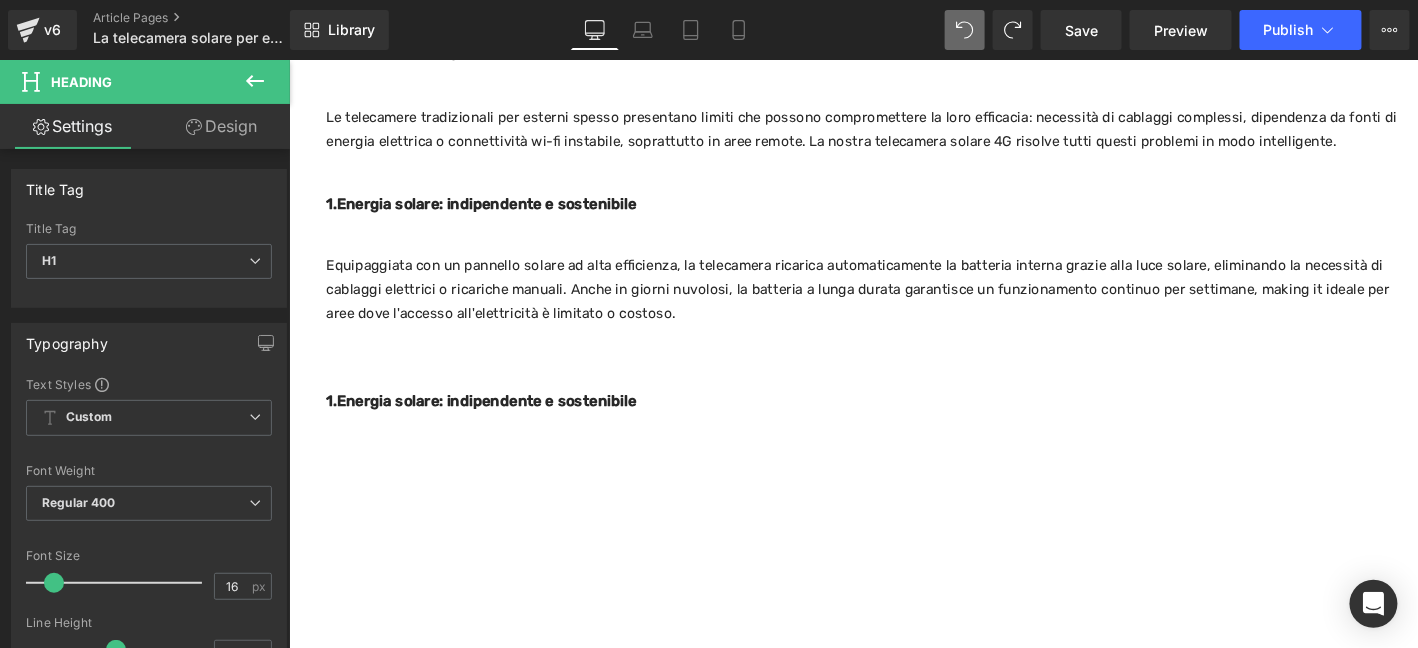 click on "Spacing" at bounding box center [0, 0] 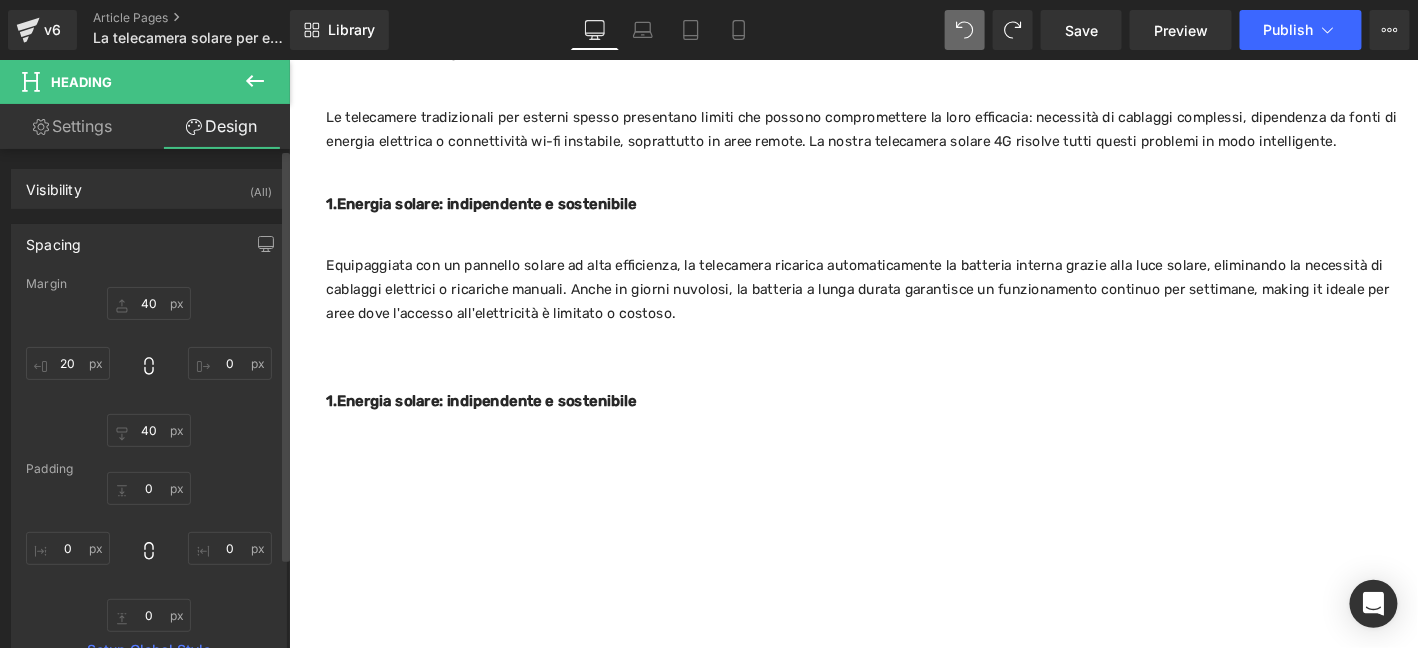 type on "40" 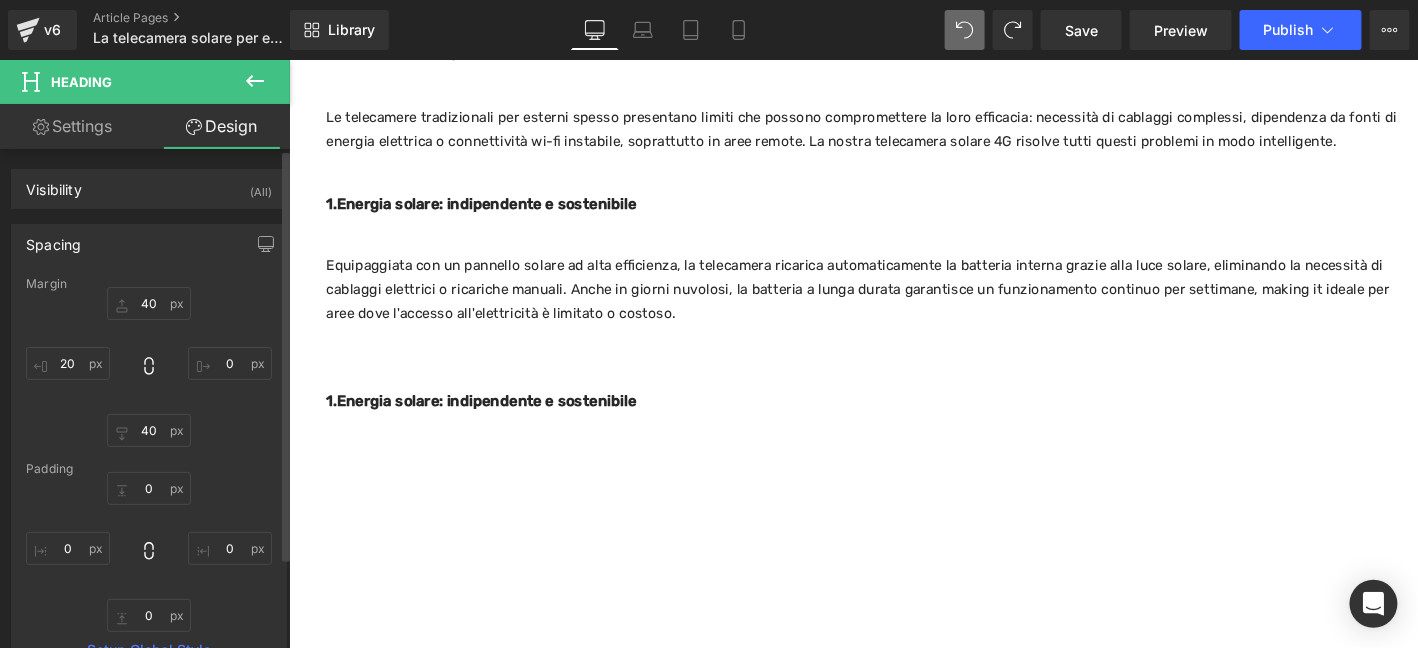 type on "0" 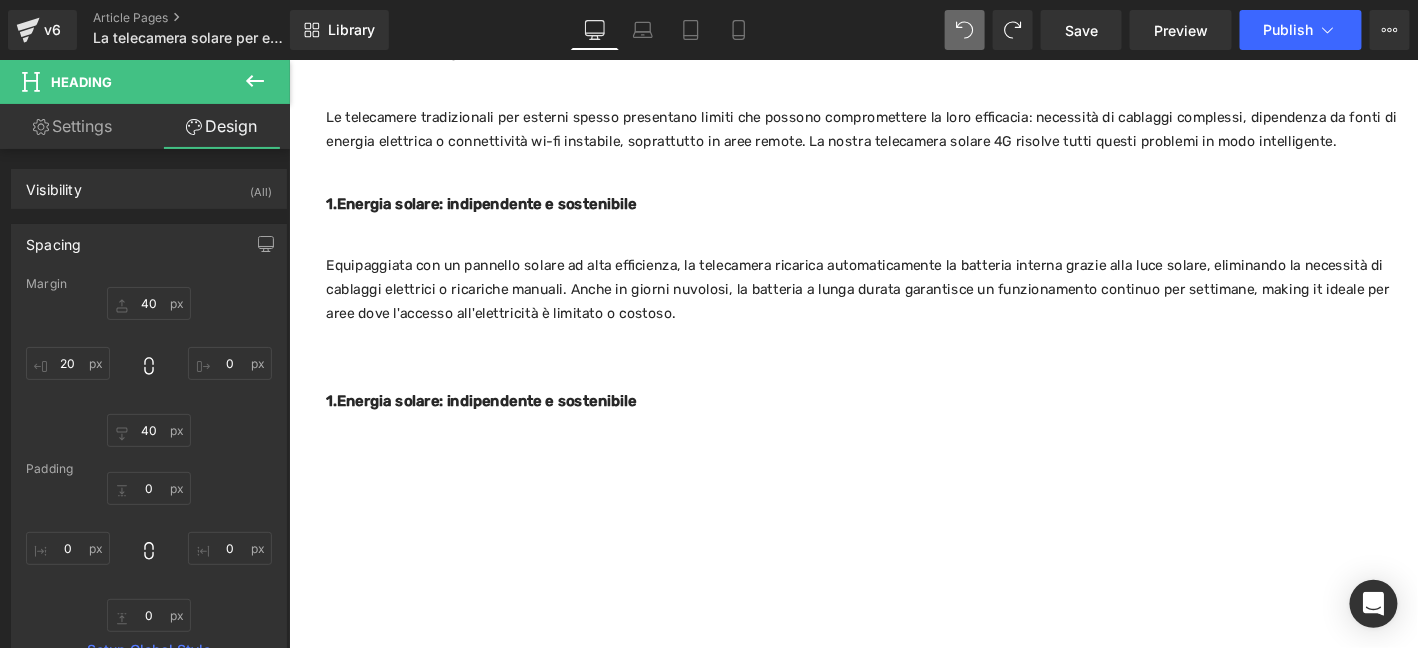 drag, startPoint x: 471, startPoint y: 217, endPoint x: 519, endPoint y: 312, distance: 106.437775 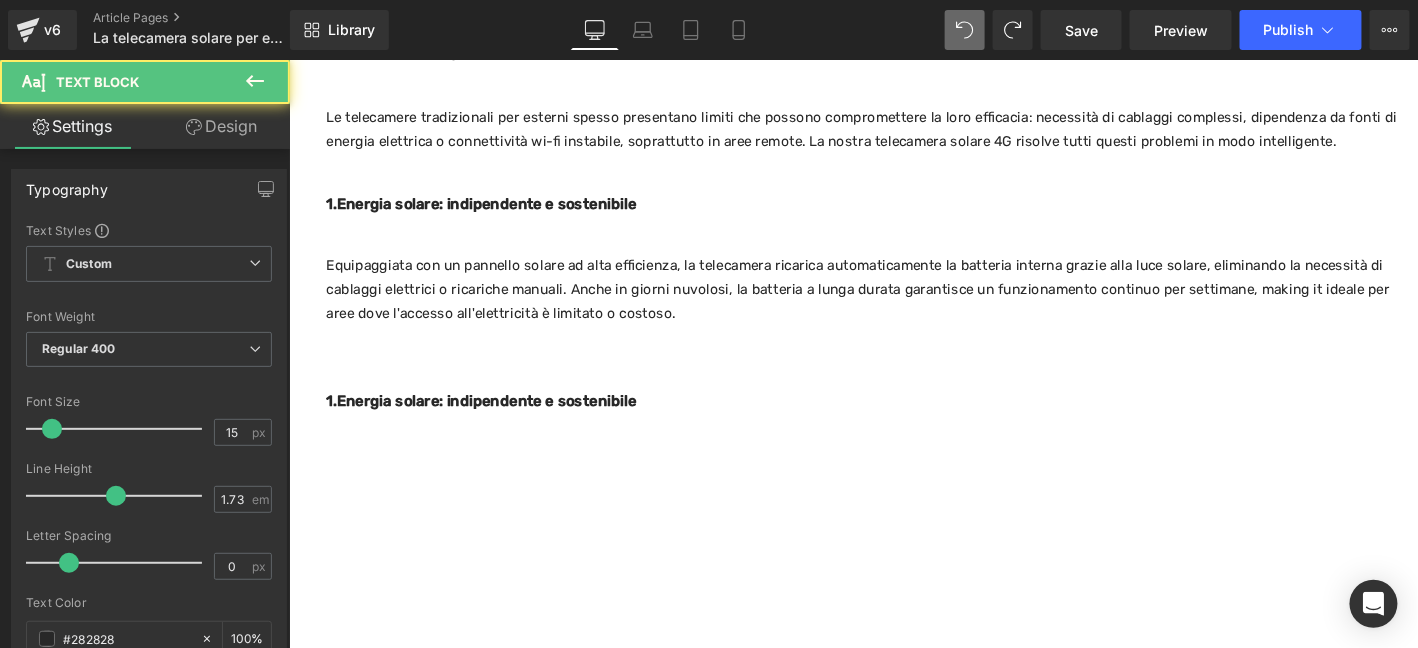 click on "Design" at bounding box center [221, 126] 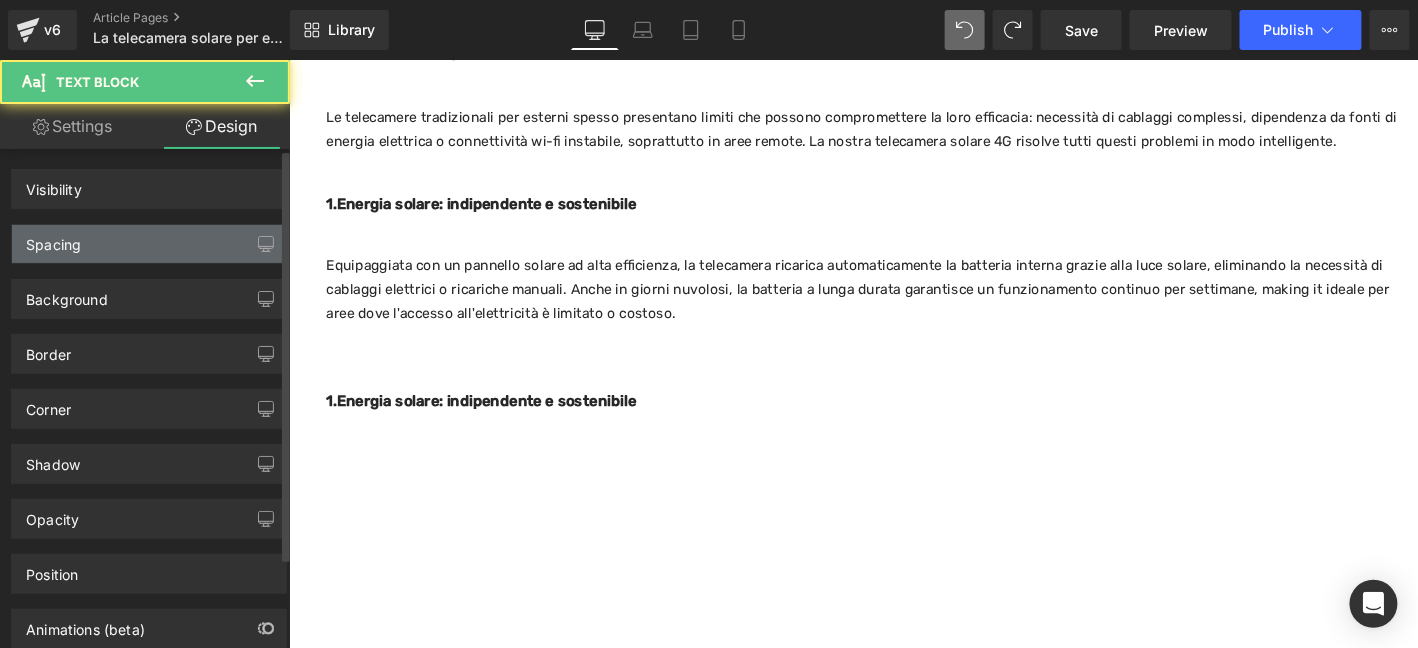click on "Spacing" at bounding box center [149, 244] 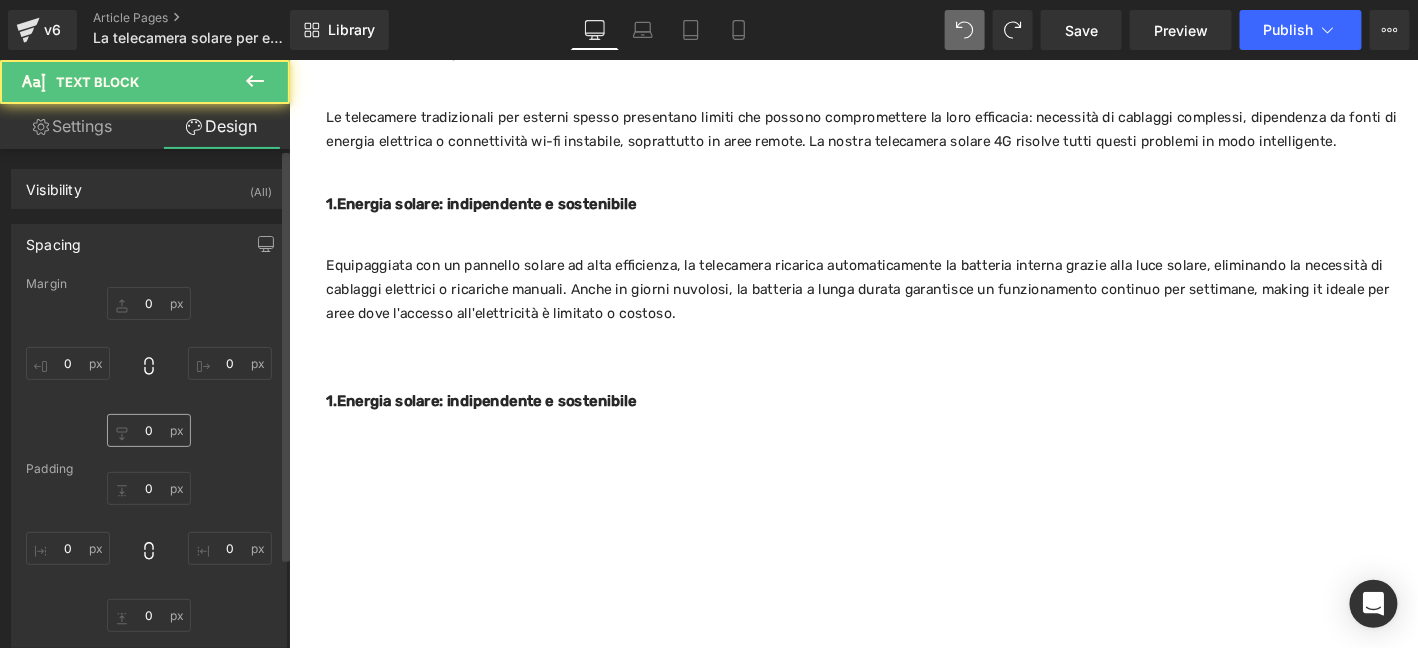 type on "0" 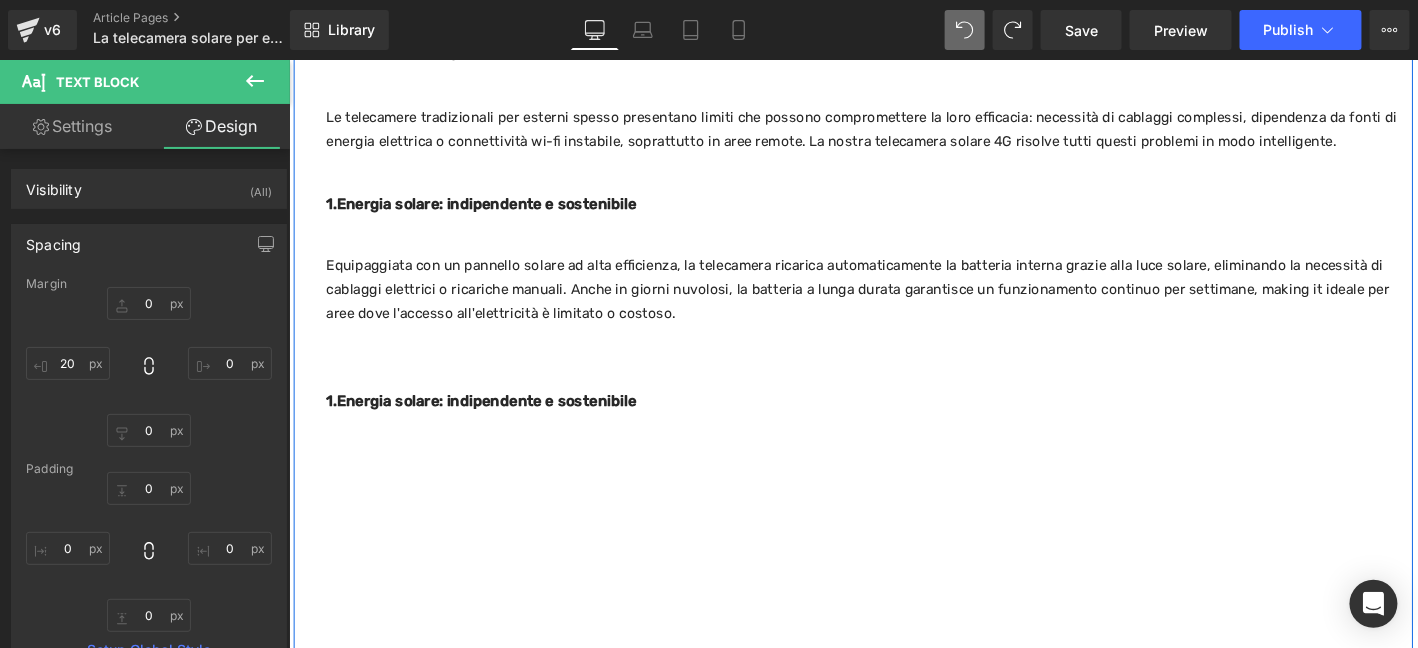 click on "1.Energia solare: indipendente e sostenibile​" at bounding box center [494, 424] 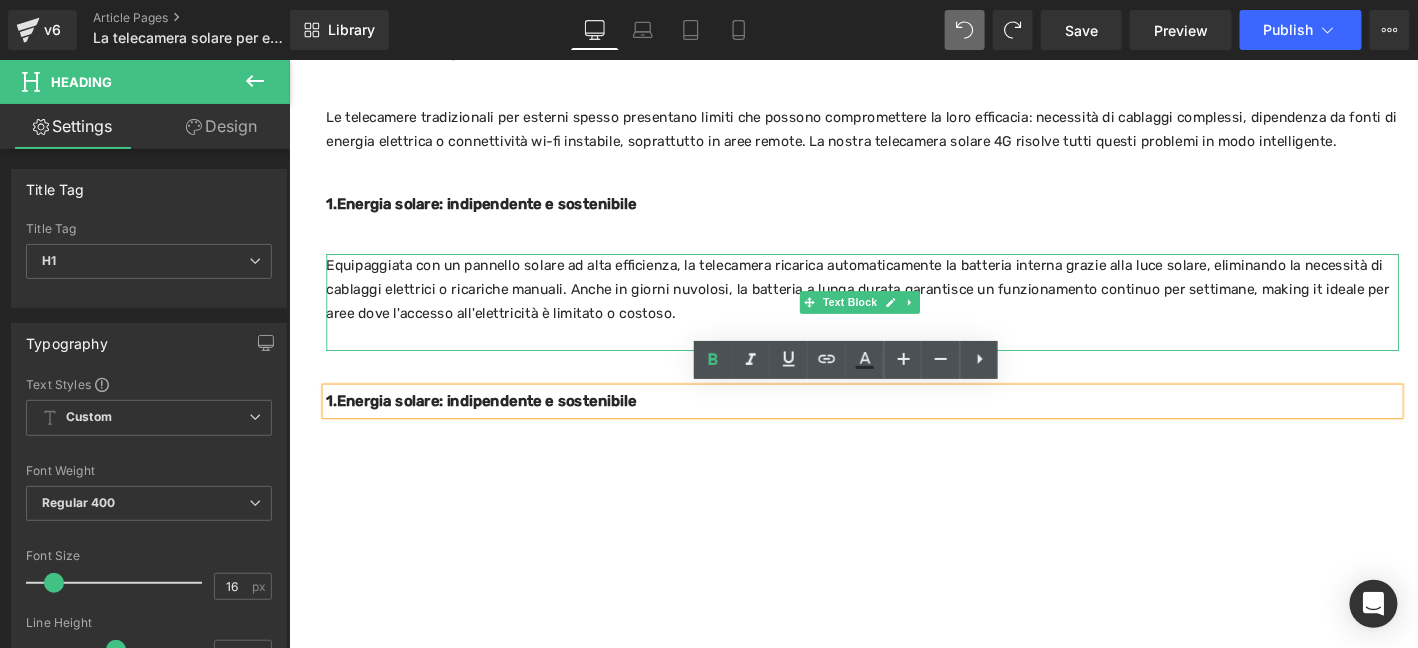 click at bounding box center (903, 358) 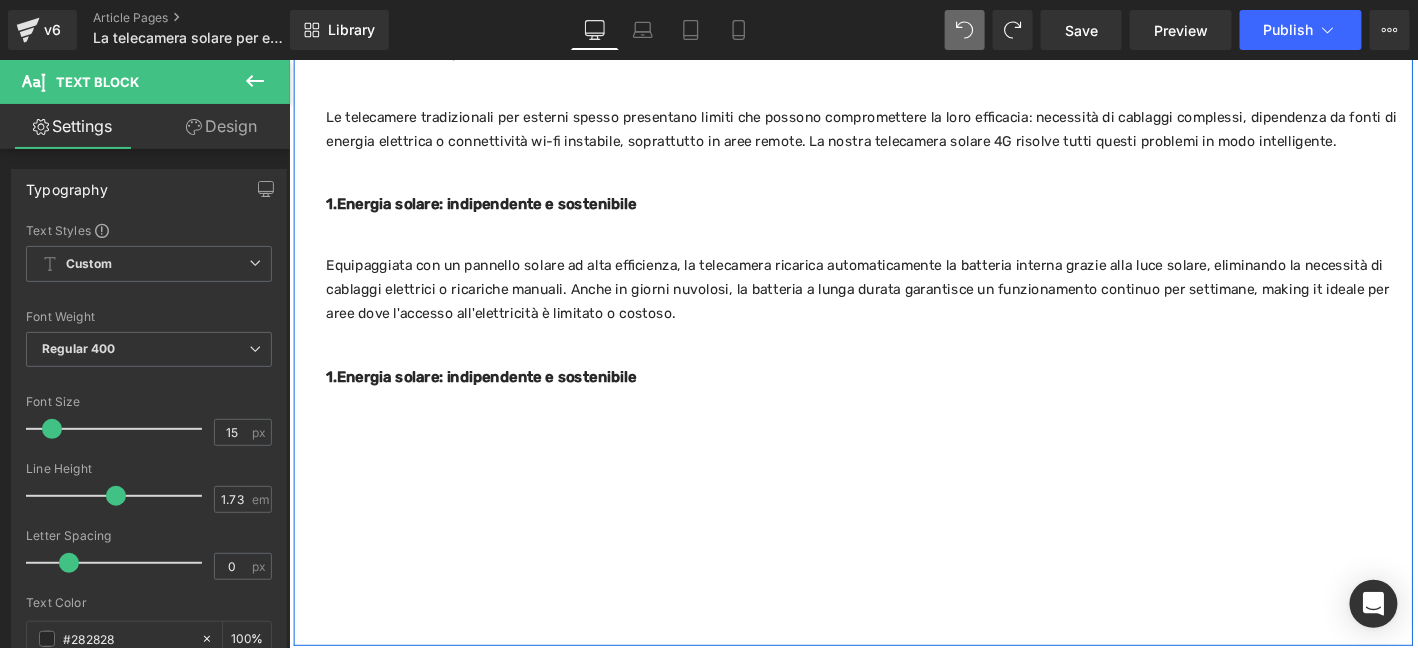 click on "1.Energia solare: indipendente e sostenibile​" at bounding box center [494, 398] 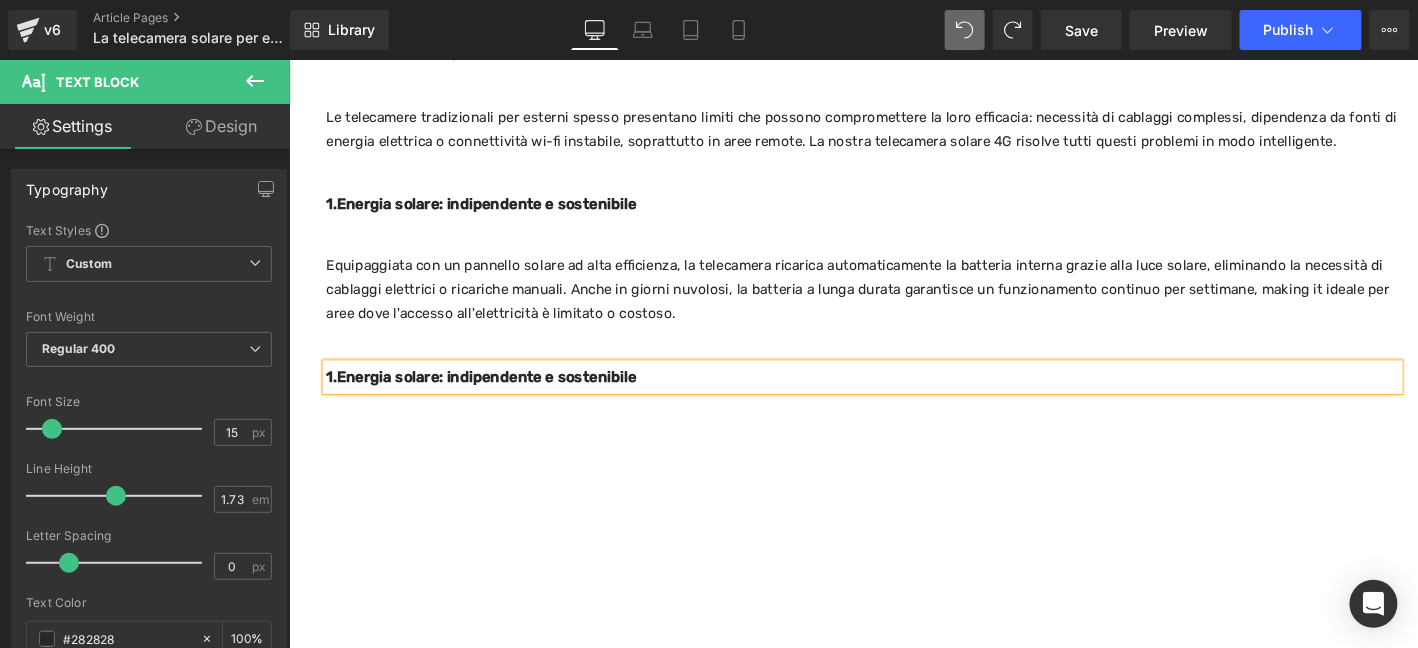 click on "1.Energia solare: indipendente e sostenibile​" at bounding box center (494, 398) 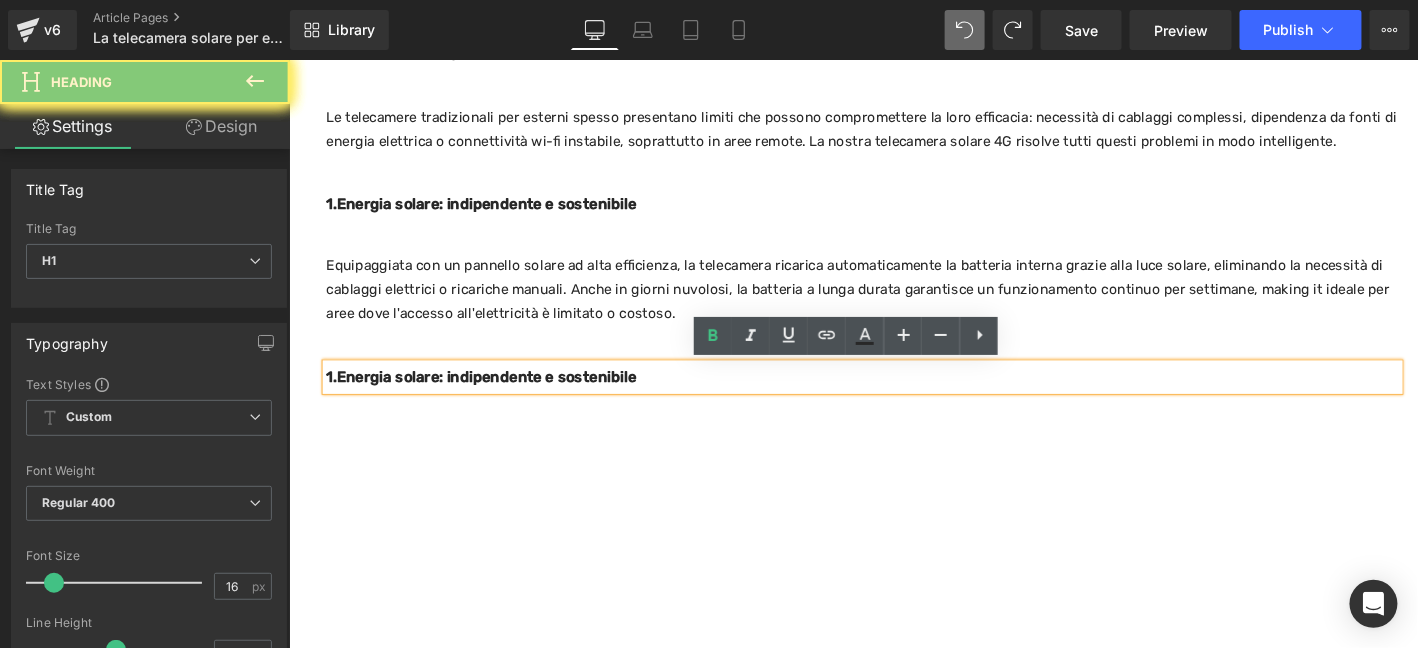drag, startPoint x: 337, startPoint y: 400, endPoint x: 671, endPoint y: 403, distance: 334.01346 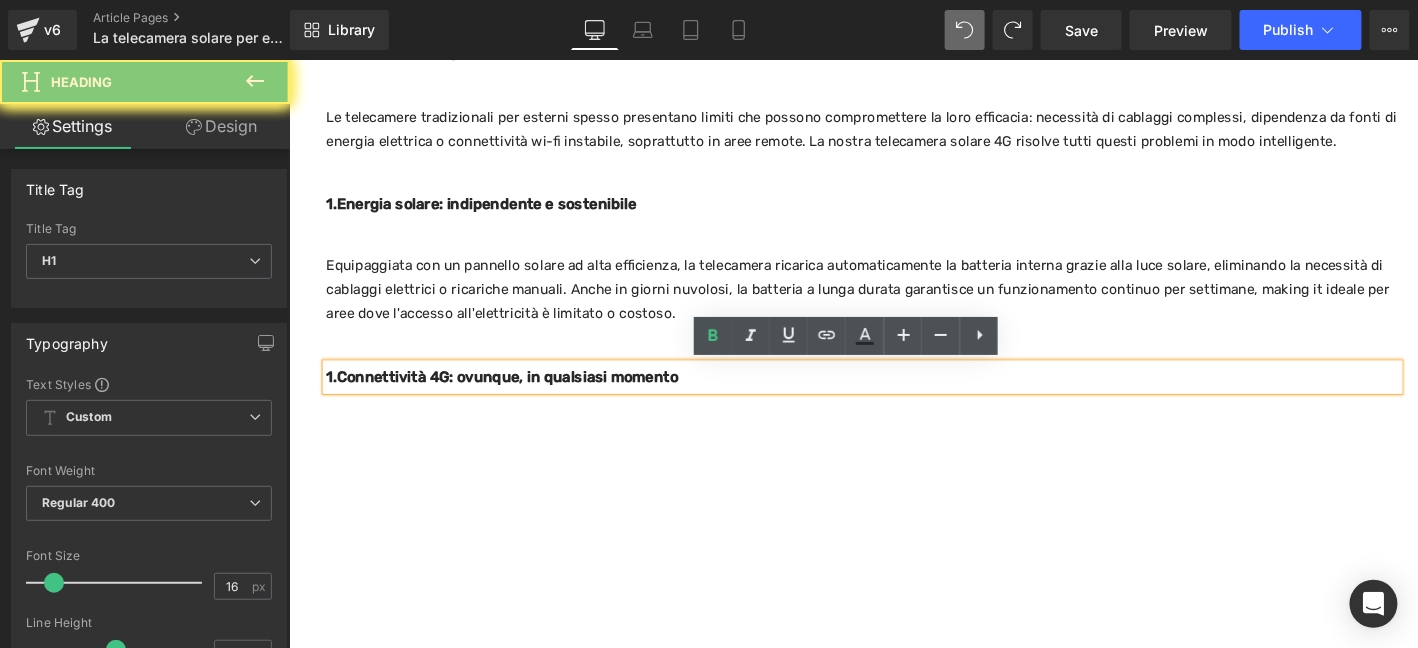 type 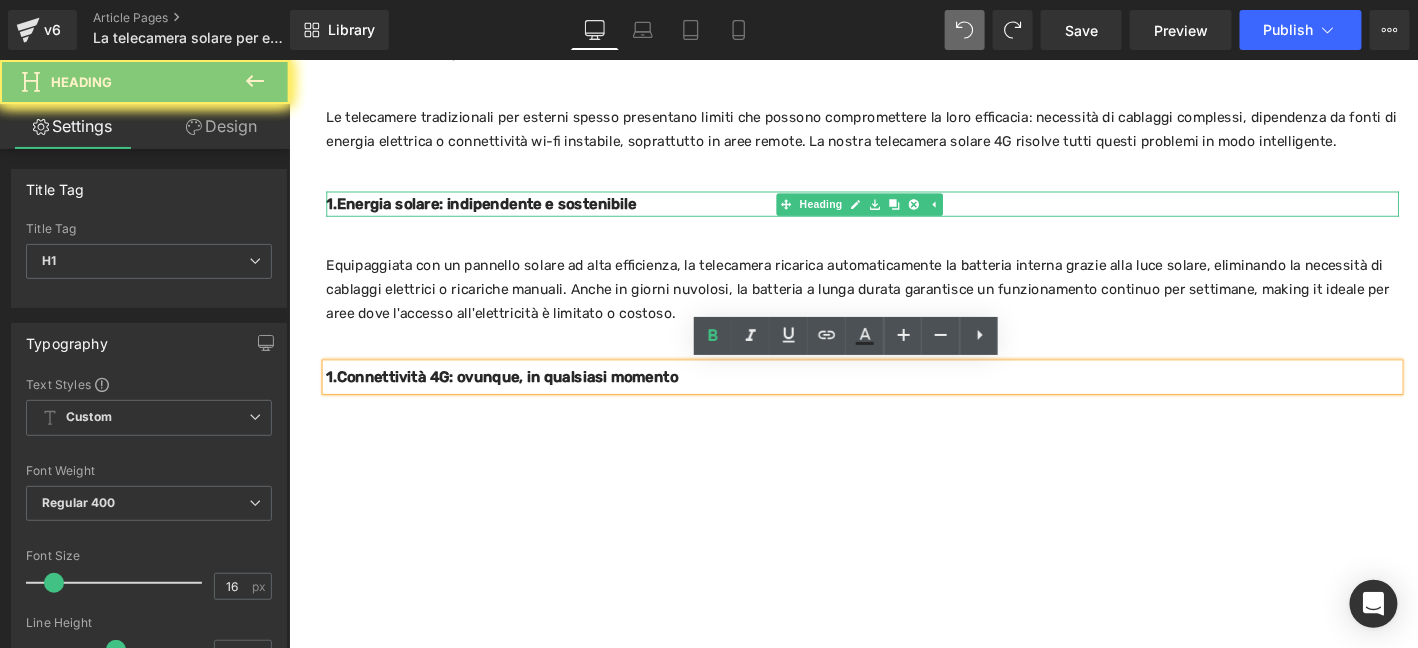 click on "1.Energia solare: indipendente e sostenibile​ Heading" at bounding box center (903, 214) 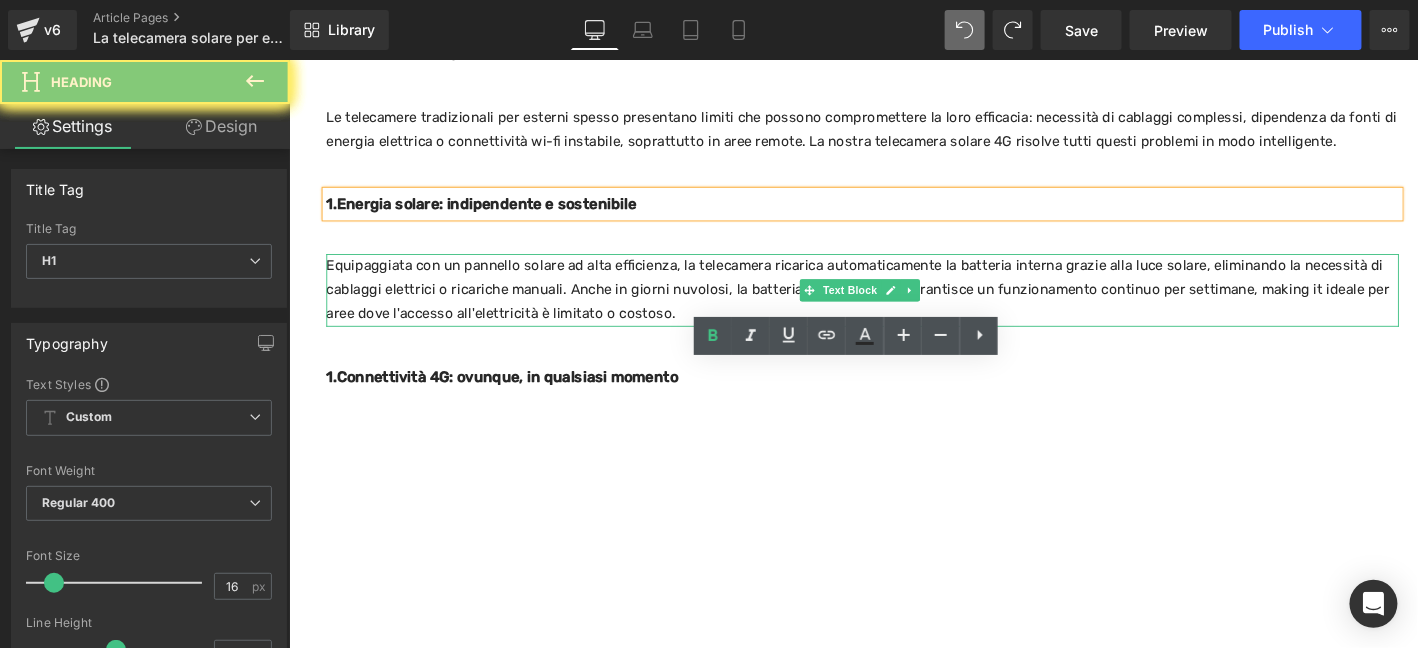 click on "Equipaggiata con un pannello solare ad alta efficienza, la telecamera ricarica automaticamente la batteria interna grazie alla luce solare, eliminando la necessità di cablaggi elettrici o ricariche manuali. Anche in giorni nuvolosi, la batteria a lunga durata garantisce un funzionamento continuo per settimane, making it ideale per aree dove l'accesso all'elettricità è limitato o costoso." at bounding box center [903, 306] 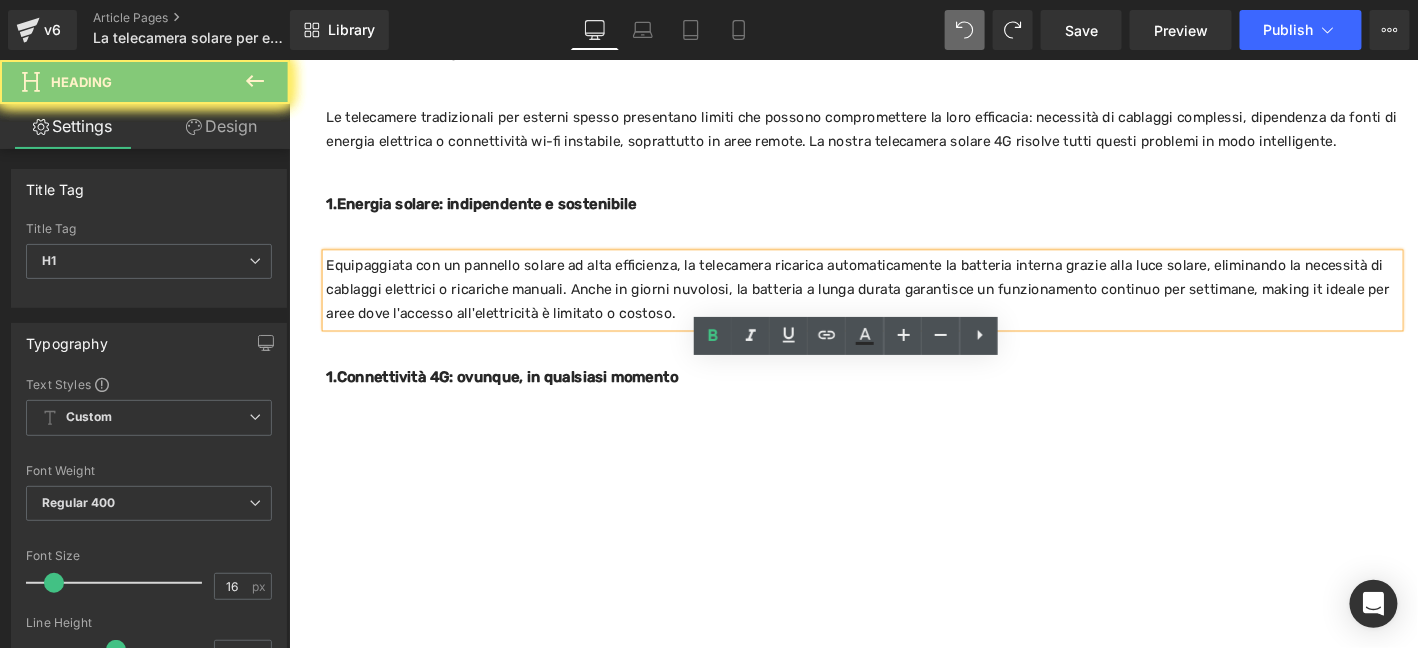 click on "Perché scegliere una telecamera solare 4G per l'esterno?
Heading
Le telecamere tradizionali per esterni spesso presentano limiti che possono compromettere la loro efficacia: necessità di cablaggi complessi, dipendenza da fonti di energia elettrica o connettività wi-fi instabile, soprattutto in aree remote. La nostra telecamera solare 4G risolve tutti questi problemi in modo intelligente.
Text Block         1.Energia solare: indipendente e sostenibile​ Heading         Equipaggiata con un pannello solare ad alta efficienza, la telecamera ricarica automaticamente la batteria interna grazie alla luce solare, eliminando la necessità di cablaggi elettrici o ricariche manuali. Anche in giorni nuvolosi, la batteria a lunga durata garantisce un funzionamento continuo per settimane, making it ideale per aree dove l'accesso all'elettricità è limitato o costoso. Text Block         1.Connettività 4G: ovunque, in qualsiasi momento Heading" at bounding box center [893, 239] 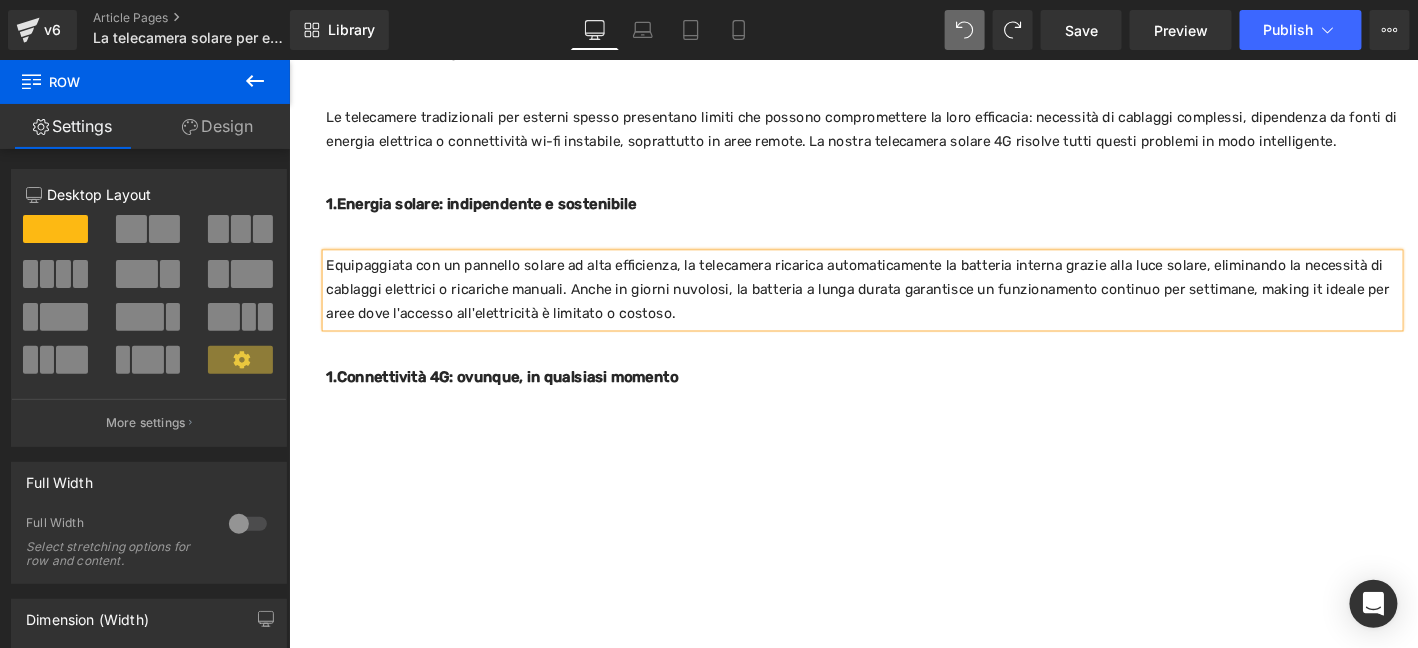 click on "Perché scegliere una telecamera solare 4G per l'esterno?
Heading
Le telecamere tradizionali per esterni spesso presentano limiti che possono compromettere la loro efficacia: necessità di cablaggi complessi, dipendenza da fonti di energia elettrica o connettività wi-fi instabile, soprattutto in aree remote. La nostra telecamera solare 4G risolve tutti questi problemi in modo intelligente.
Text Block         1.Energia solare: indipendente e sostenibile​ Heading         Equipaggiata con un pannello solare ad alta efficienza, la telecamera ricarica automaticamente la batteria interna grazie alla luce solare, eliminando la necessità di cablaggi elettrici o ricariche manuali. Anche in giorni nuvolosi, la batteria a lunga durata garantisce un funzionamento continuo per settimane, making it ideale per aree dove l'accesso all'elettricità è limitato o costoso. Text Block         1.Connettività 4G: ovunque, in qualsiasi momento Heading" at bounding box center [893, 239] 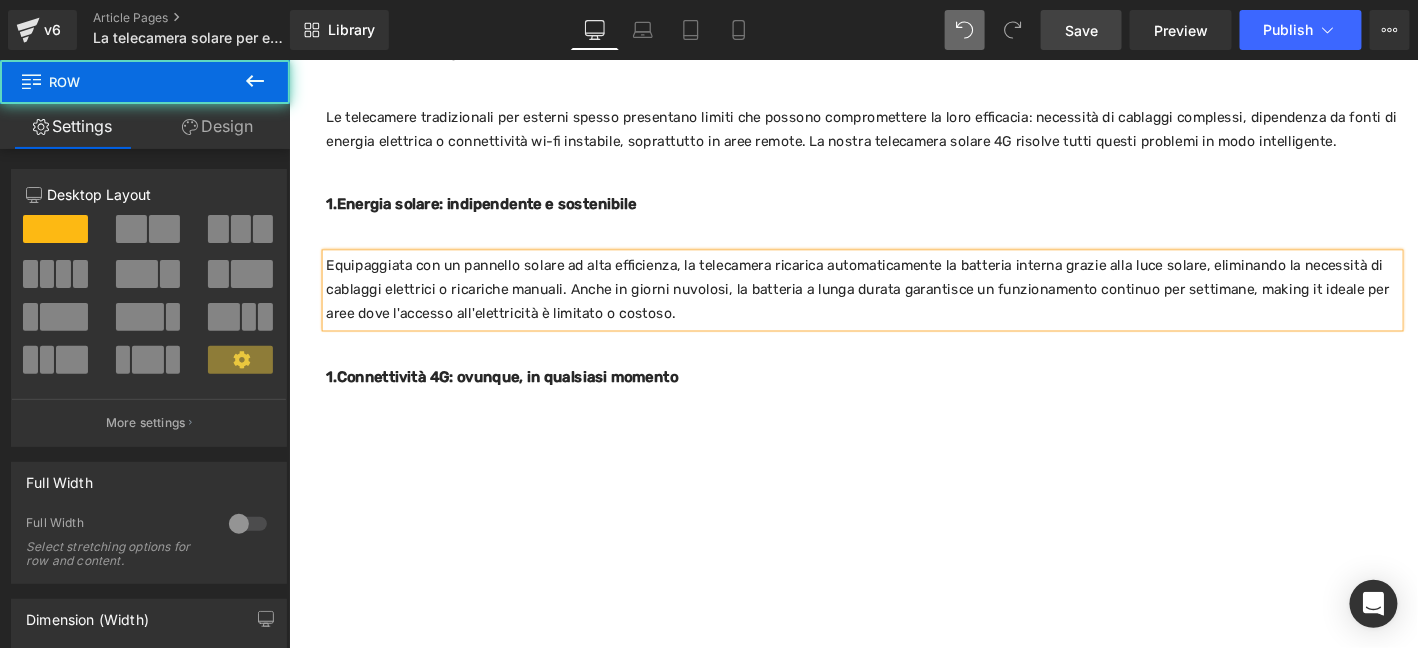 click on "Save" at bounding box center (1081, 30) 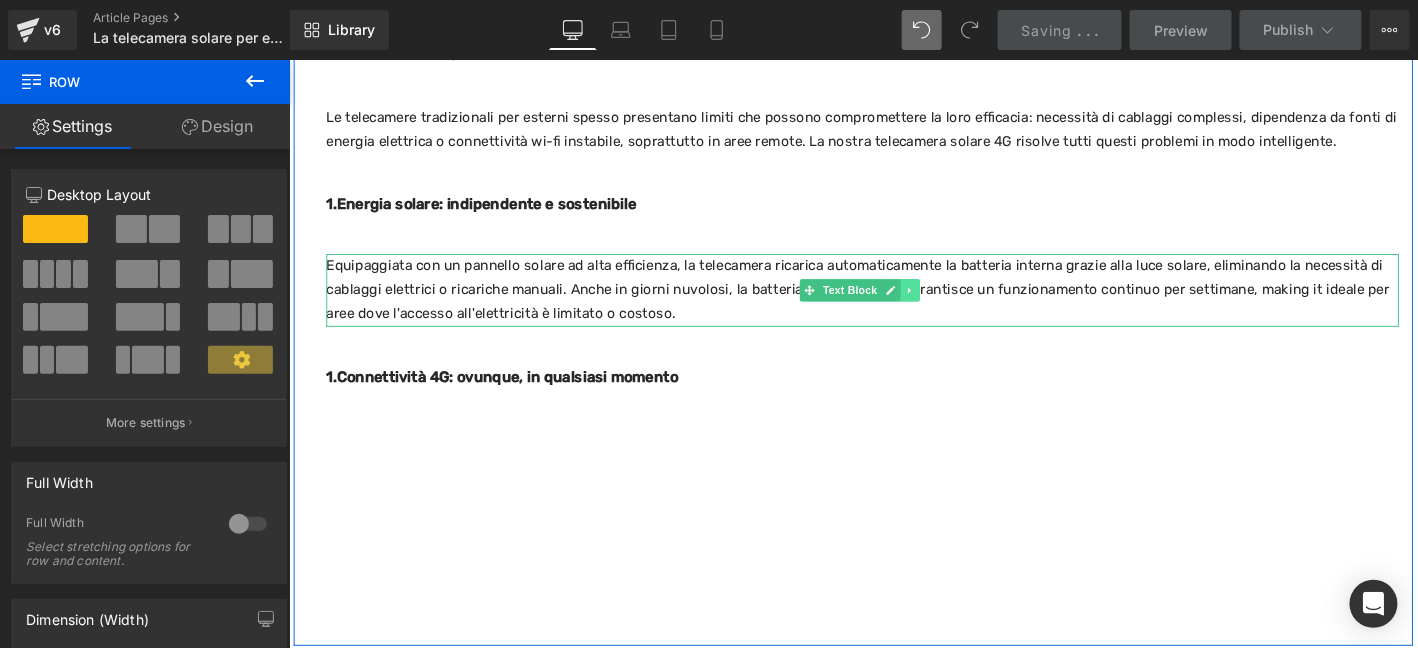 click at bounding box center [953, 306] 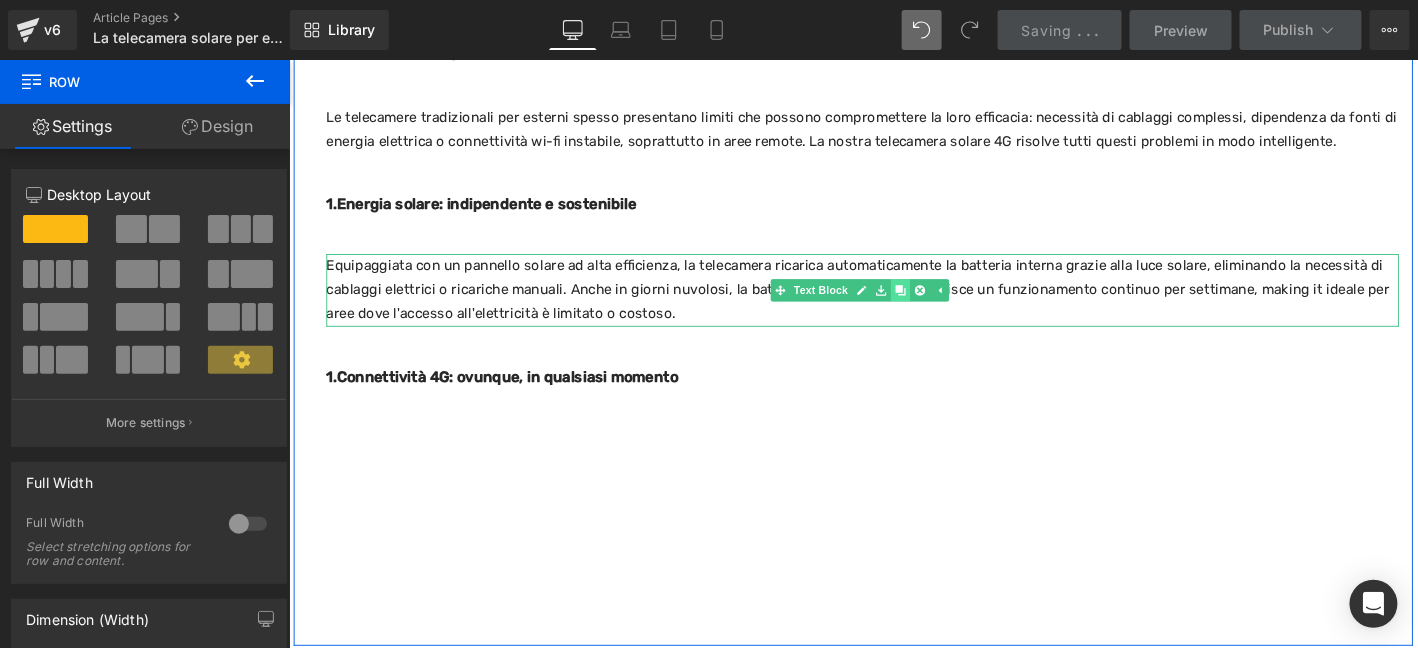 click 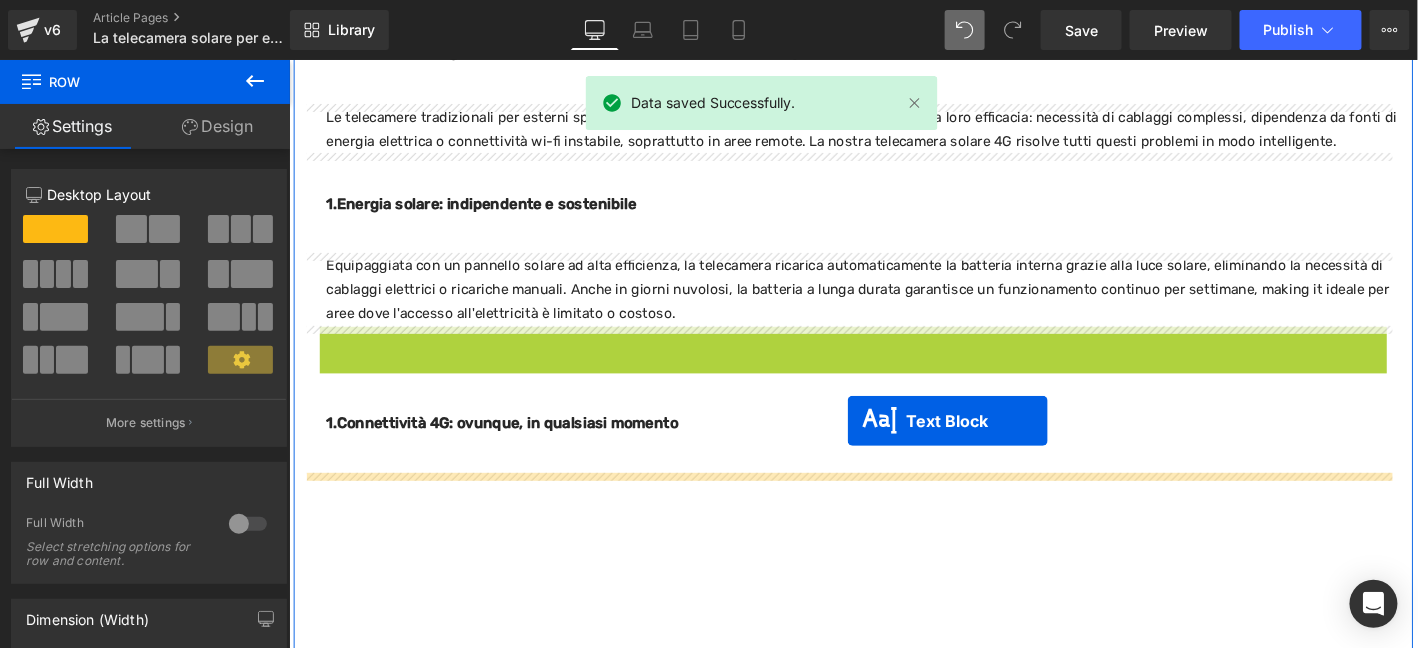 drag, startPoint x: 887, startPoint y: 387, endPoint x: 885, endPoint y: 453, distance: 66.0303 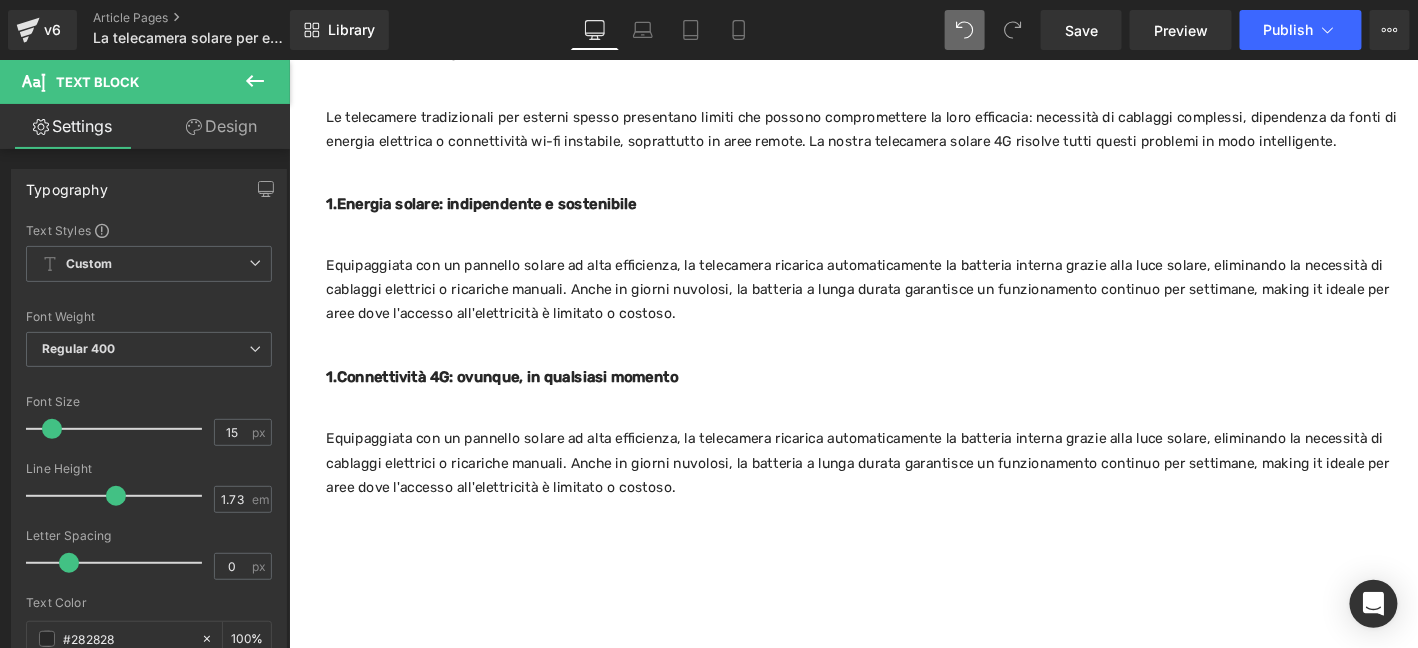 click on "Equipaggiata con un pannello solare ad alta efficienza, la telecamera ricarica automaticamente la batteria interna grazie alla luce solare, eliminando la necessità di cablaggi elettrici o ricariche manuali. Anche in giorni nuvolosi, la batteria a lunga durata garantisce un funzionamento continuo per settimane, making it ideale per aree dove l'accesso all'elettricità è limitato o costoso." at bounding box center (903, 492) 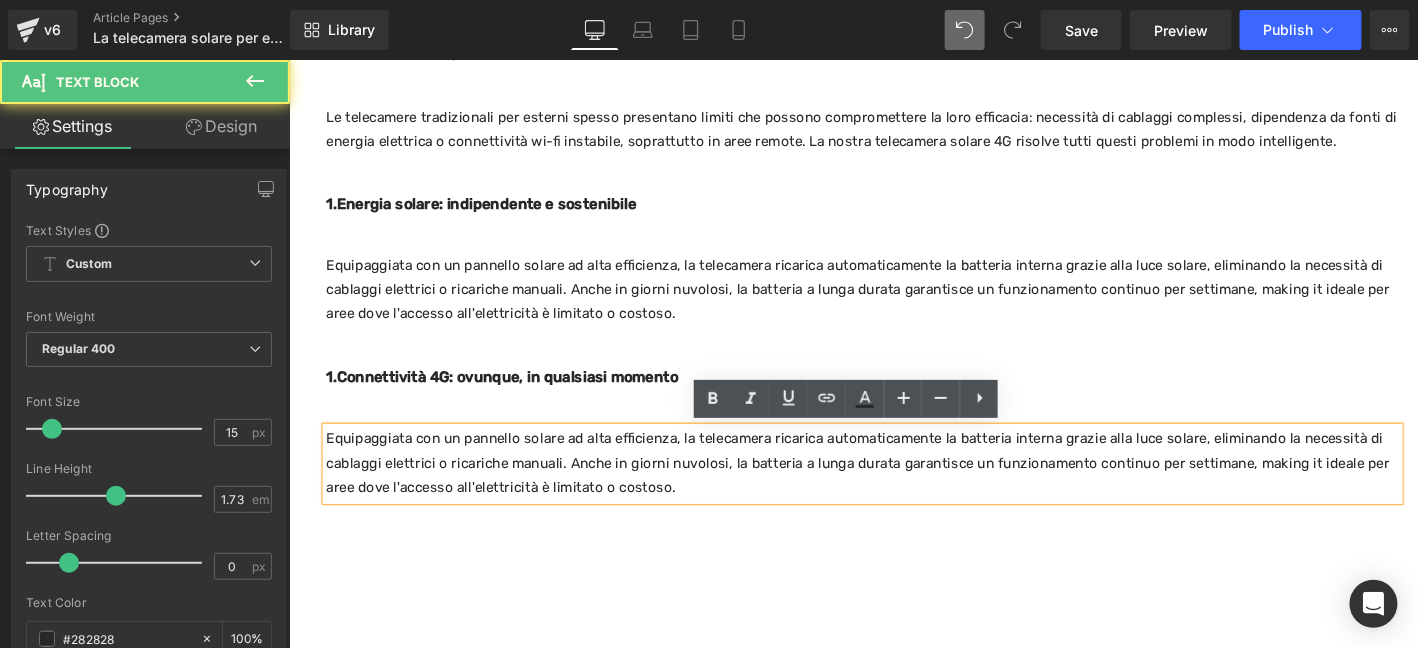 click on "Equipaggiata con un pannello solare ad alta efficienza, la telecamera ricarica automaticamente la batteria interna grazie alla luce solare, eliminando la necessità di cablaggi elettrici o ricariche manuali. Anche in giorni nuvolosi, la batteria a lunga durata garantisce un funzionamento continuo per settimane, making it ideale per aree dove l'accesso all'elettricità è limitato o costoso." at bounding box center [903, 492] 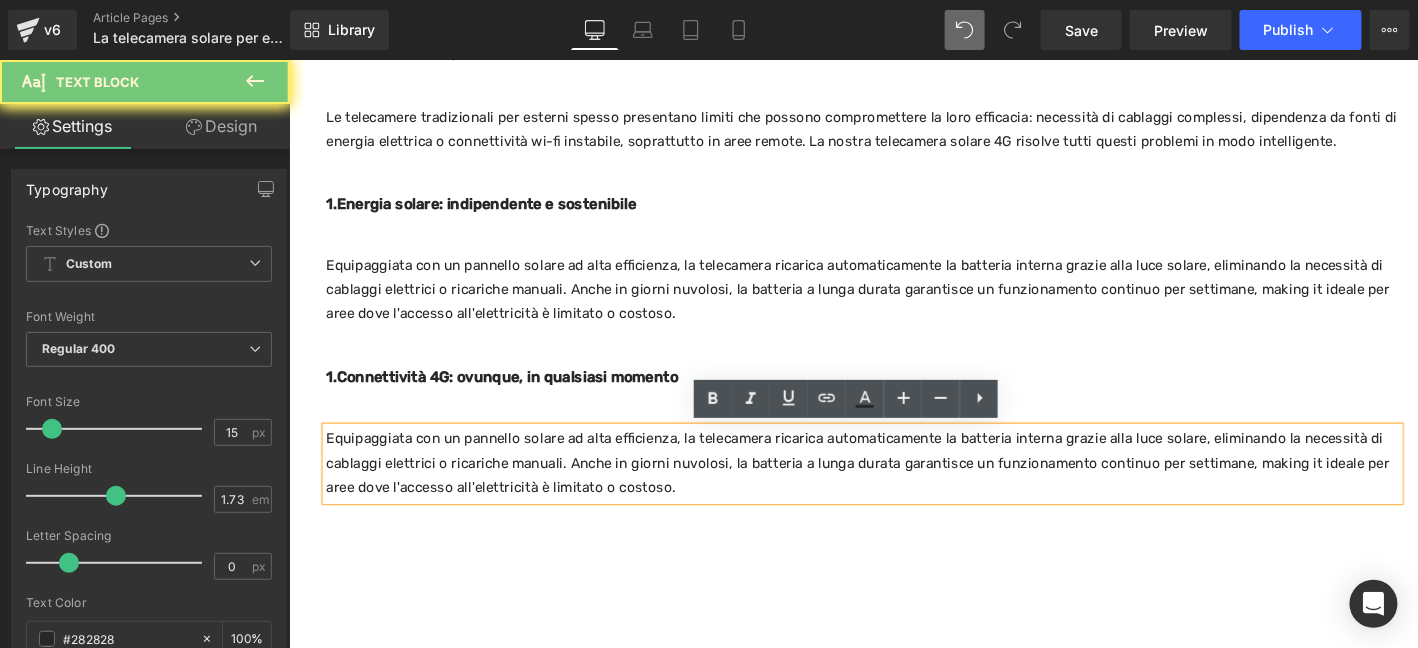 click on "Equipaggiata con un pannello solare ad alta efficienza, la telecamera ricarica automaticamente la batteria interna grazie alla luce solare, eliminando la necessità di cablaggi elettrici o ricariche manuali. Anche in giorni nuvolosi, la batteria a lunga durata garantisce un funzionamento continuo per settimane, making it ideale per aree dove l'accesso all'elettricità è limitato o costoso." at bounding box center (903, 492) 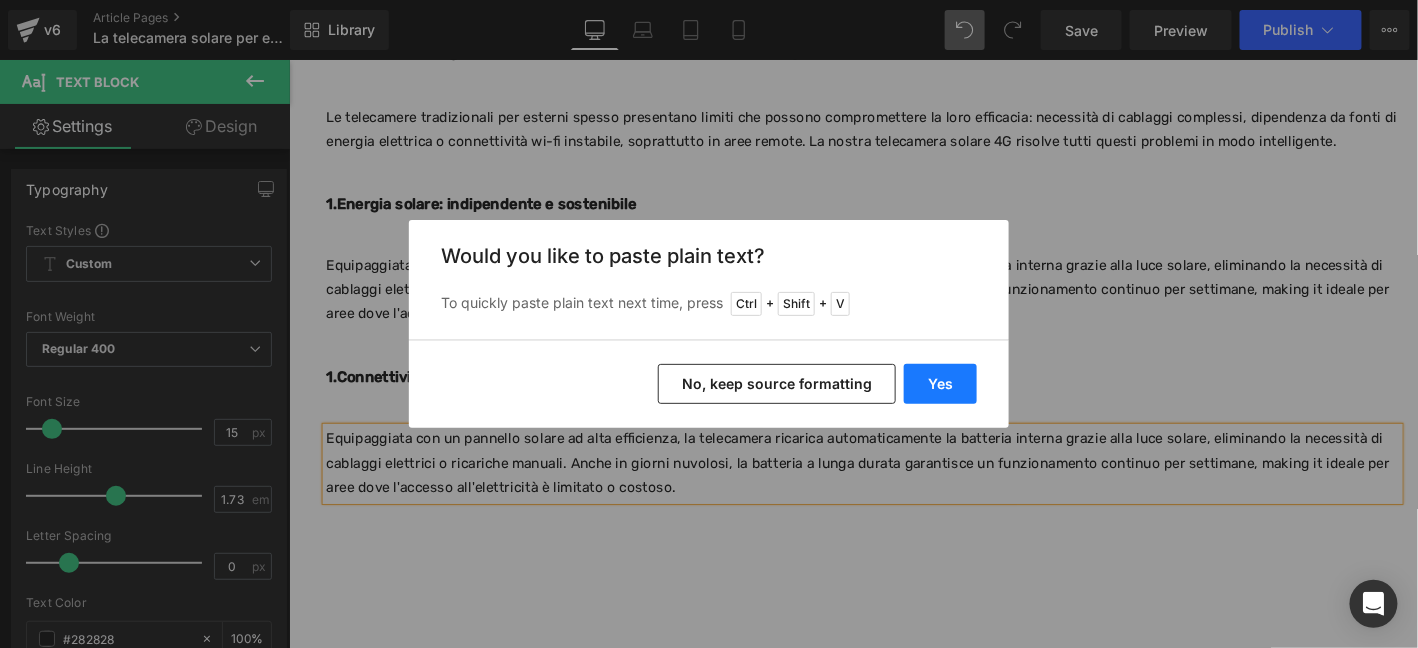 click on "Yes" at bounding box center [940, 384] 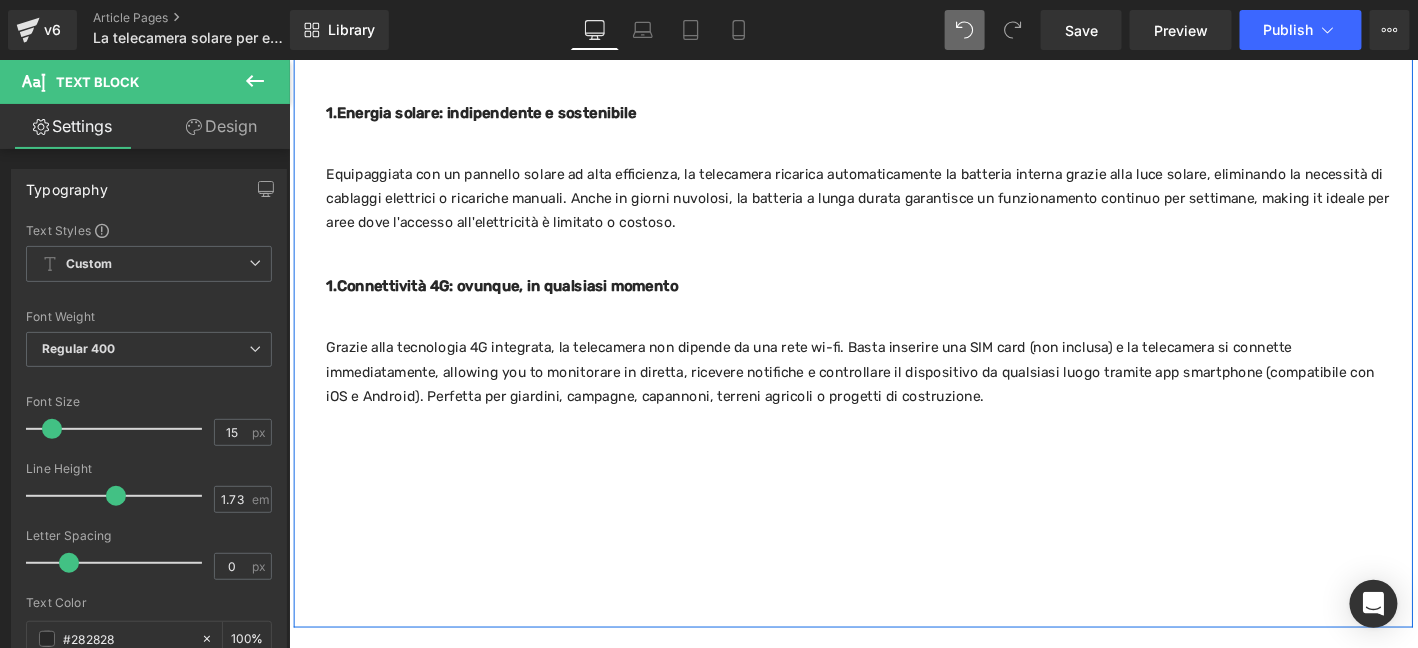 scroll, scrollTop: 679, scrollLeft: 0, axis: vertical 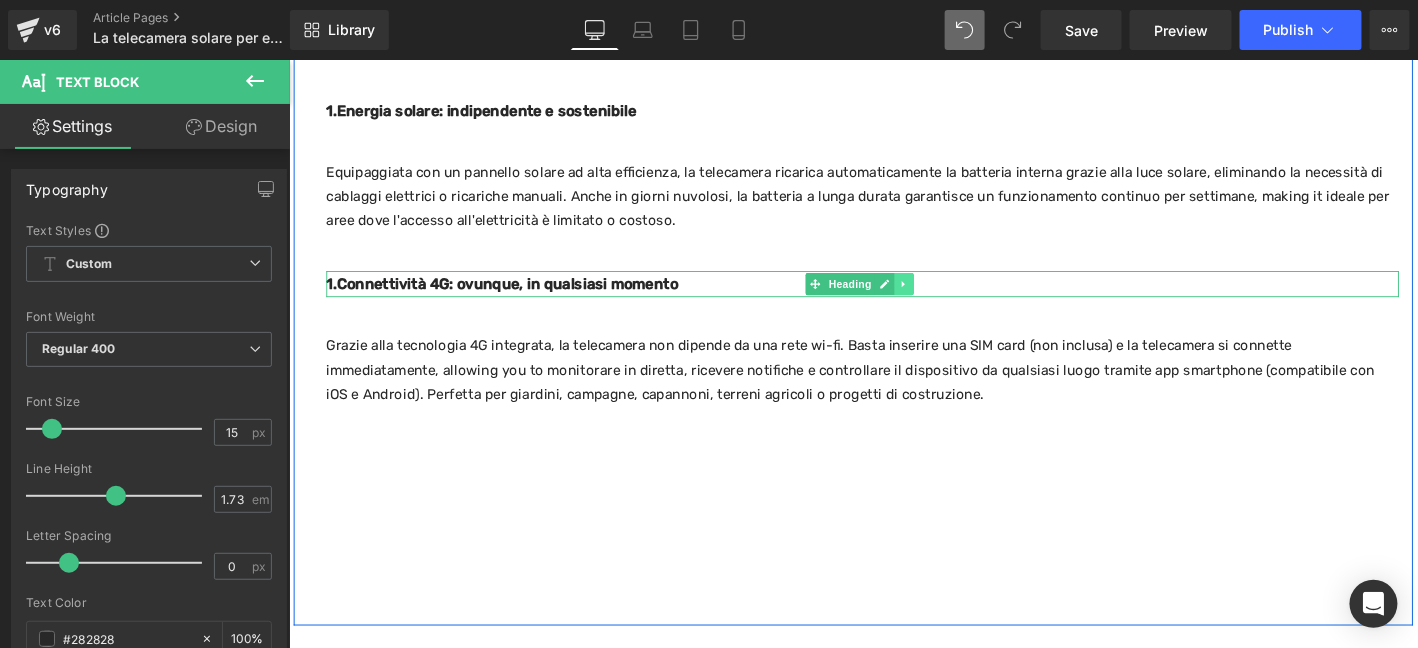 click 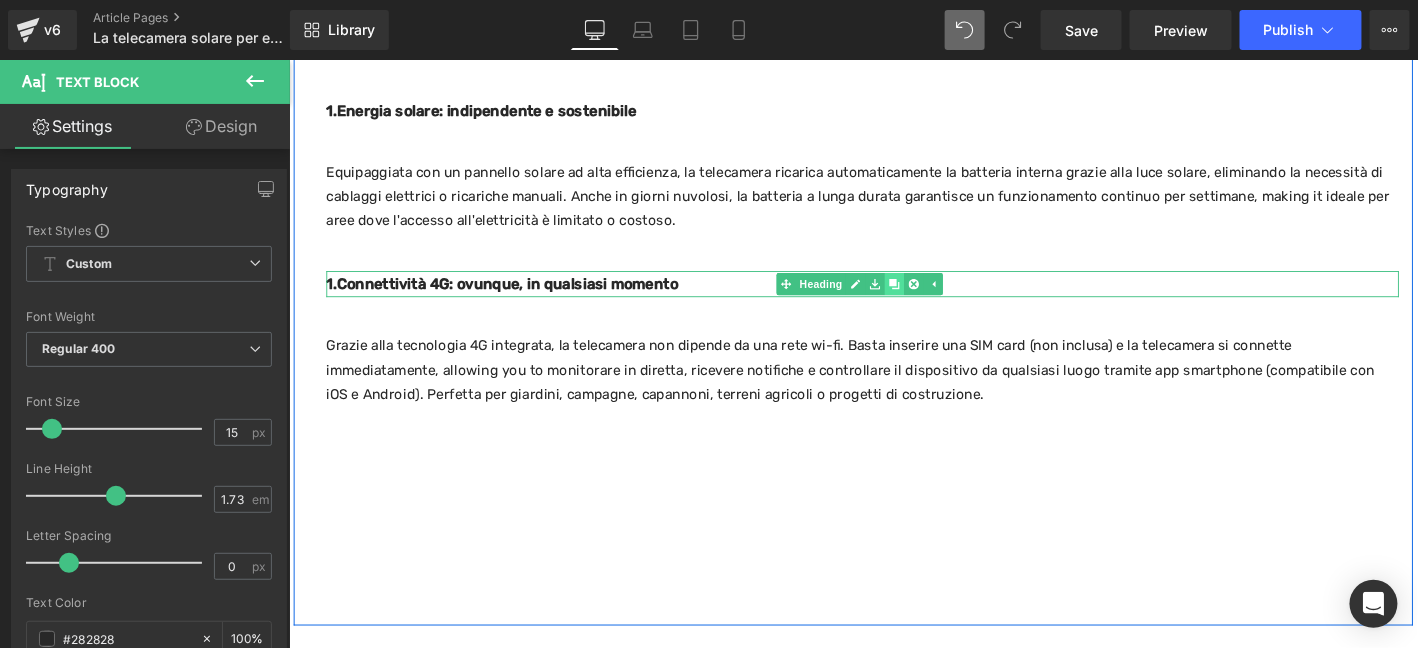 click 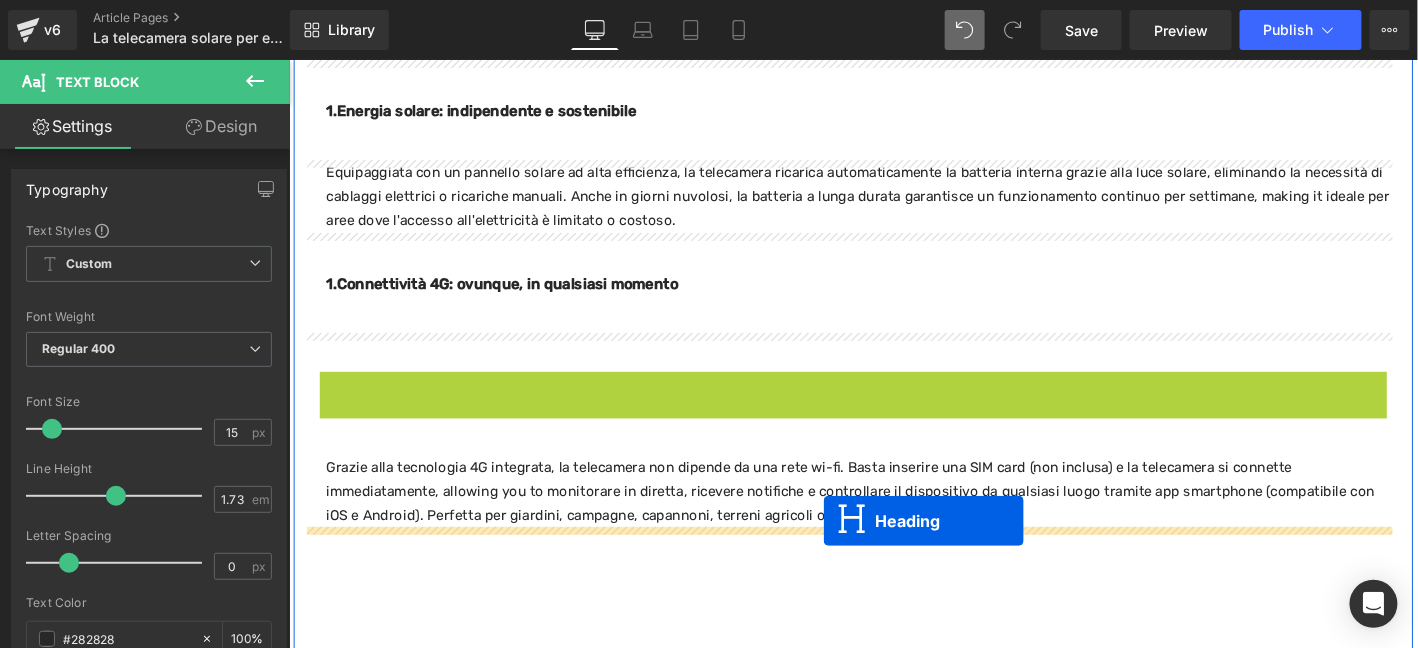 drag, startPoint x: 899, startPoint y: 414, endPoint x: 861, endPoint y: 552, distance: 143.13629 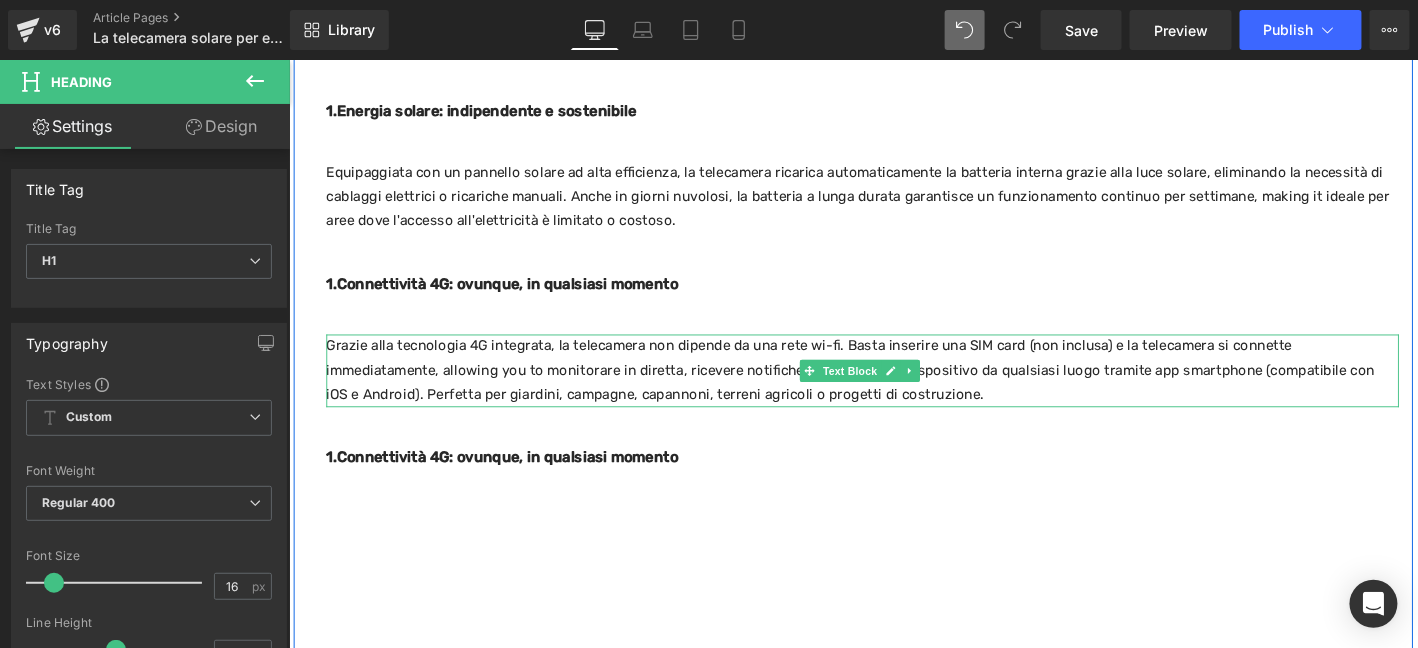 click 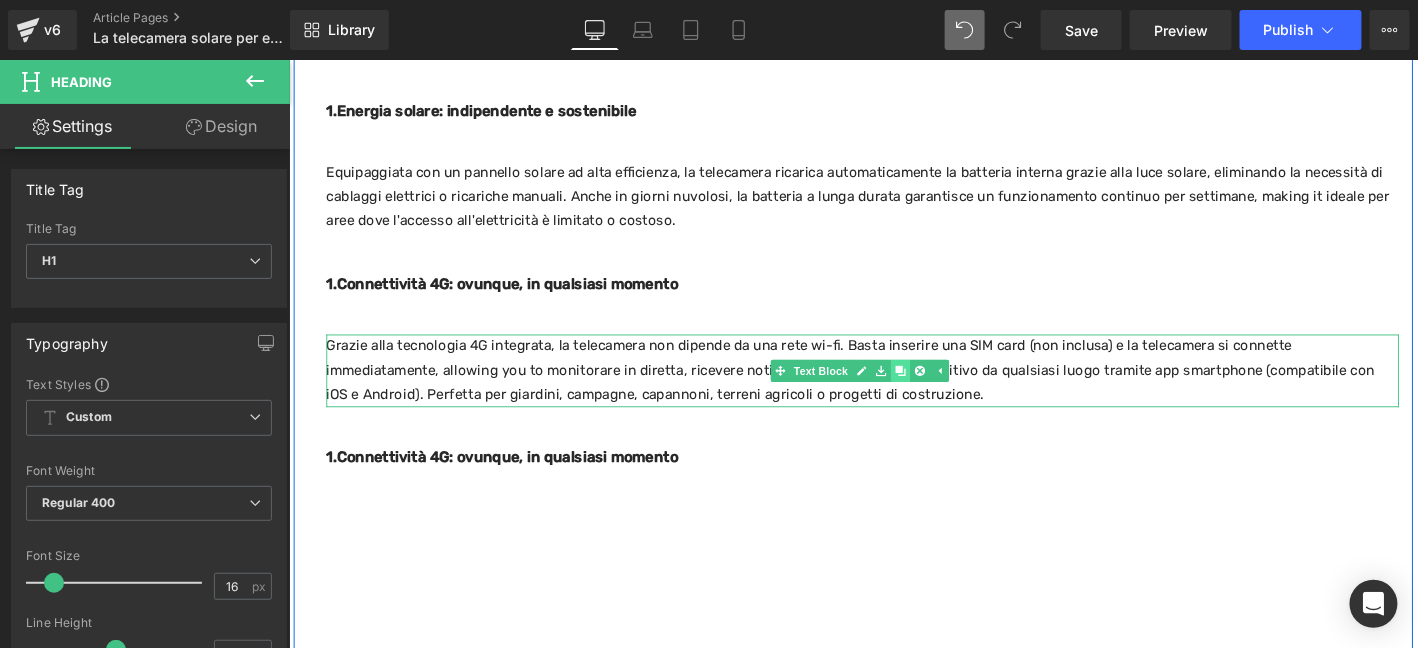 click 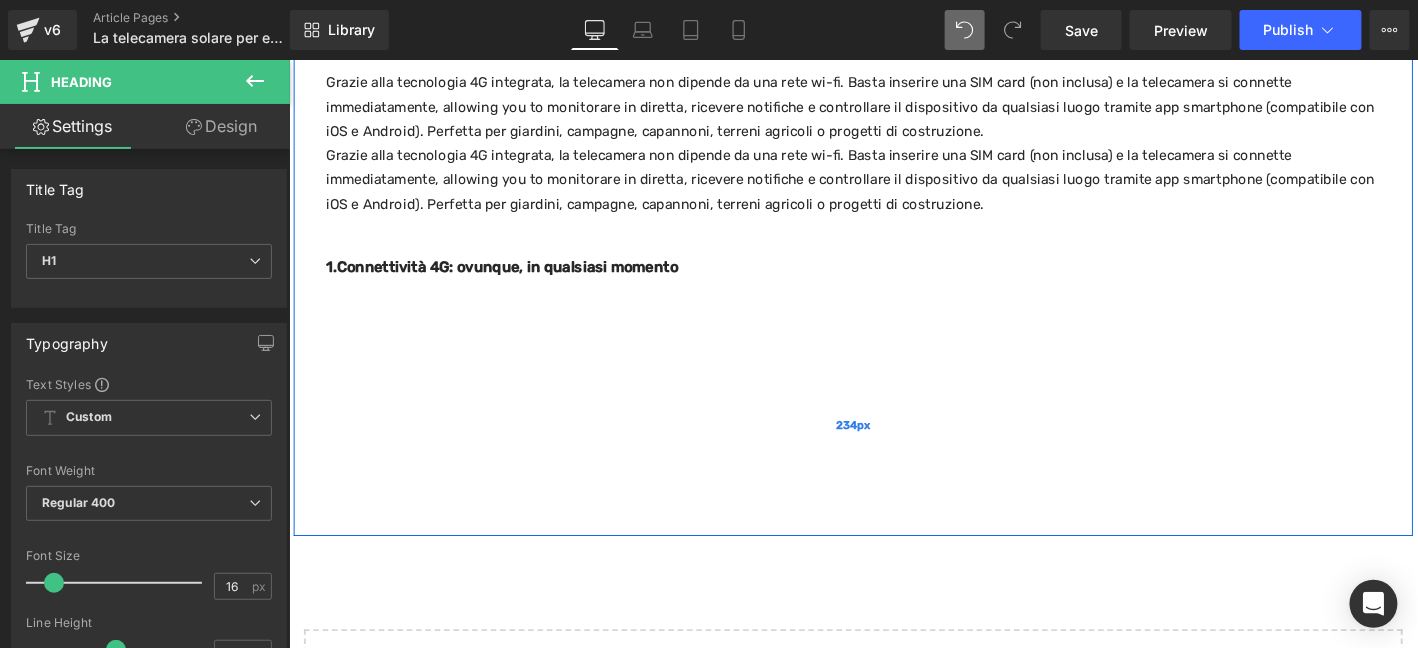 scroll, scrollTop: 970, scrollLeft: 0, axis: vertical 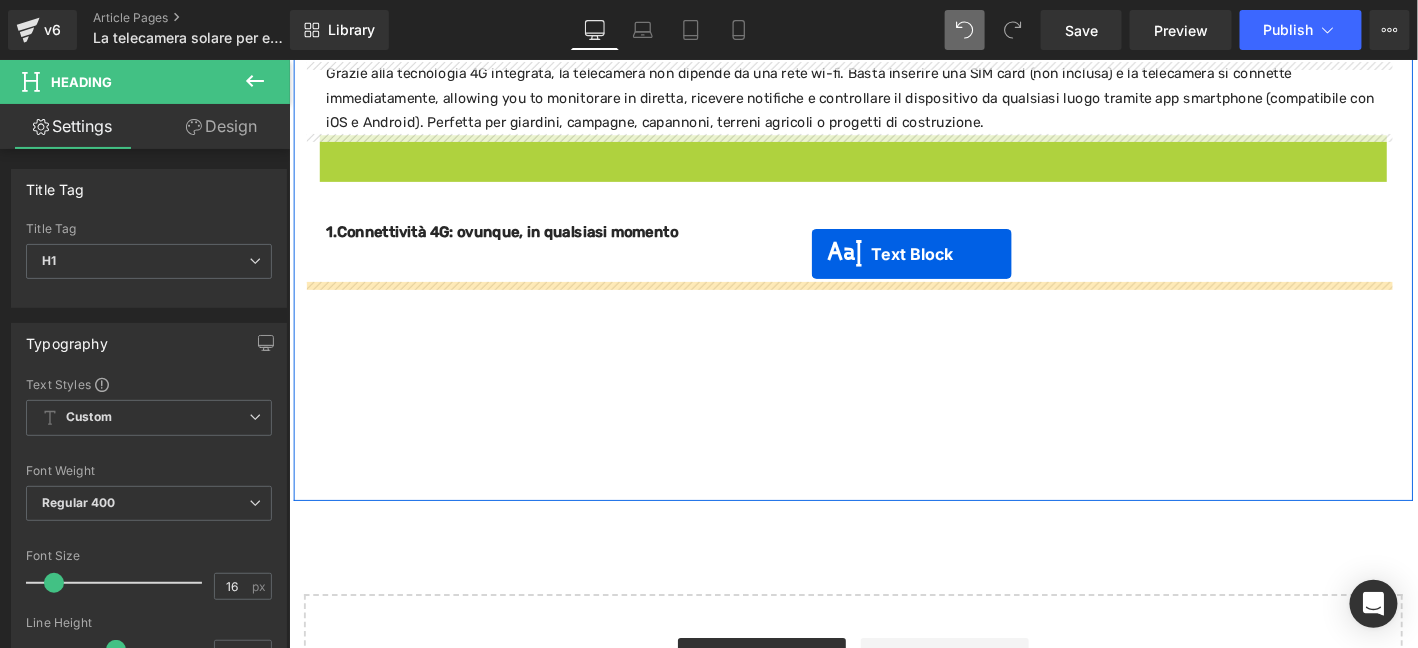 drag, startPoint x: 862, startPoint y: 182, endPoint x: 587, endPoint y: 68, distance: 297.69278 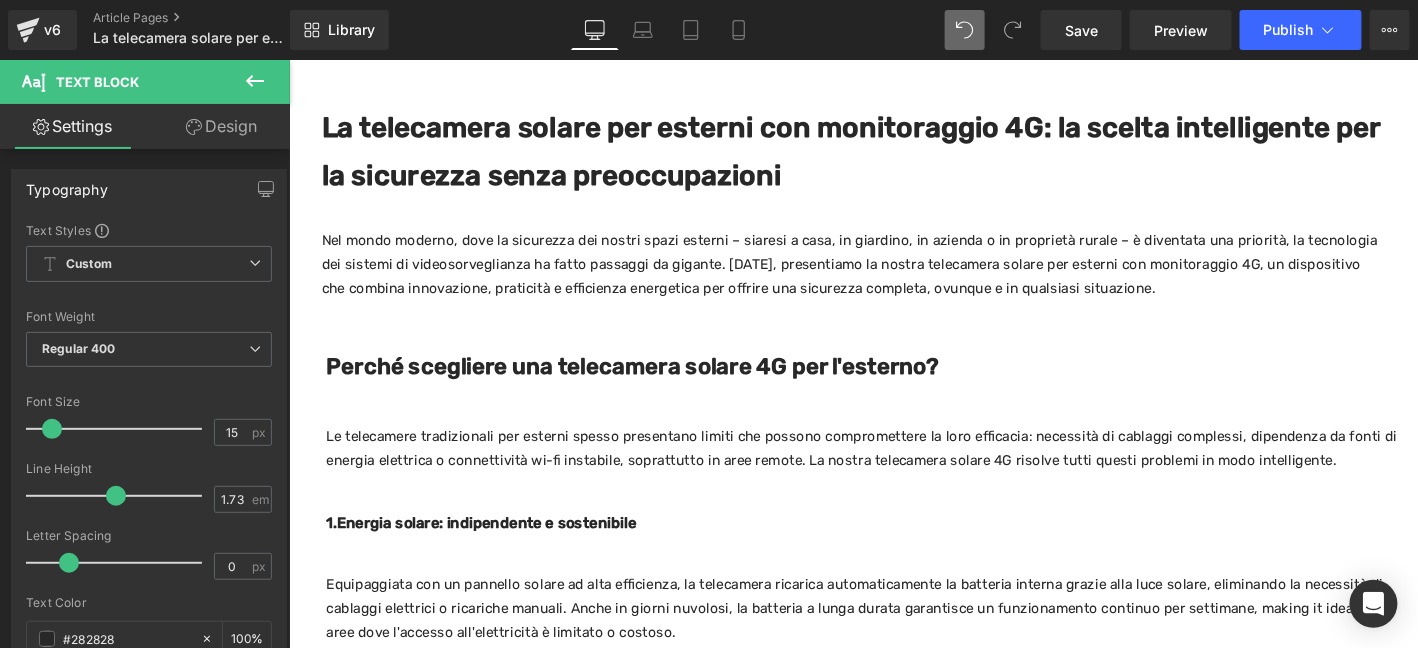 scroll, scrollTop: 3, scrollLeft: 0, axis: vertical 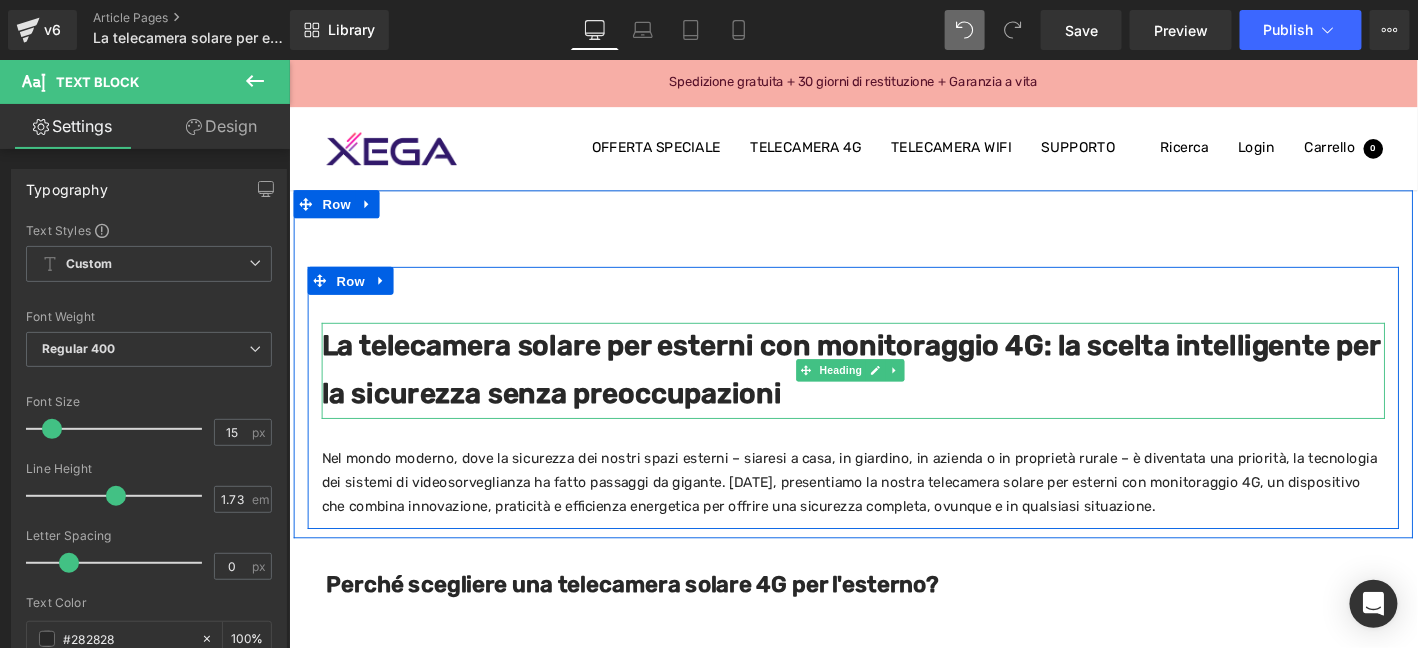 click on "La telecamera solare per esterni con monitoraggio 4G: la scelta intelligente per la sicurezza senza preoccupazioni" at bounding box center [890, 392] 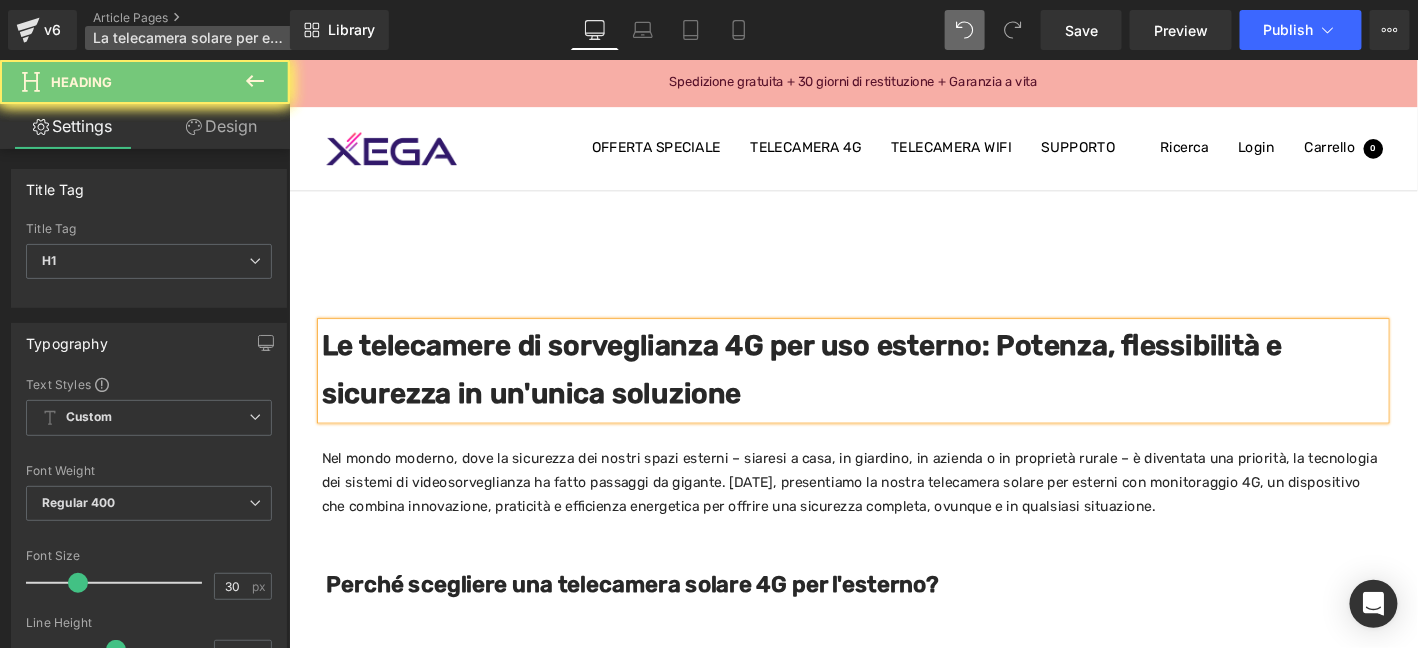 click on "La telecamera solare per esterni con monitoraggio 4G: la scelta intelligente per la sicurezza senza preoccupazioni" at bounding box center (189, 38) 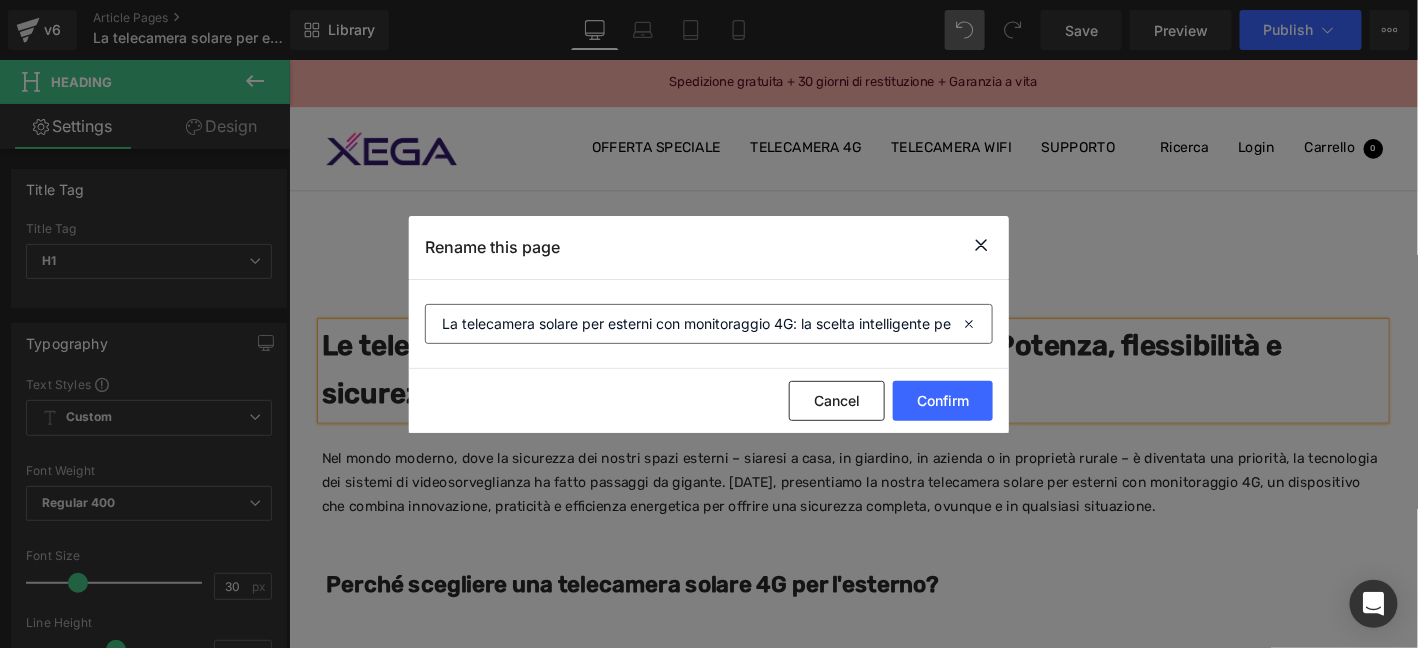 click on "La telecamera solare per esterni con monitoraggio 4G: la scelta intelligente per la sicurezza senza preoccupazioni" at bounding box center [709, 324] 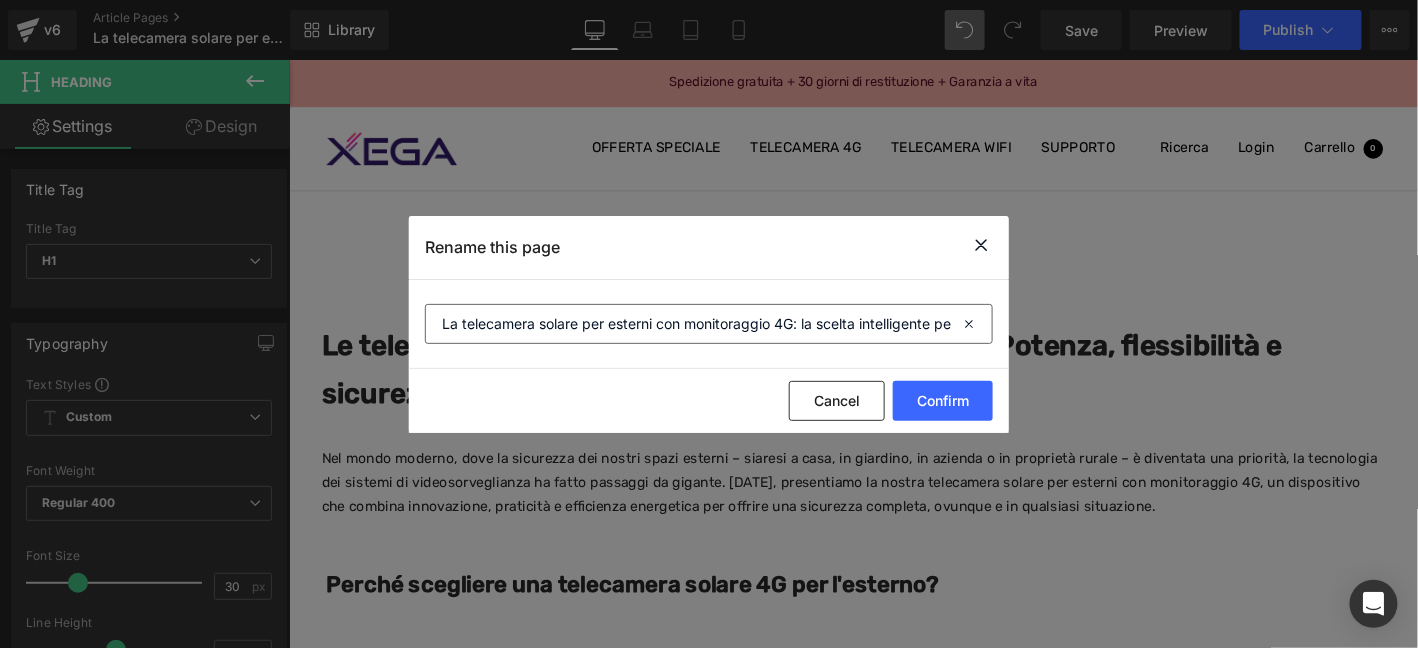 click on "La telecamera solare per esterni con monitoraggio 4G: la scelta intelligente per la sicurezza senza preoccupazioni" at bounding box center [709, 324] 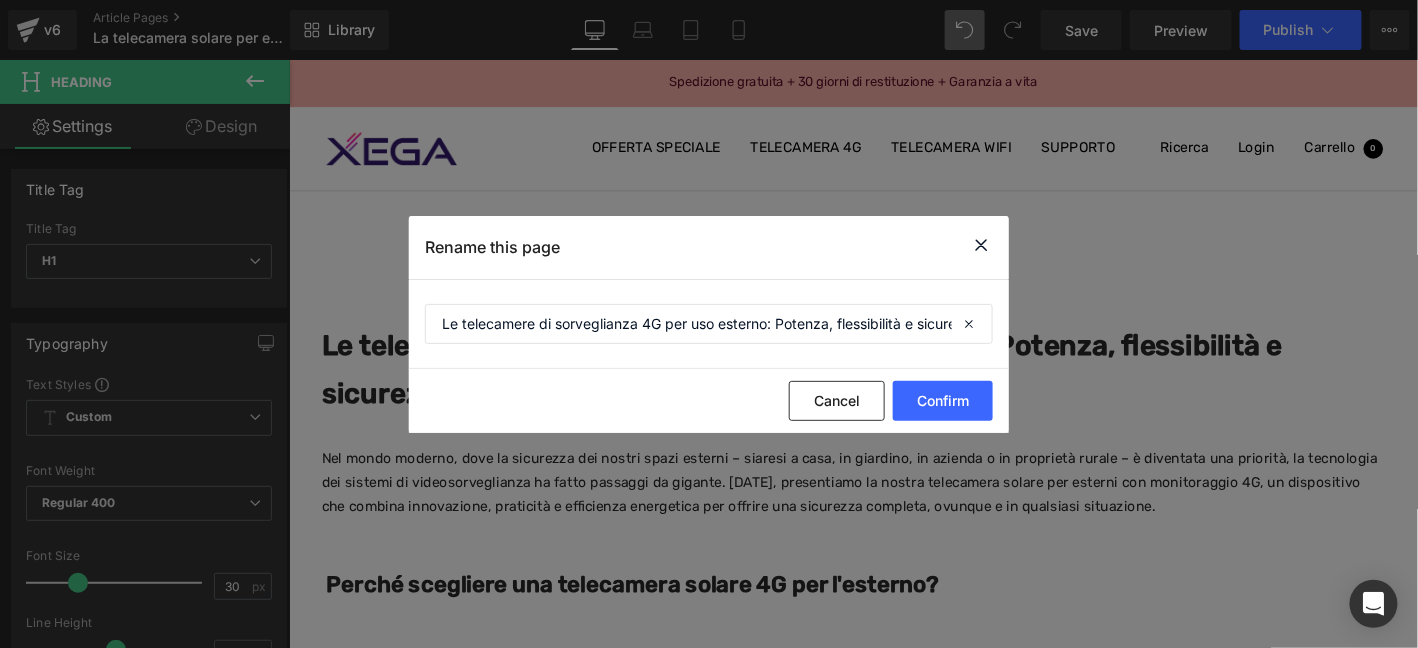 scroll, scrollTop: 0, scrollLeft: 177, axis: horizontal 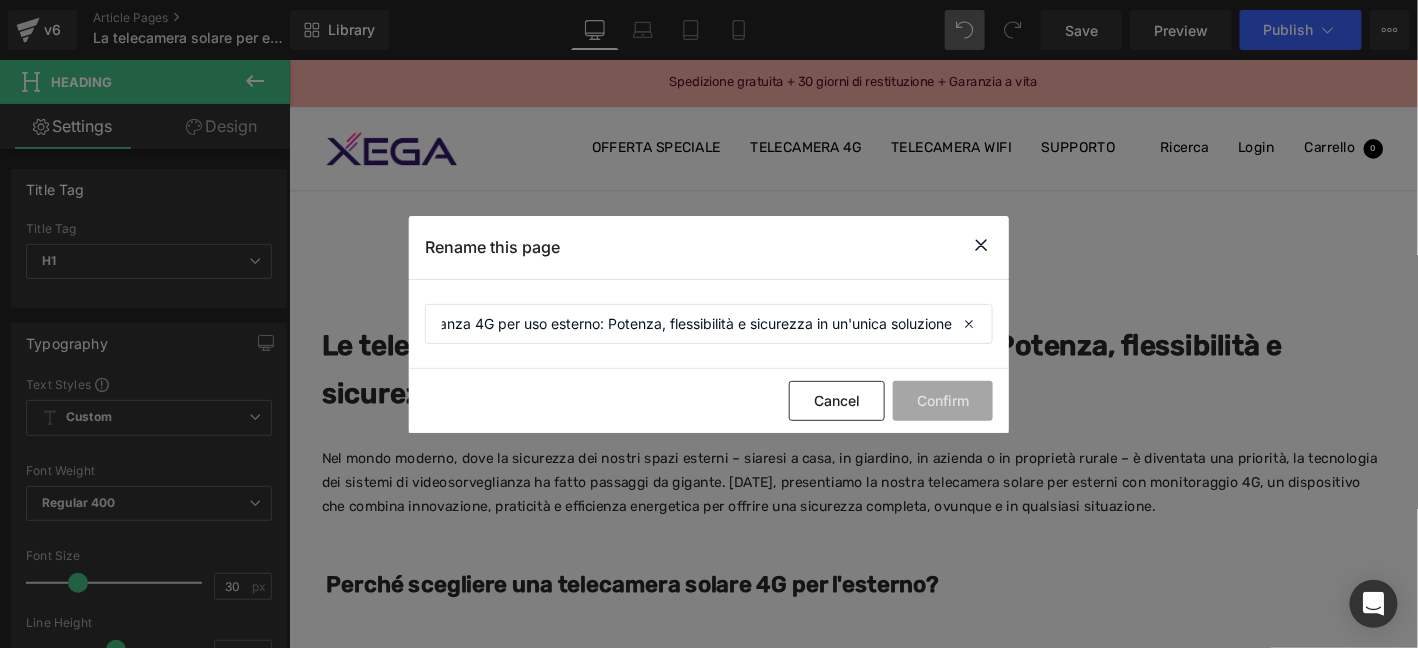 type on "Le telecamere di sorveglianza 4G per uso esterno: Potenza, flessibilità e sicurezza in un'unica soluzione" 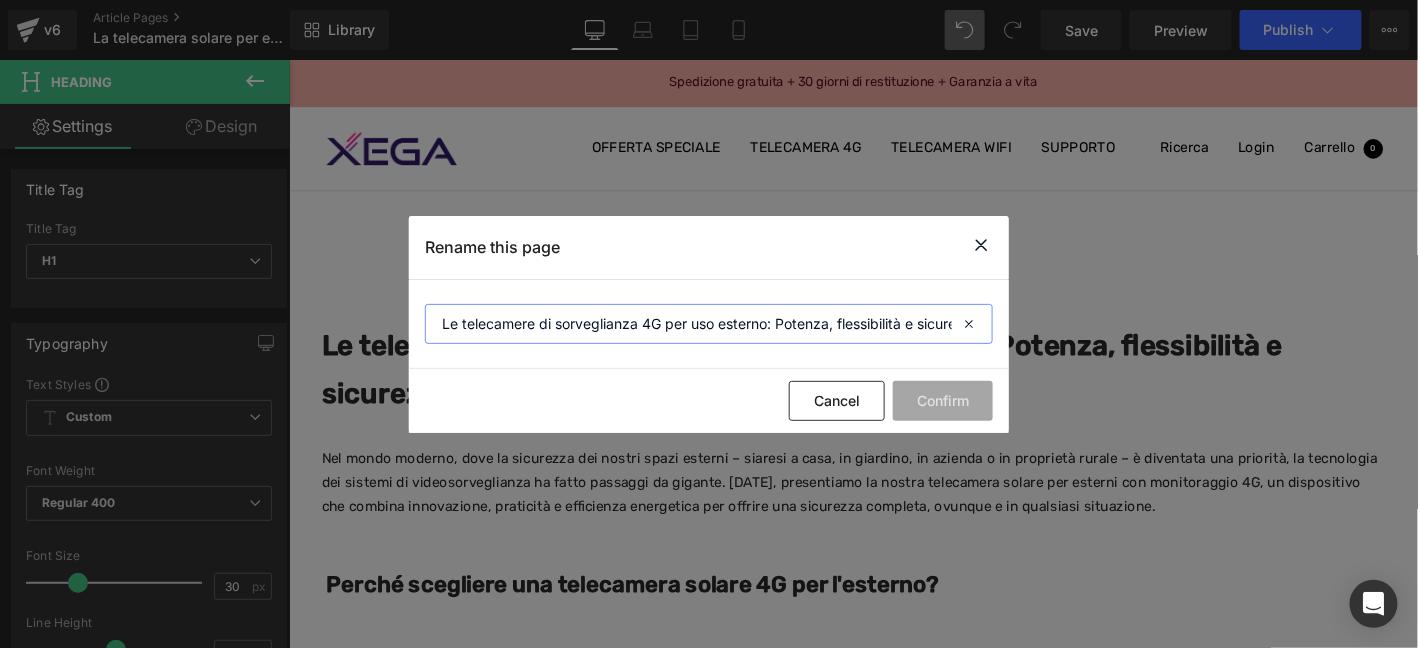 click on "Le telecamere di sorveglianza 4G per uso esterno: Potenza, flessibilità e sicurezza in un'unica soluzione" at bounding box center (709, 324) 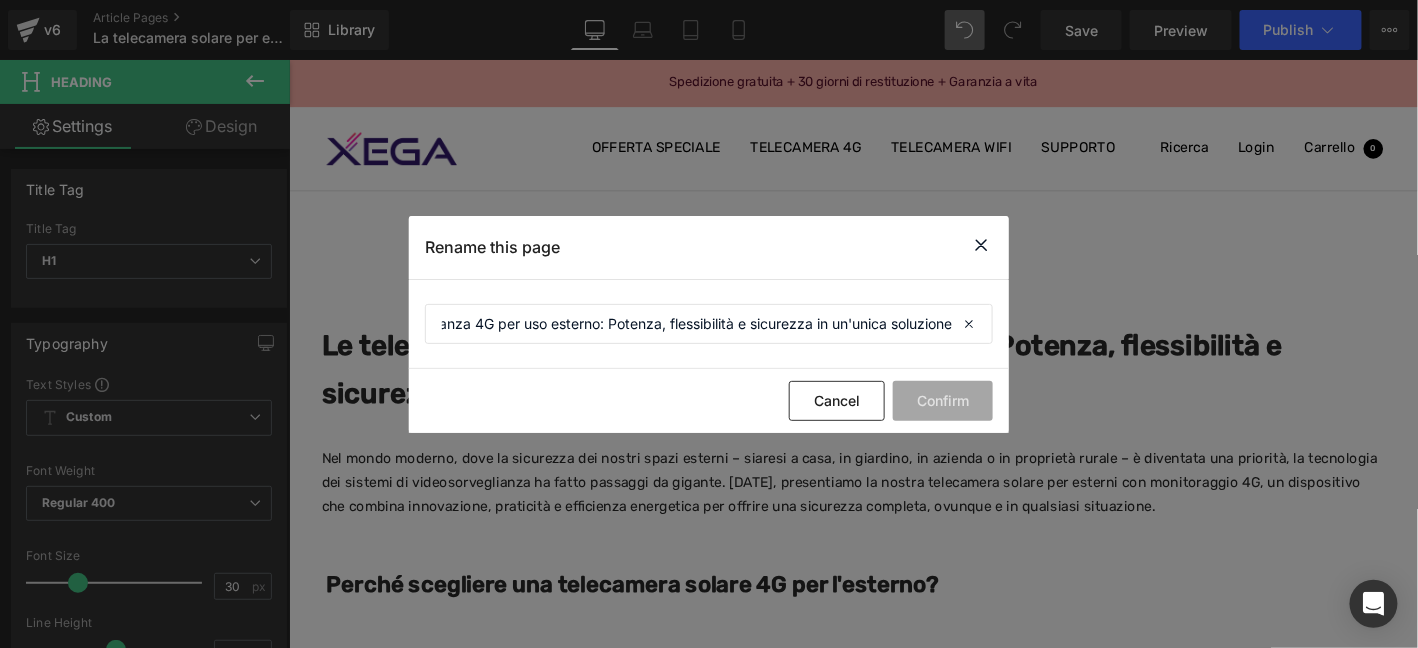 click on "Cancel Confirm" 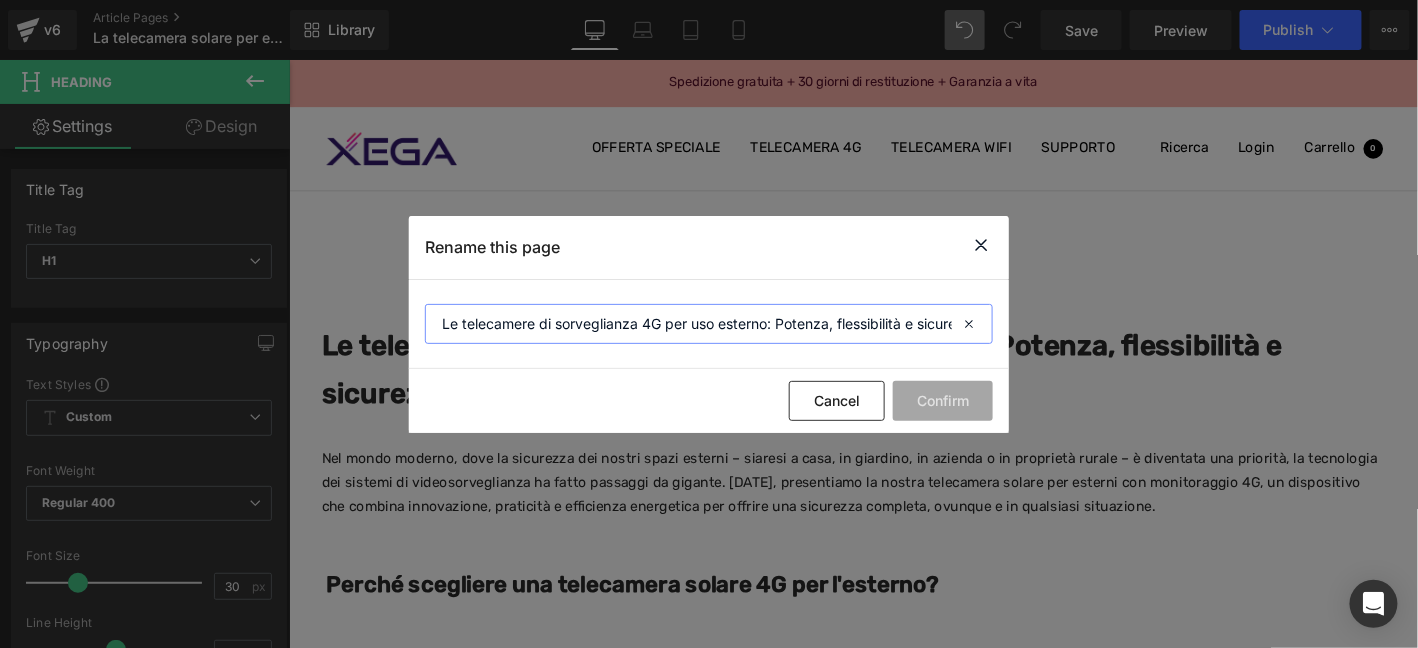 click on "Le telecamere di sorveglianza 4G per uso esterno: Potenza, flessibilità e sicurezza in un'unica soluzione" at bounding box center (709, 324) 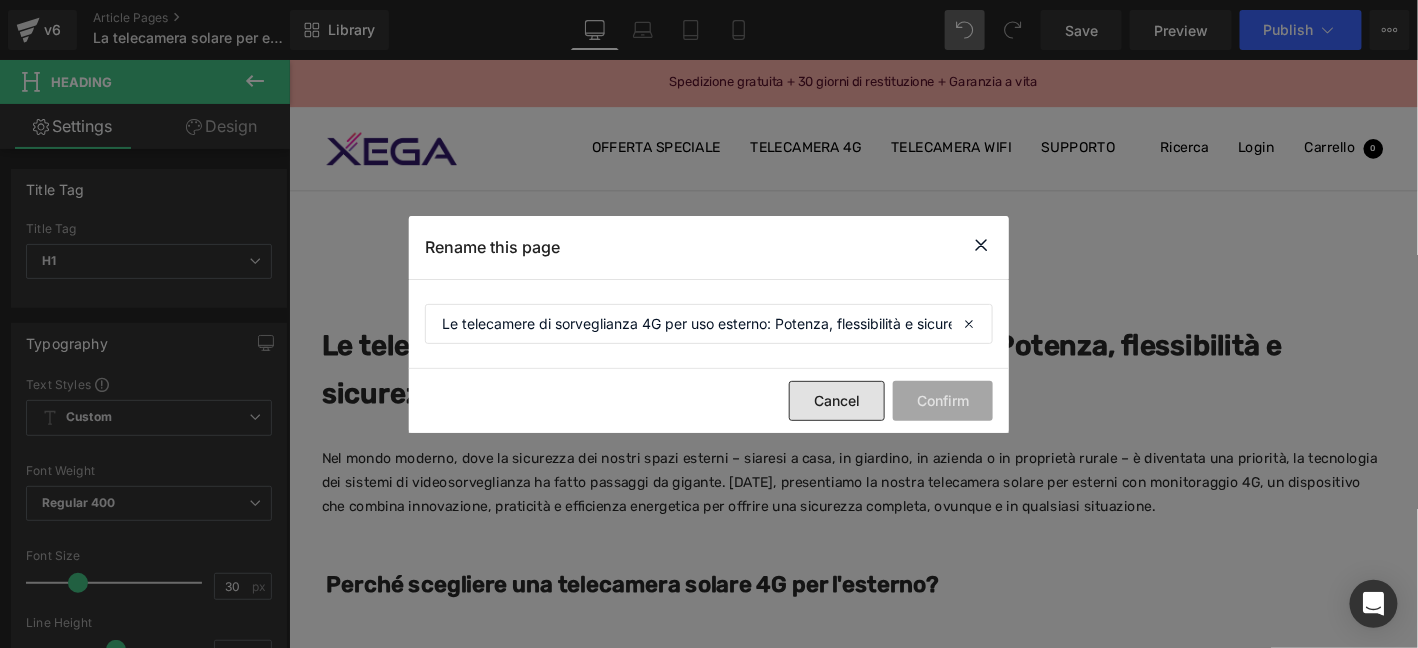 click on "Cancel" at bounding box center (837, 401) 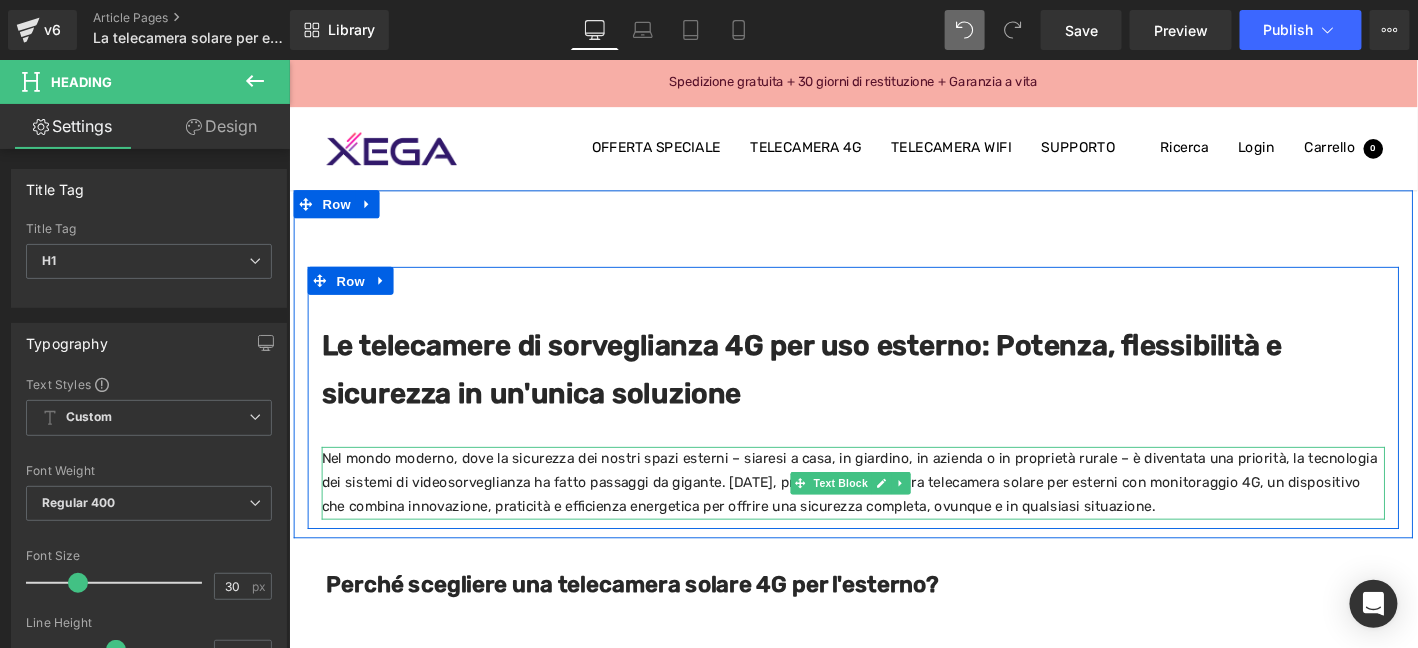 click on "Nel mondo moderno, dove la sicurezza dei nostri spazi esterni – siaresi a casa, in giardino, in azienda o in proprietà rurale – è diventata una priorità, la tecnologia dei sistemi di videosorveglianza ha fatto passaggi da gigante. Oggi, presentiamo la nostra telecamera solare per esterni con monitoraggio 4G, un dispositivo che combina innovazione, praticità e efficienza energetica per offrire una sicurezza completa, ovunque e in qualsiasi situazione." at bounding box center (893, 513) 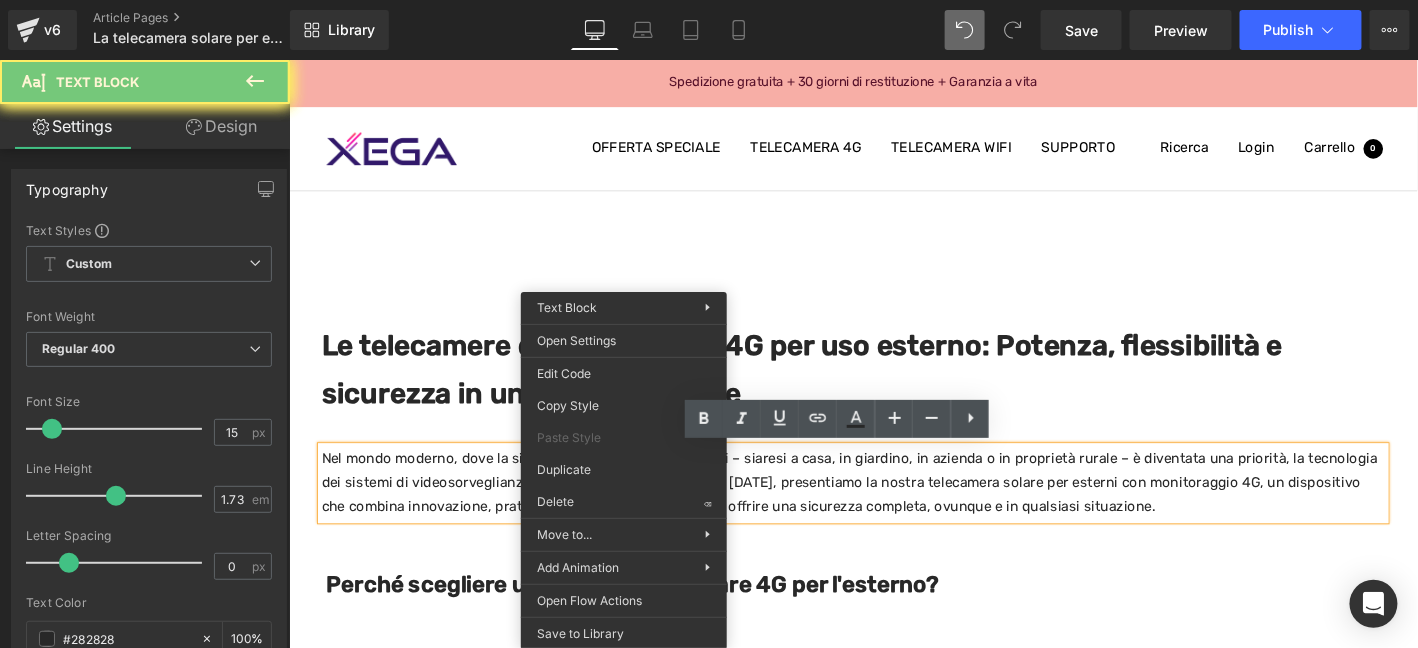 click on "Nel mondo moderno, dove la sicurezza dei nostri spazi esterni – siaresi a casa, in giardino, in azienda o in proprietà rurale – è diventata una priorità, la tecnologia dei sistemi di videosorveglianza ha fatto passaggi da gigante. Oggi, presentiamo la nostra telecamera solare per esterni con monitoraggio 4G, un dispositivo che combina innovazione, praticità e efficienza energetica per offrire una sicurezza completa, ovunque e in qualsiasi situazione." at bounding box center (893, 513) 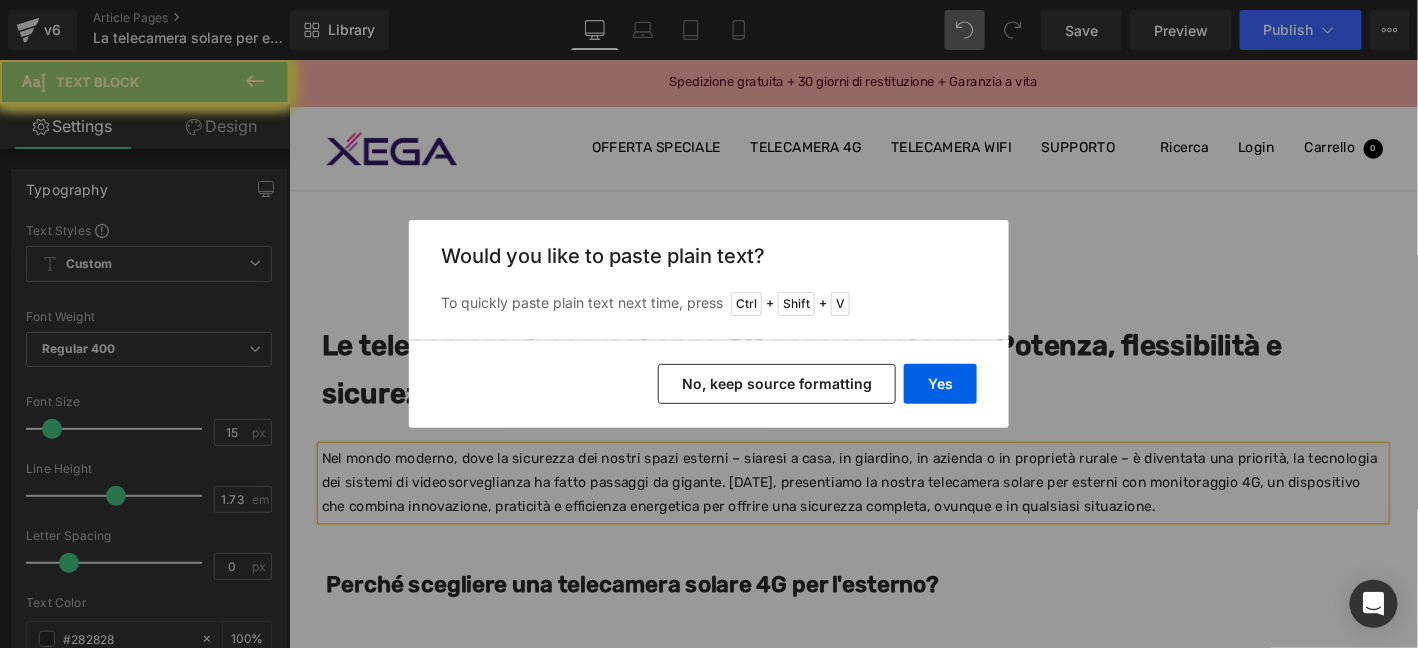 click on "Back to Library   Insert     Would you like to paste plain text? To quickly paste plain text next time, press  Ctrl   +   Shift   +   V     Yes No, keep source formatting" at bounding box center (709, 324) 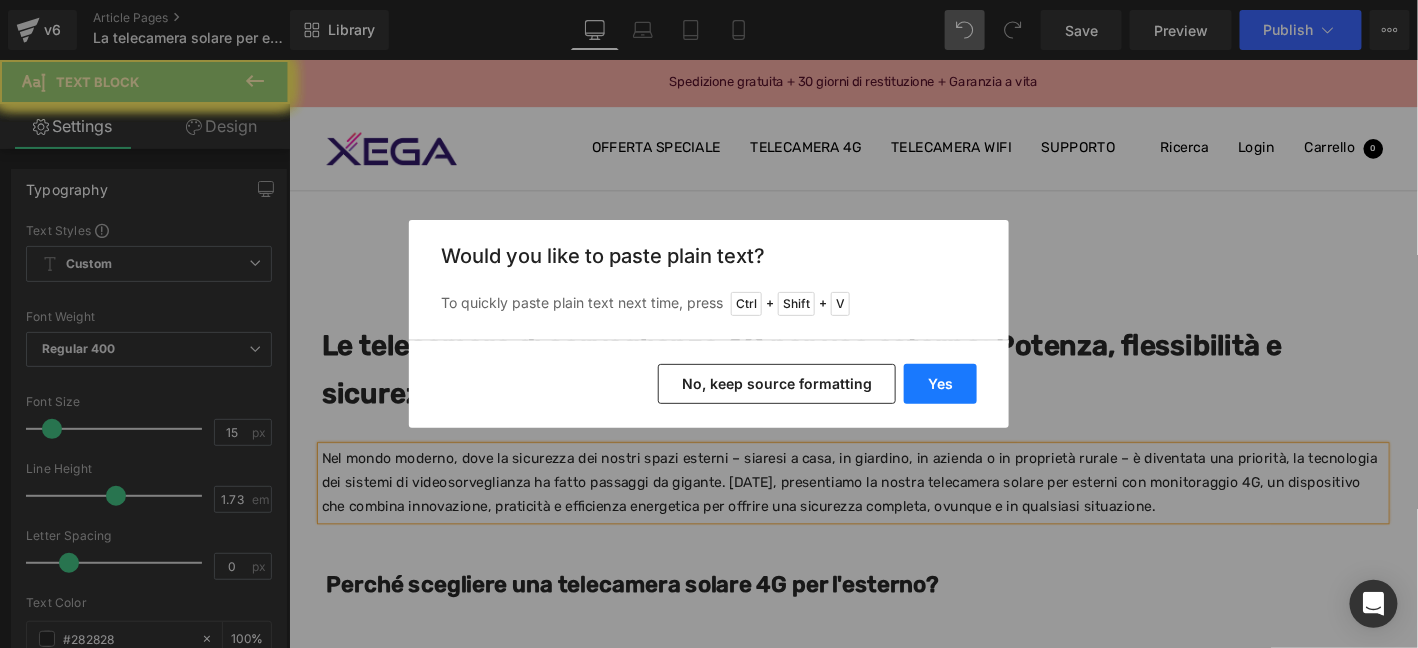 click on "Yes" at bounding box center (940, 384) 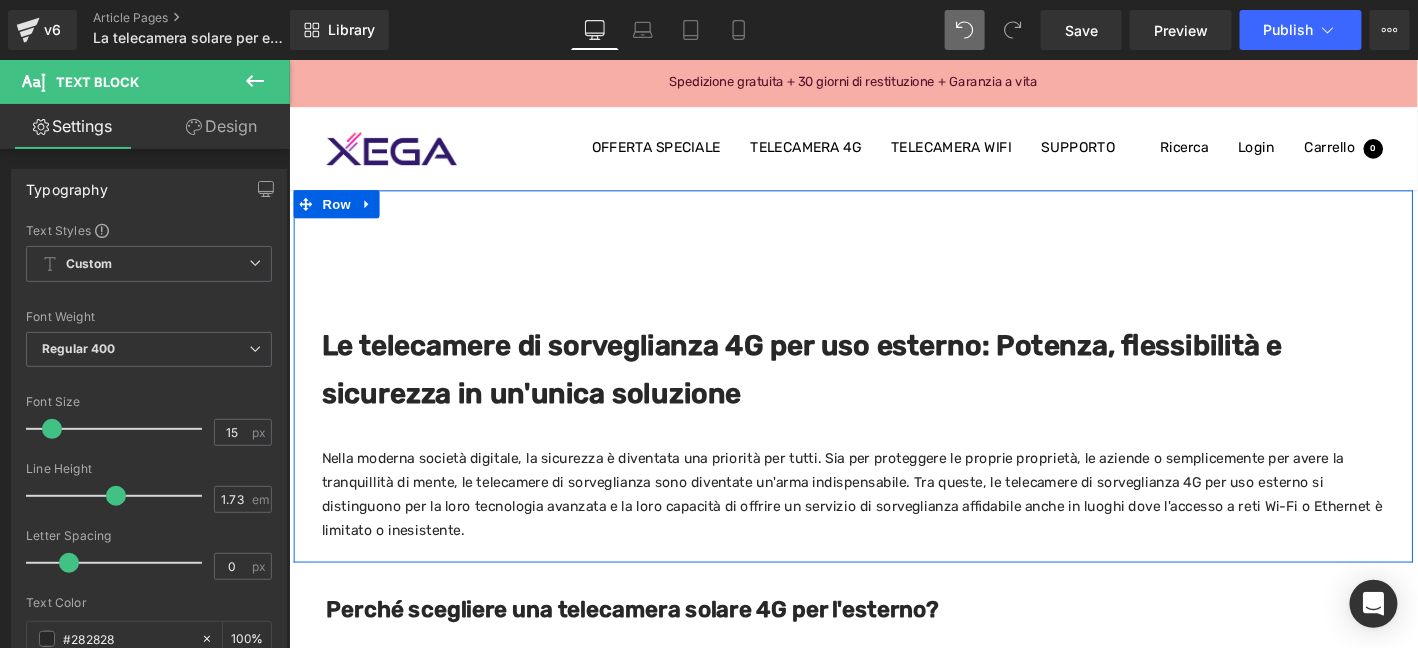 drag, startPoint x: 1343, startPoint y: 219, endPoint x: 1346, endPoint y: 686, distance: 467.00964 